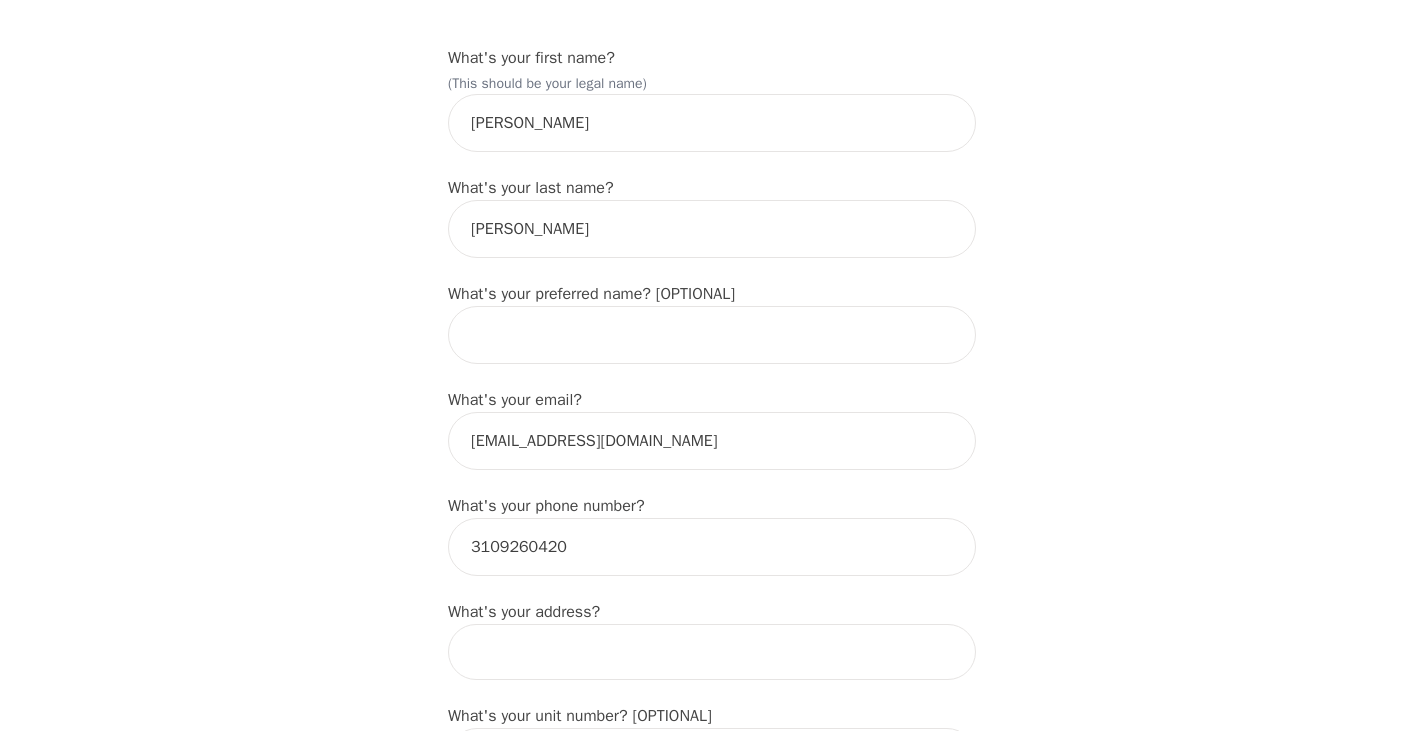 scroll, scrollTop: 248, scrollLeft: 0, axis: vertical 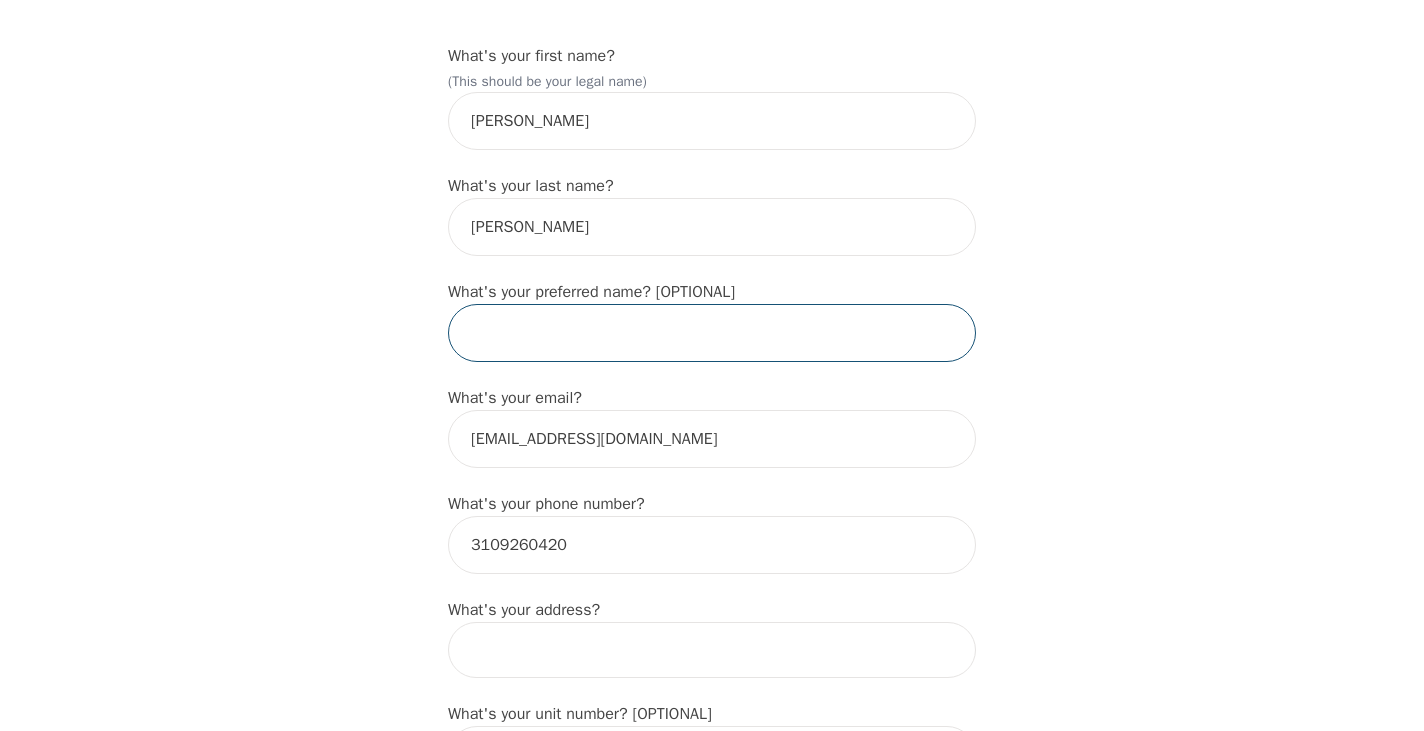 click at bounding box center [712, 333] 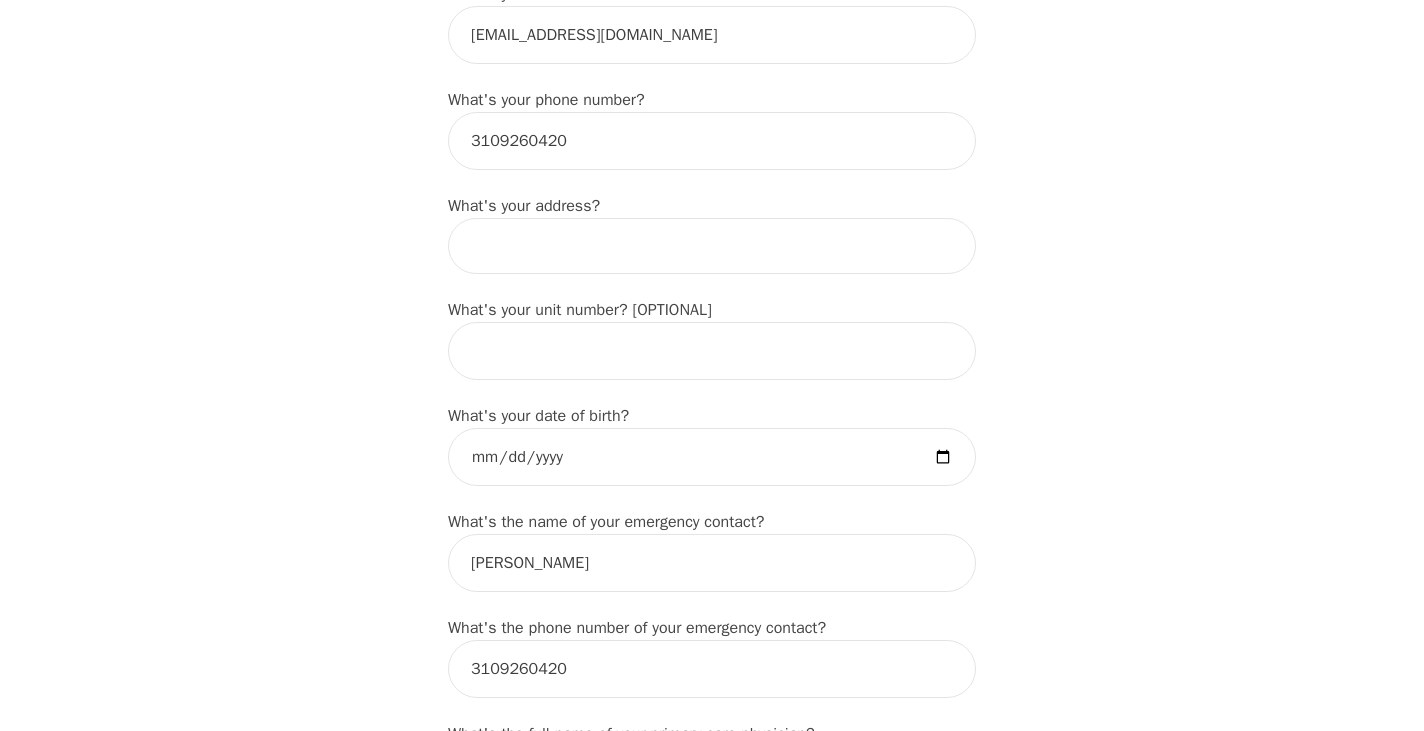 scroll, scrollTop: 662, scrollLeft: 0, axis: vertical 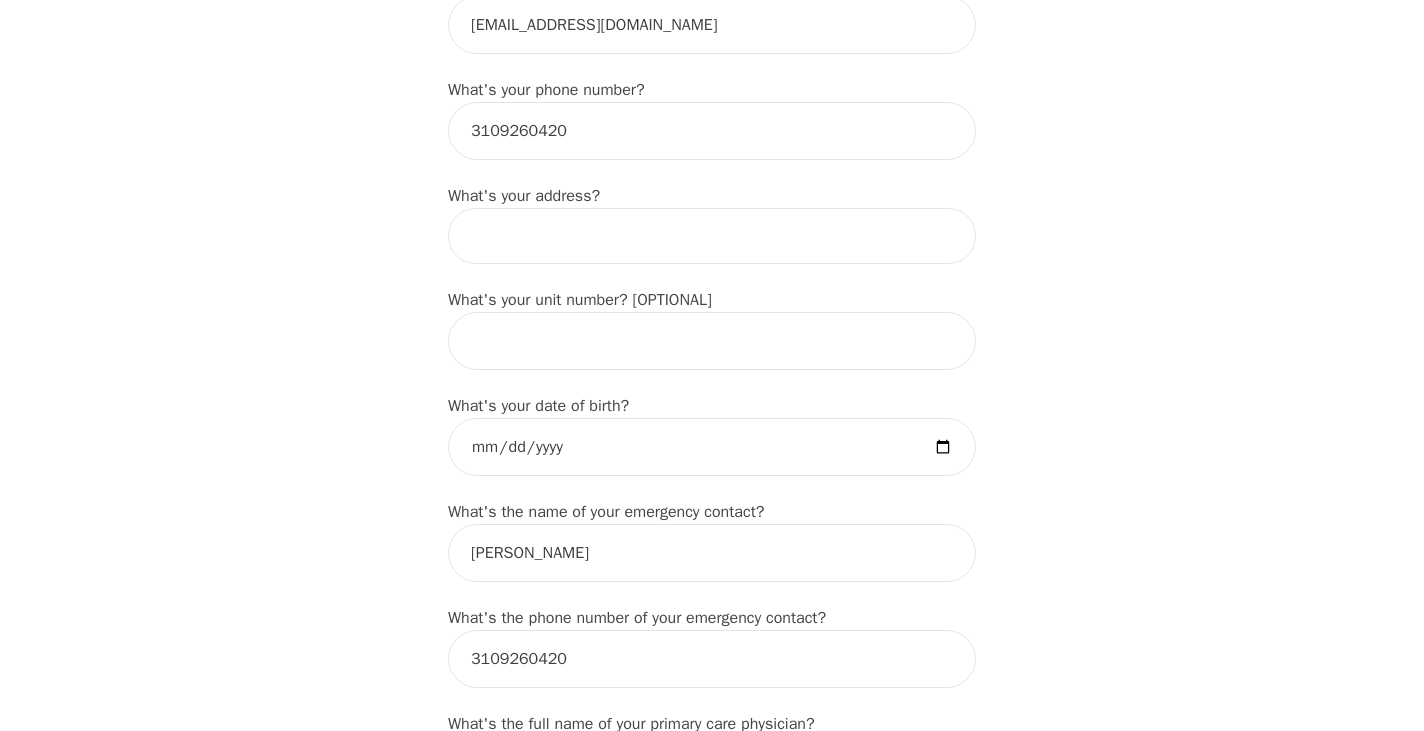 click at bounding box center (712, 236) 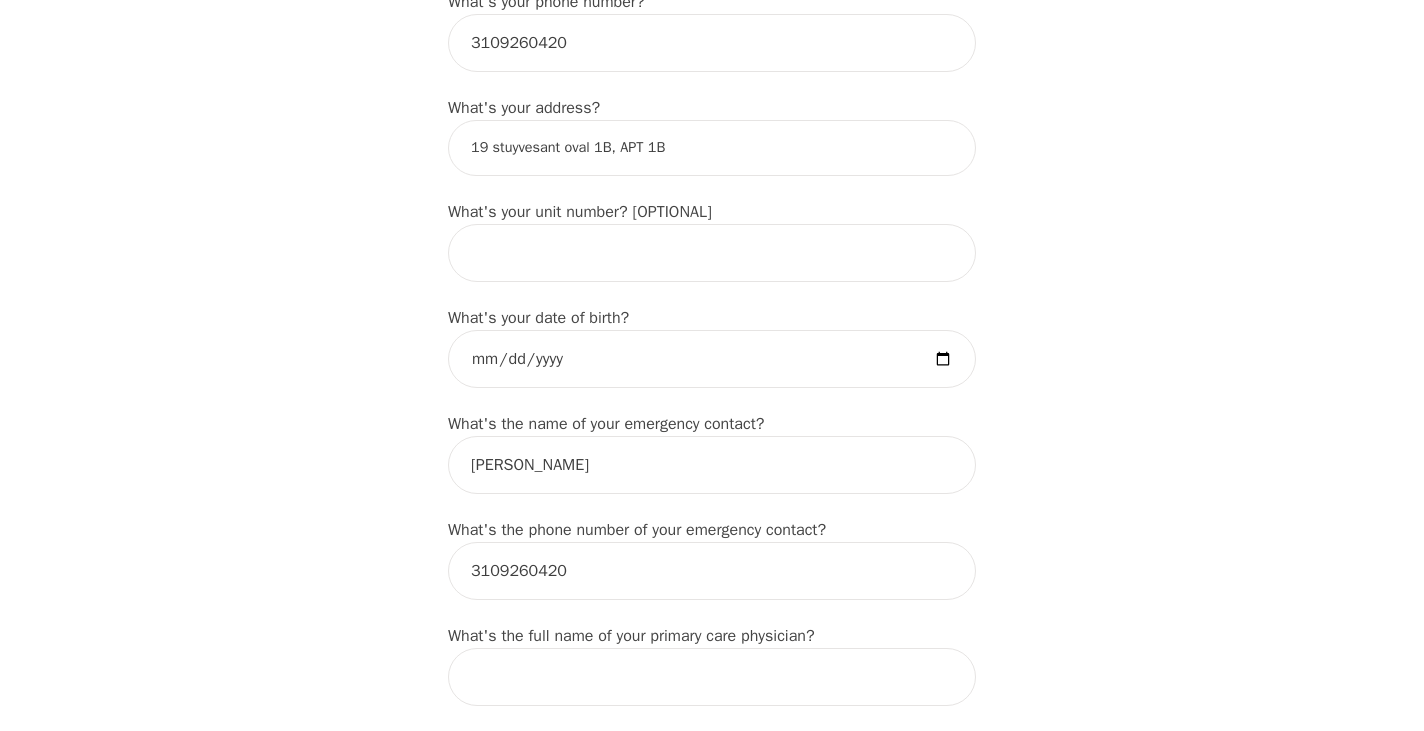 scroll, scrollTop: 752, scrollLeft: 0, axis: vertical 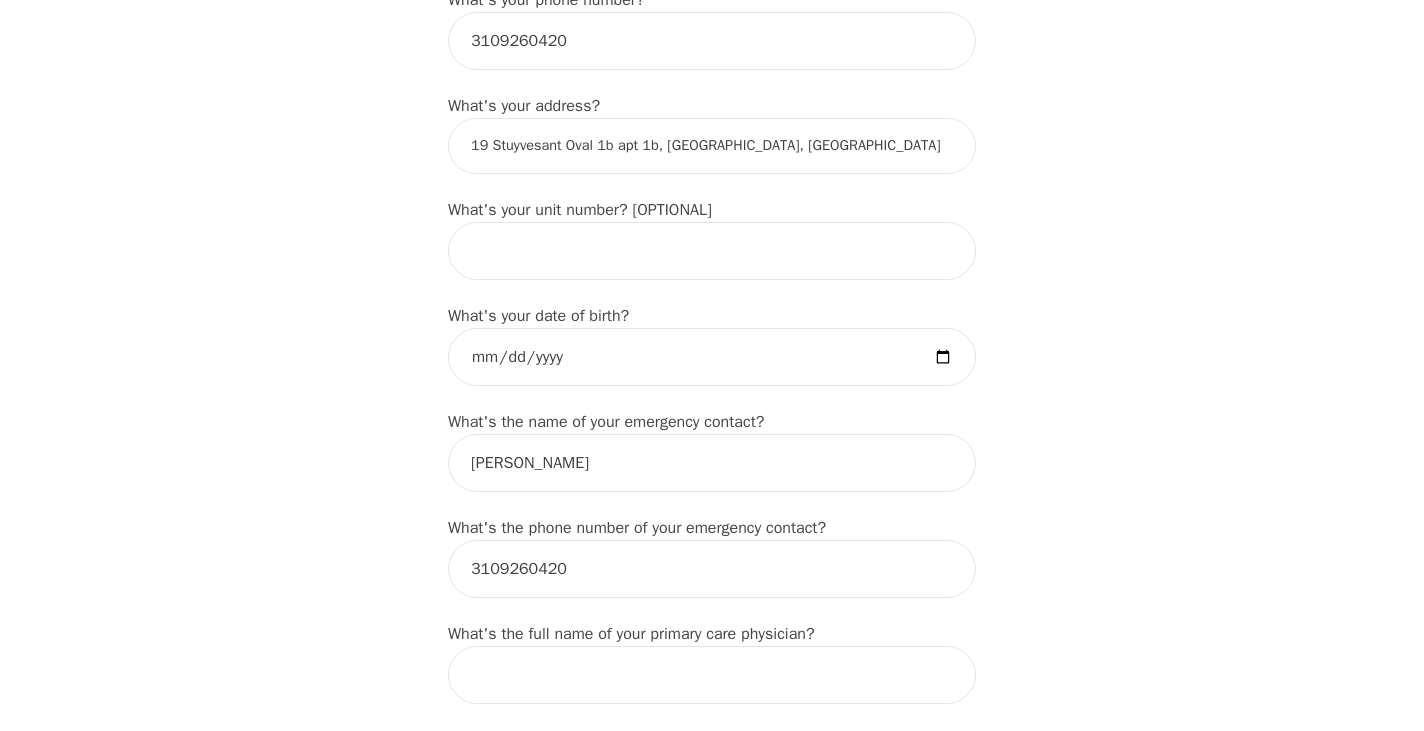 type on "[STREET_ADDRESS][US_STATE]" 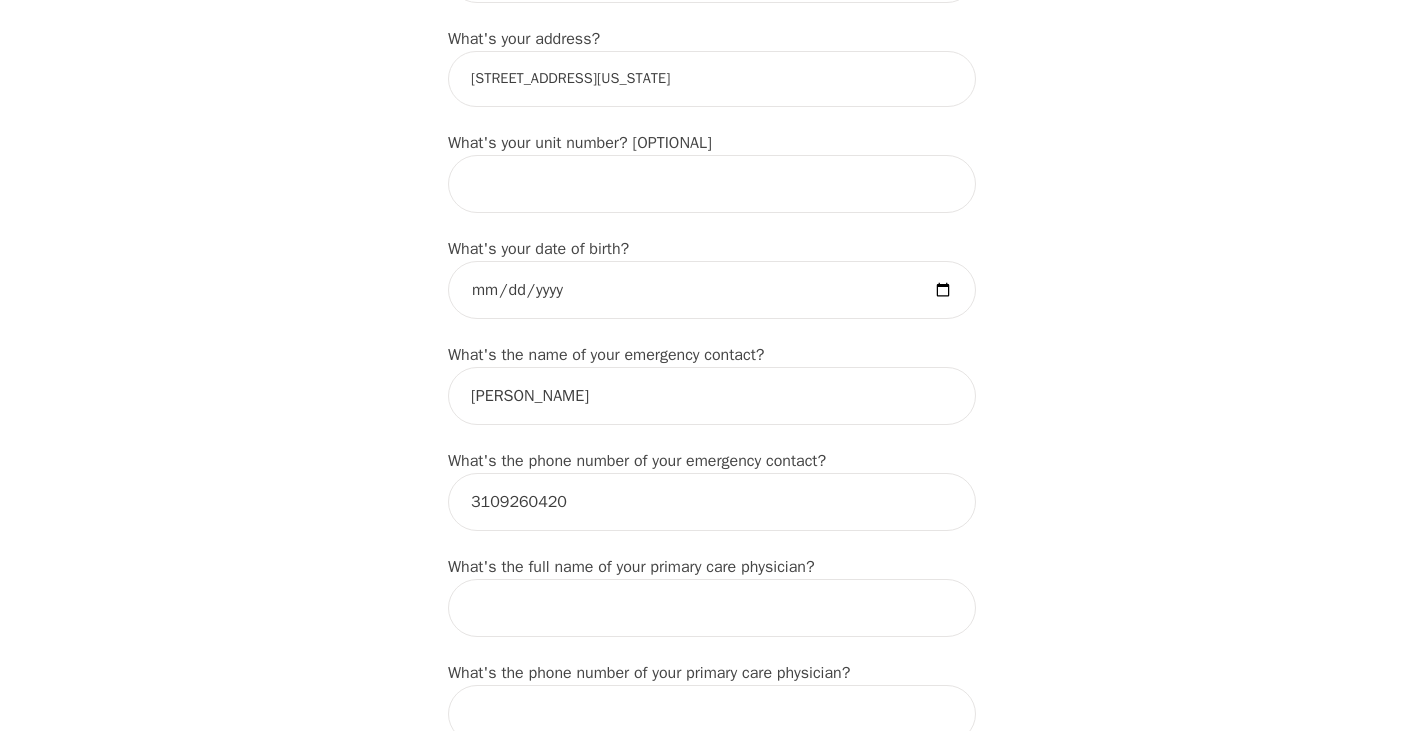 scroll, scrollTop: 830, scrollLeft: 0, axis: vertical 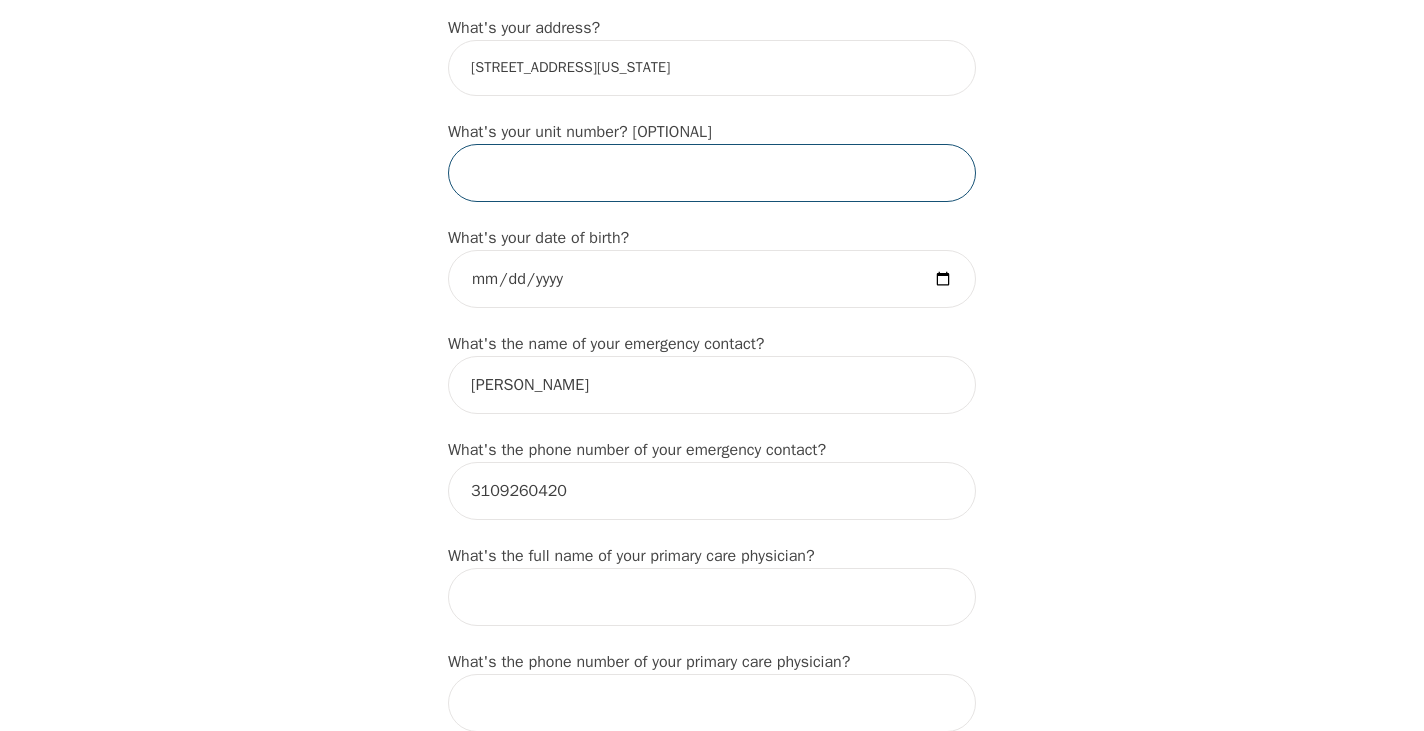 click at bounding box center [712, 173] 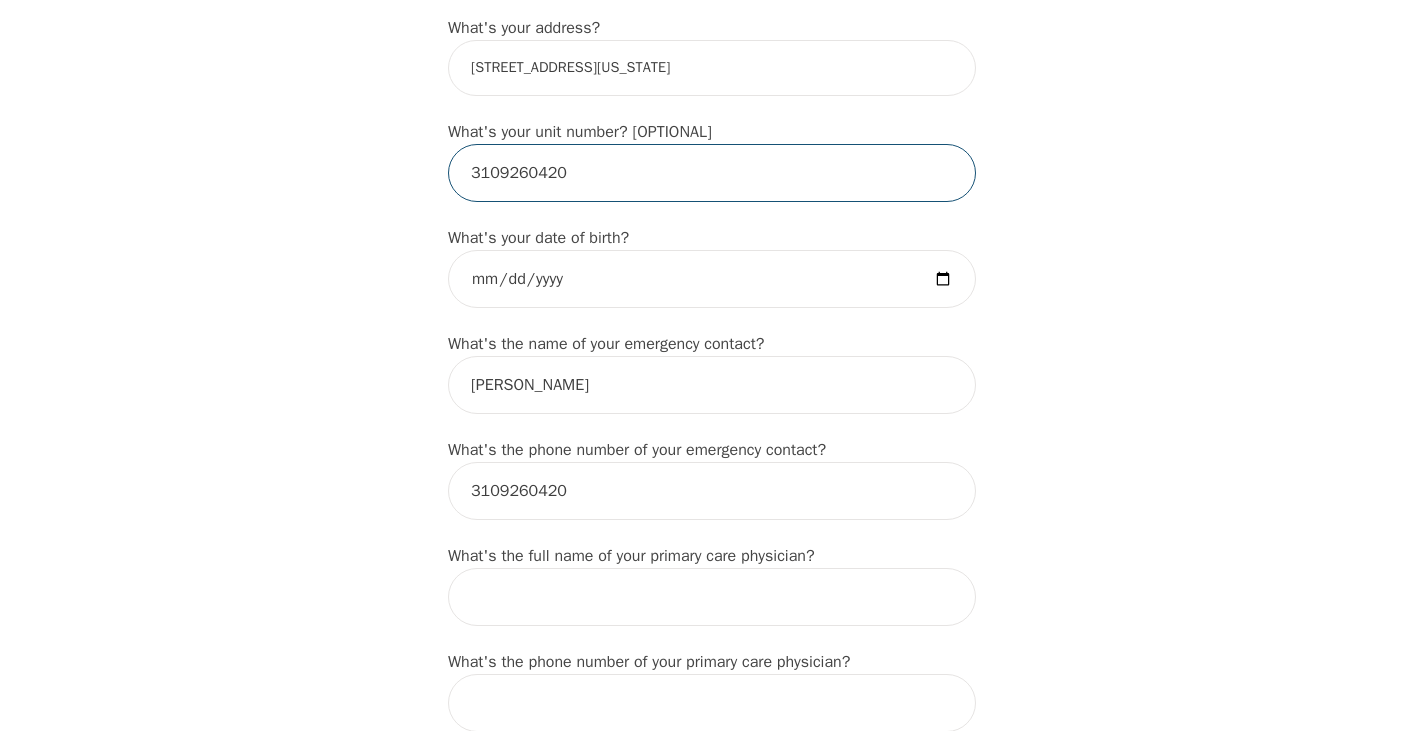 type on "3109260420" 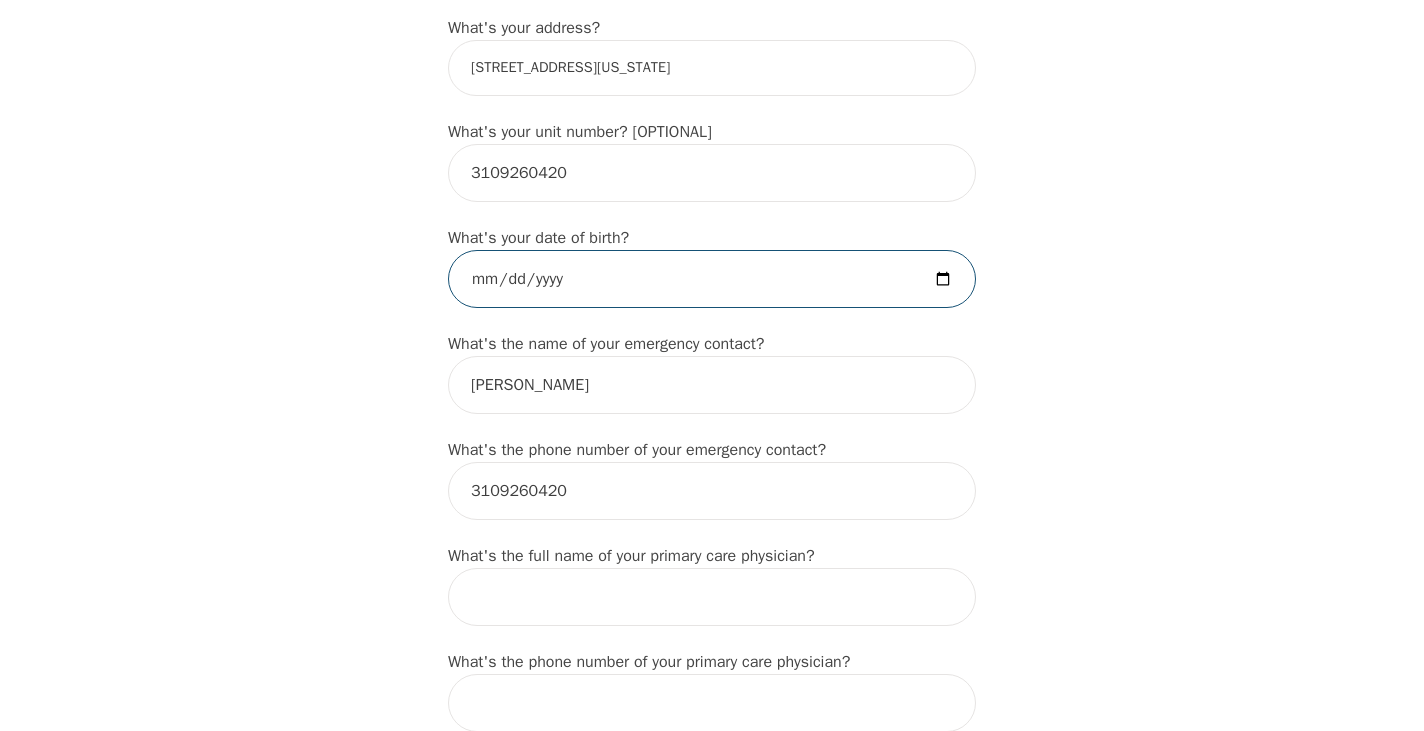 click at bounding box center [712, 279] 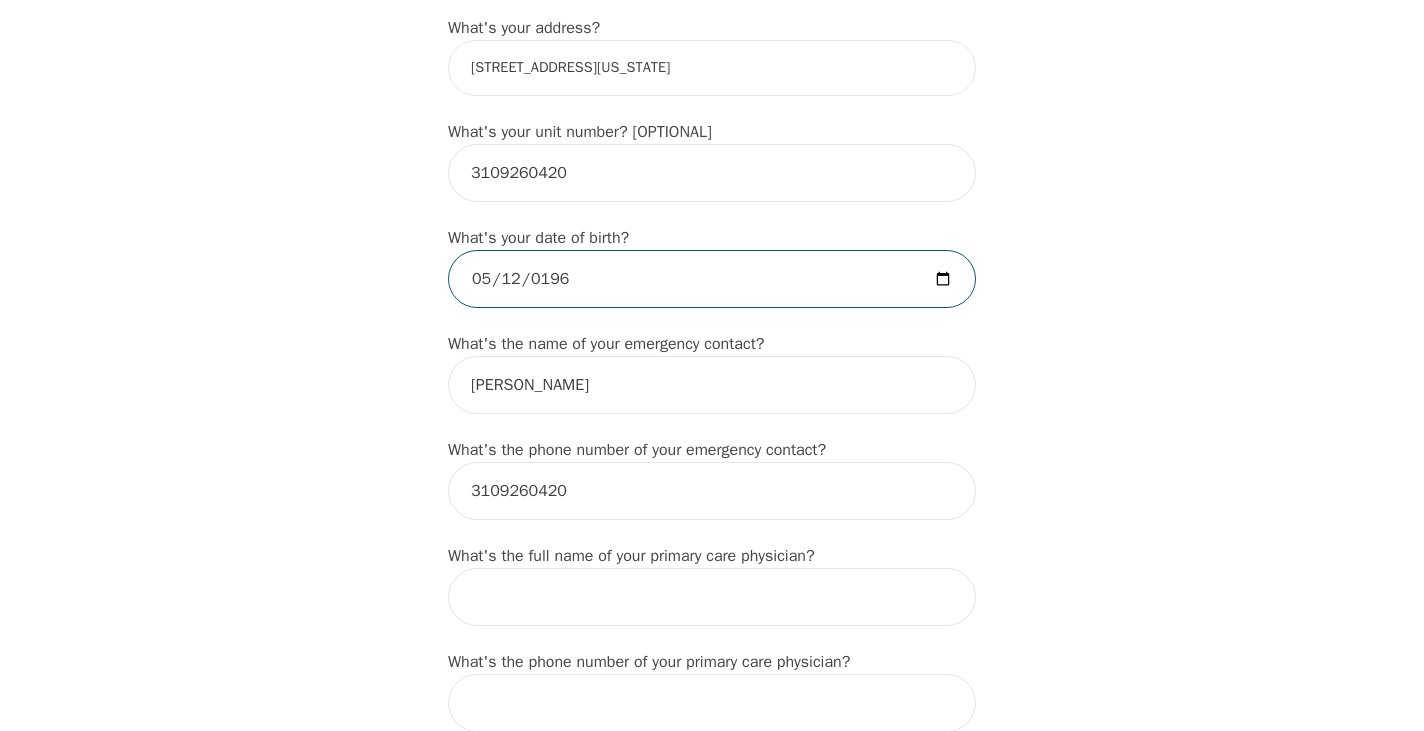 type on "[DATE]" 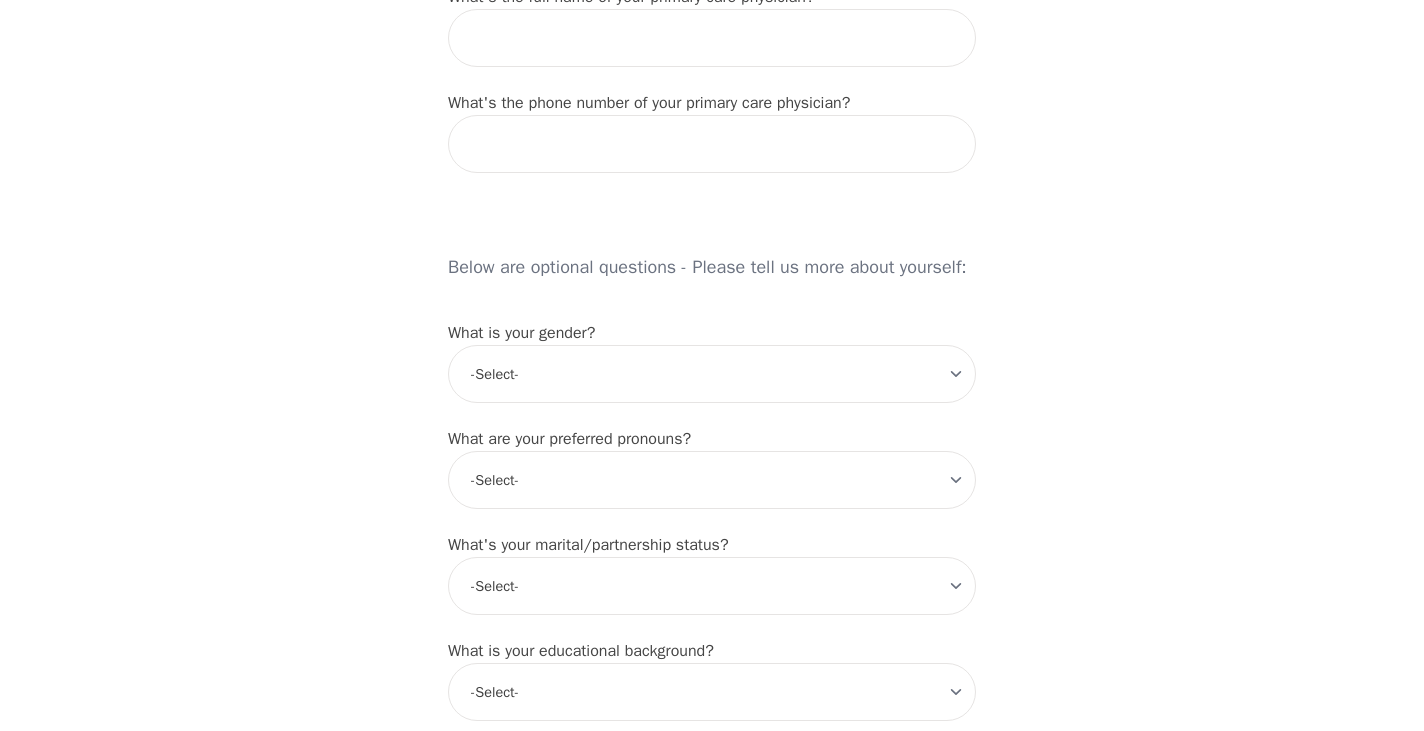 scroll, scrollTop: 1394, scrollLeft: 0, axis: vertical 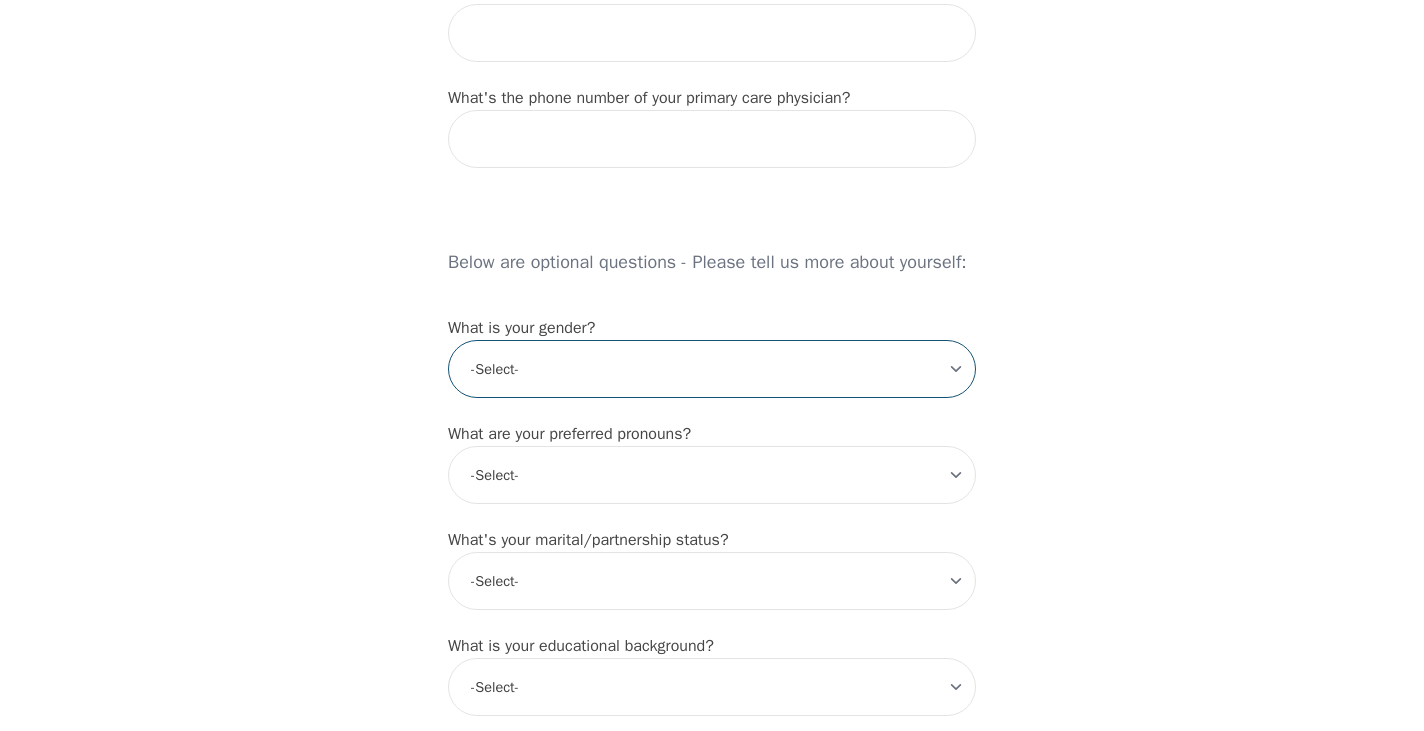 click on "-Select- [DEMOGRAPHIC_DATA] [DEMOGRAPHIC_DATA] [DEMOGRAPHIC_DATA] [DEMOGRAPHIC_DATA] [DEMOGRAPHIC_DATA] prefer_not_to_say" at bounding box center (712, 369) 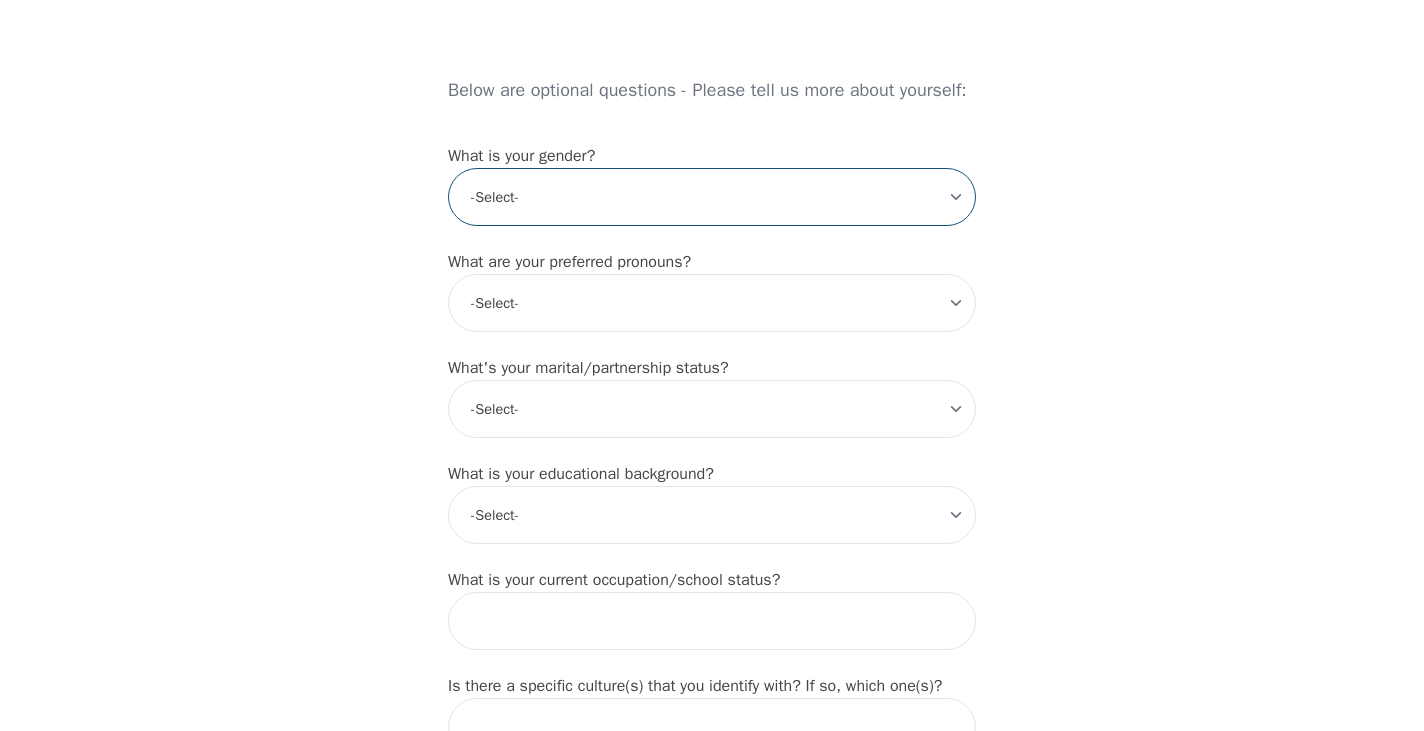 scroll, scrollTop: 1568, scrollLeft: 0, axis: vertical 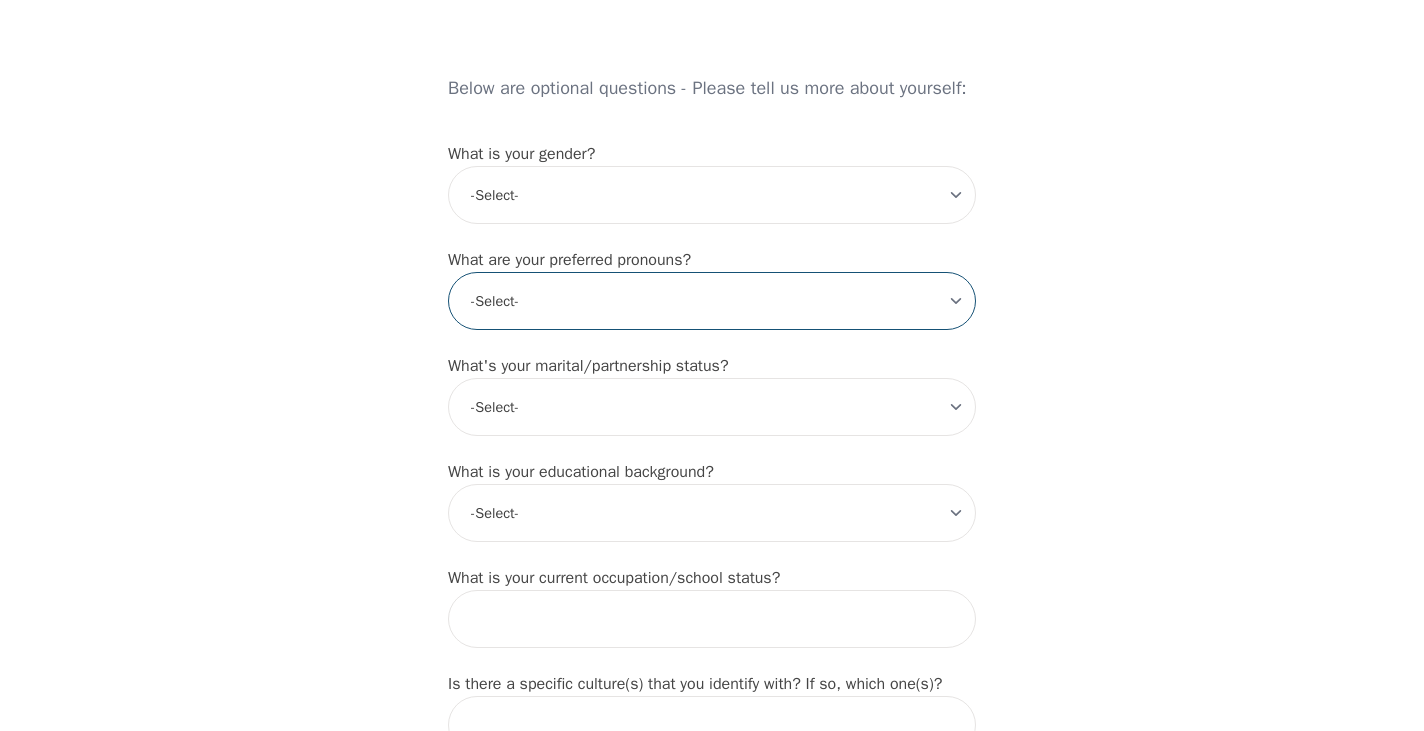 click on "-Select- he/him she/her they/them ze/zir xe/xem ey/em ve/ver tey/ter e/e per/per prefer_not_to_say" at bounding box center (712, 301) 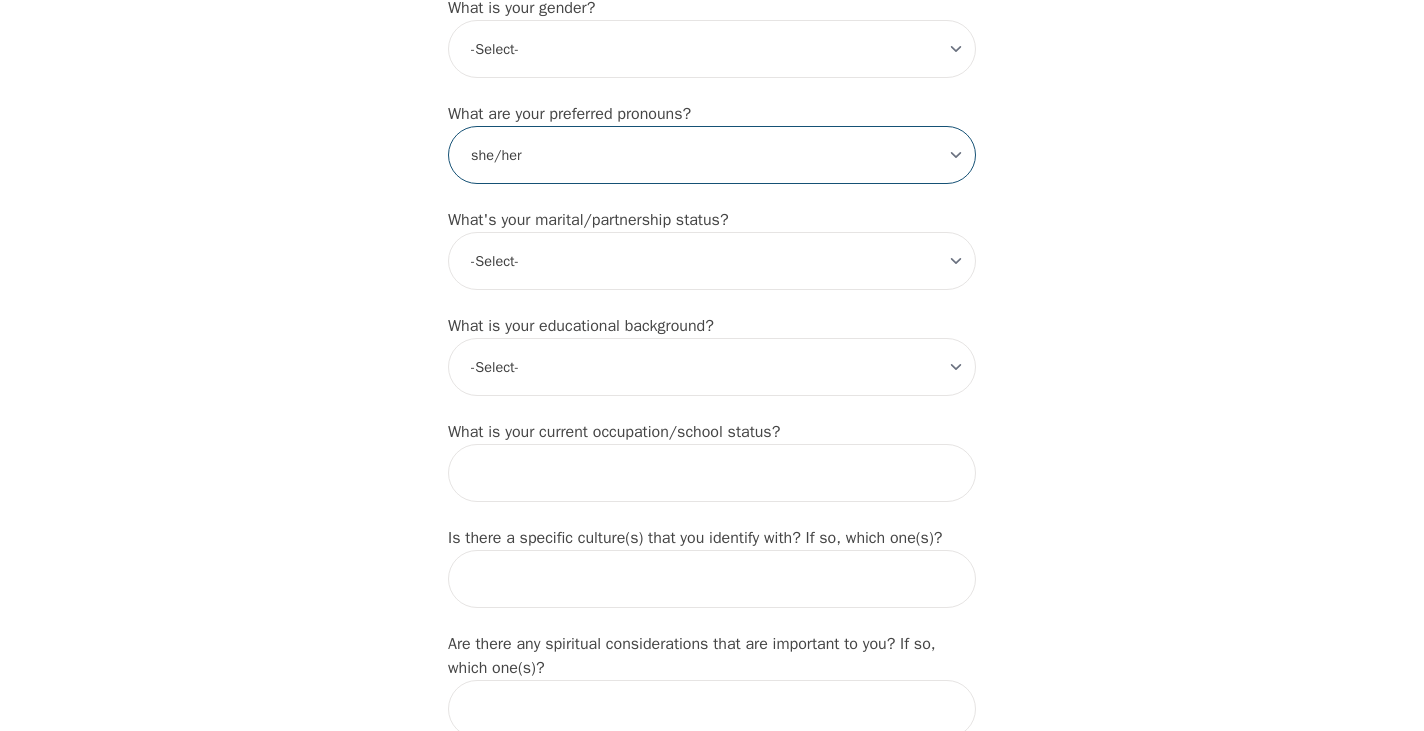 scroll, scrollTop: 1717, scrollLeft: 0, axis: vertical 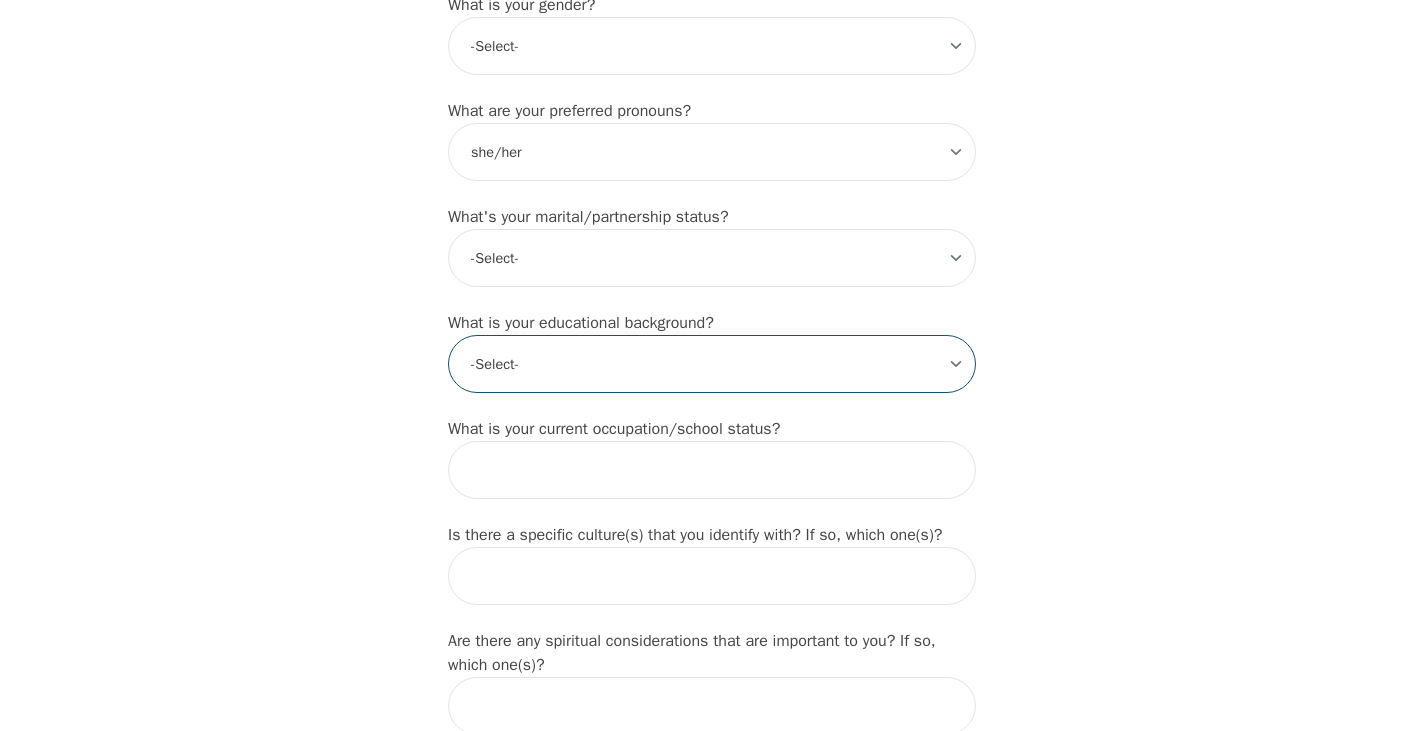 click on "-Select- Less than high school High school Associate degree Bachelor degree Master's degree Professional degree Doctorial degree" at bounding box center (712, 364) 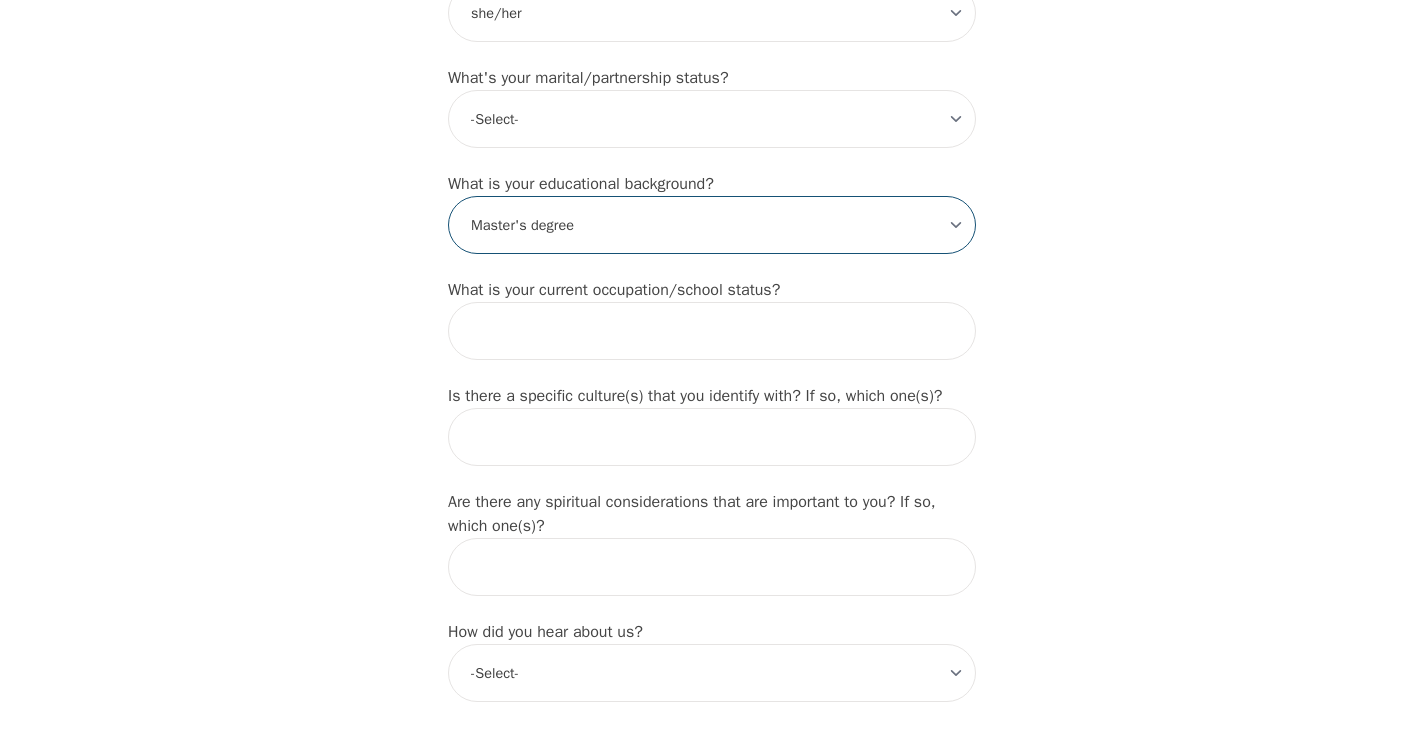 scroll, scrollTop: 1859, scrollLeft: 0, axis: vertical 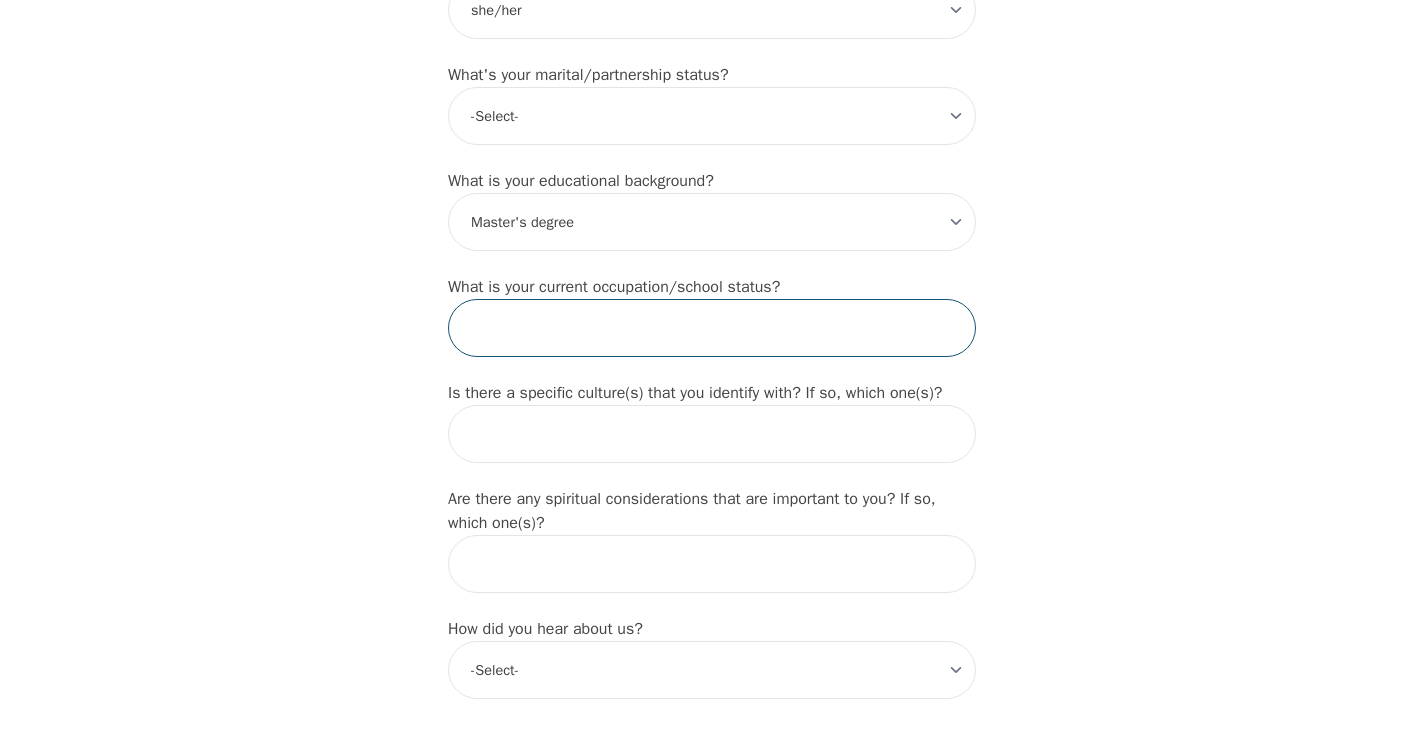 click at bounding box center (712, 328) 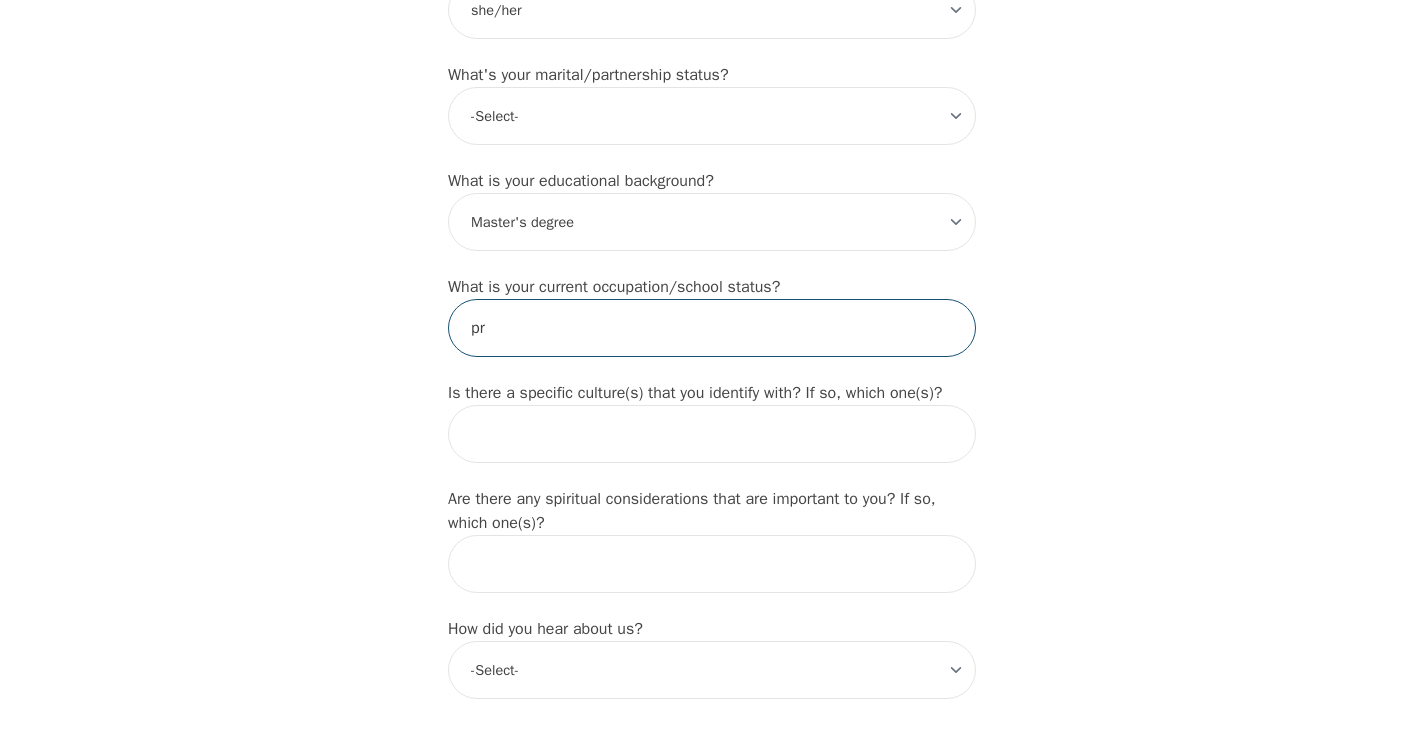 type on "p" 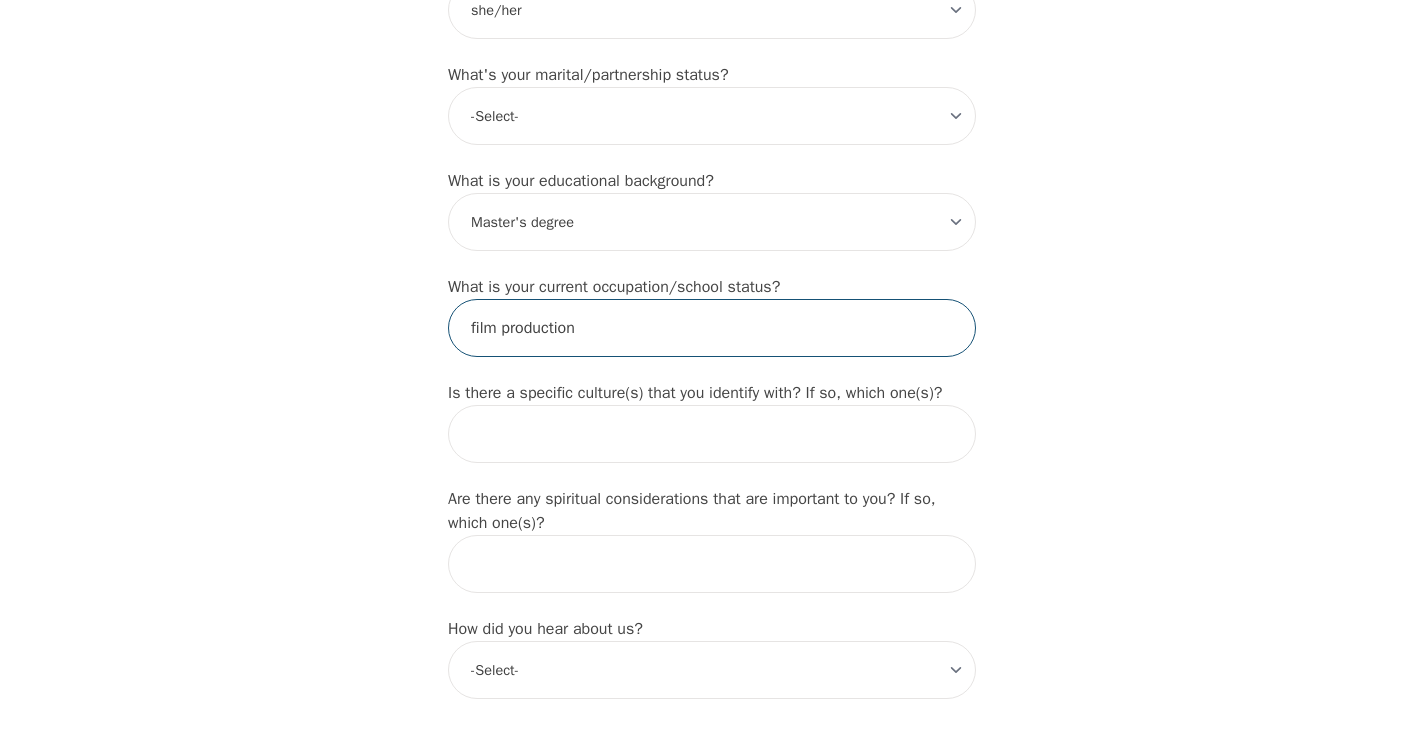type on "film production" 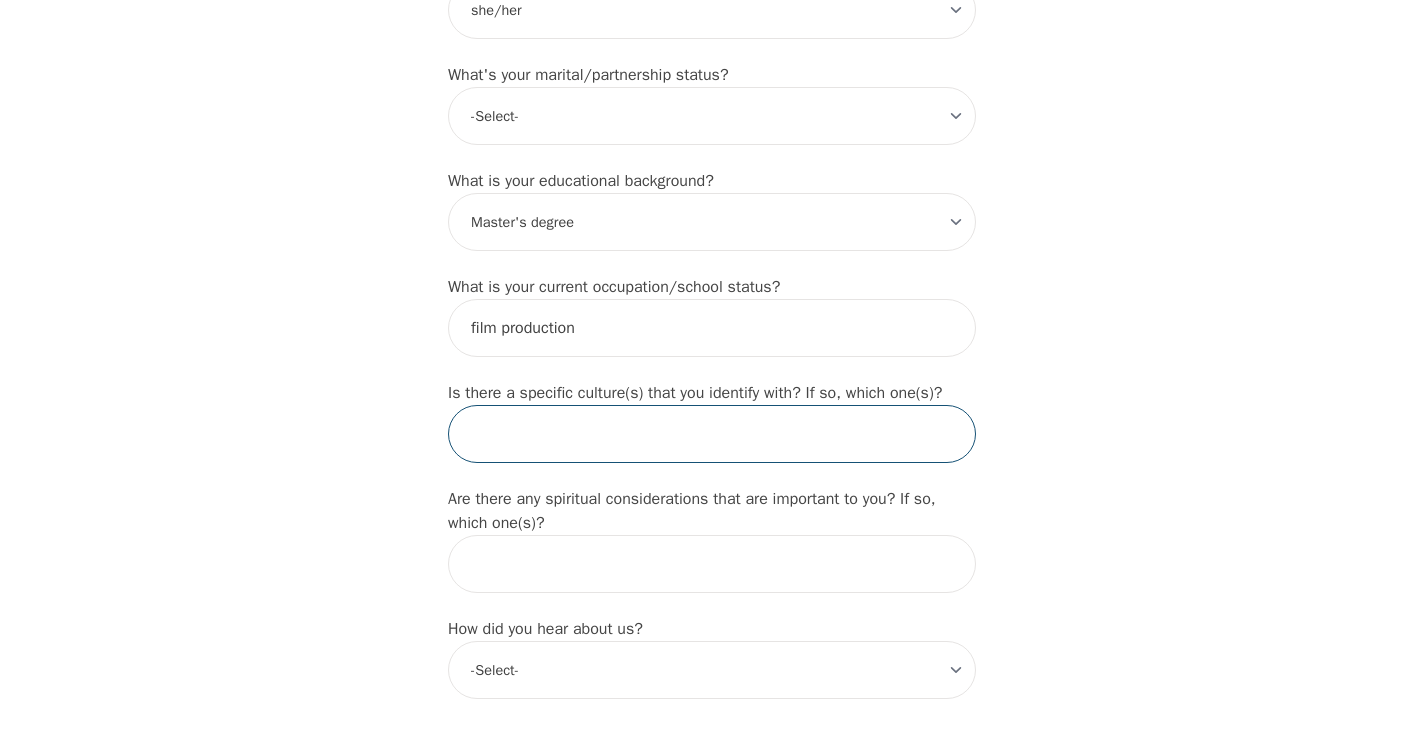 click at bounding box center [712, 434] 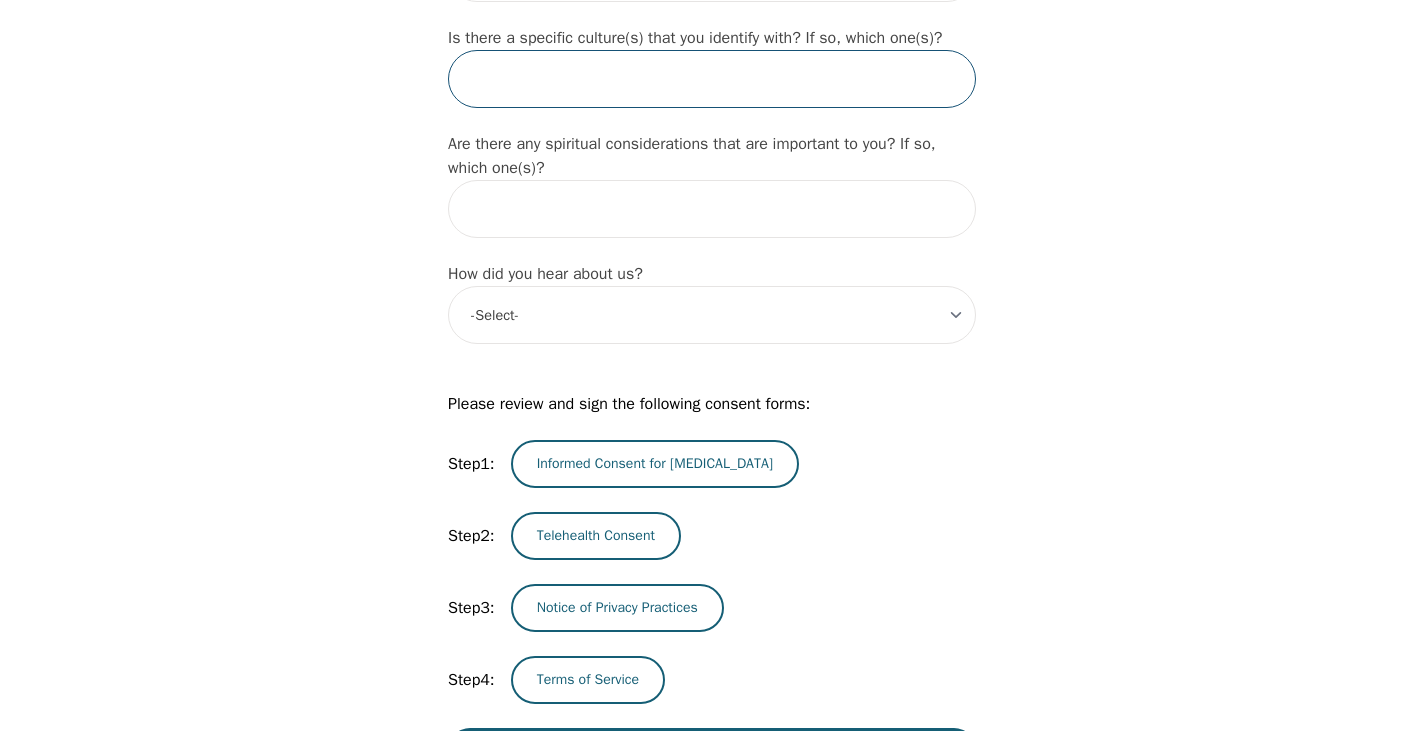 scroll, scrollTop: 2218, scrollLeft: 0, axis: vertical 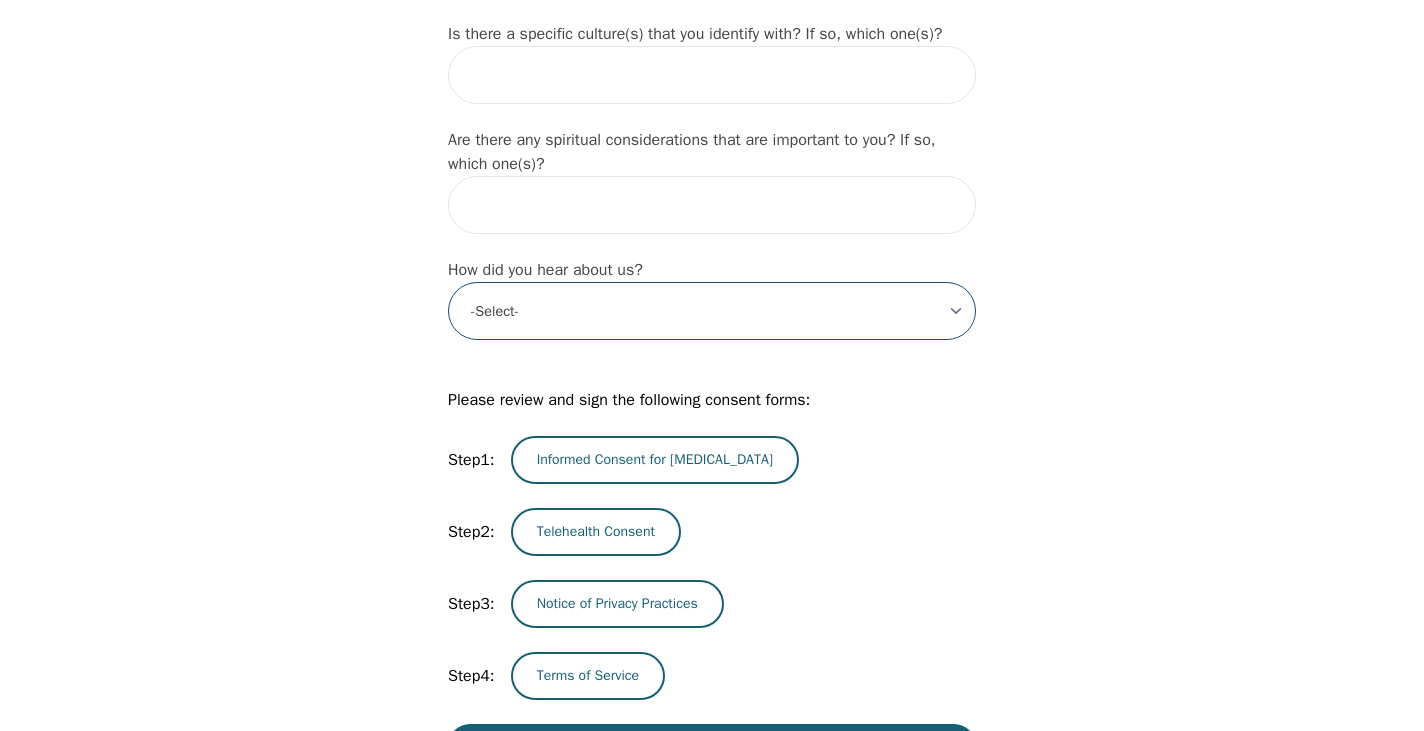 click on "-Select- Physician/Specialist Friend Facebook Instagram Google Search Google Ads Facebook/Instagram Ads Other" at bounding box center [712, 311] 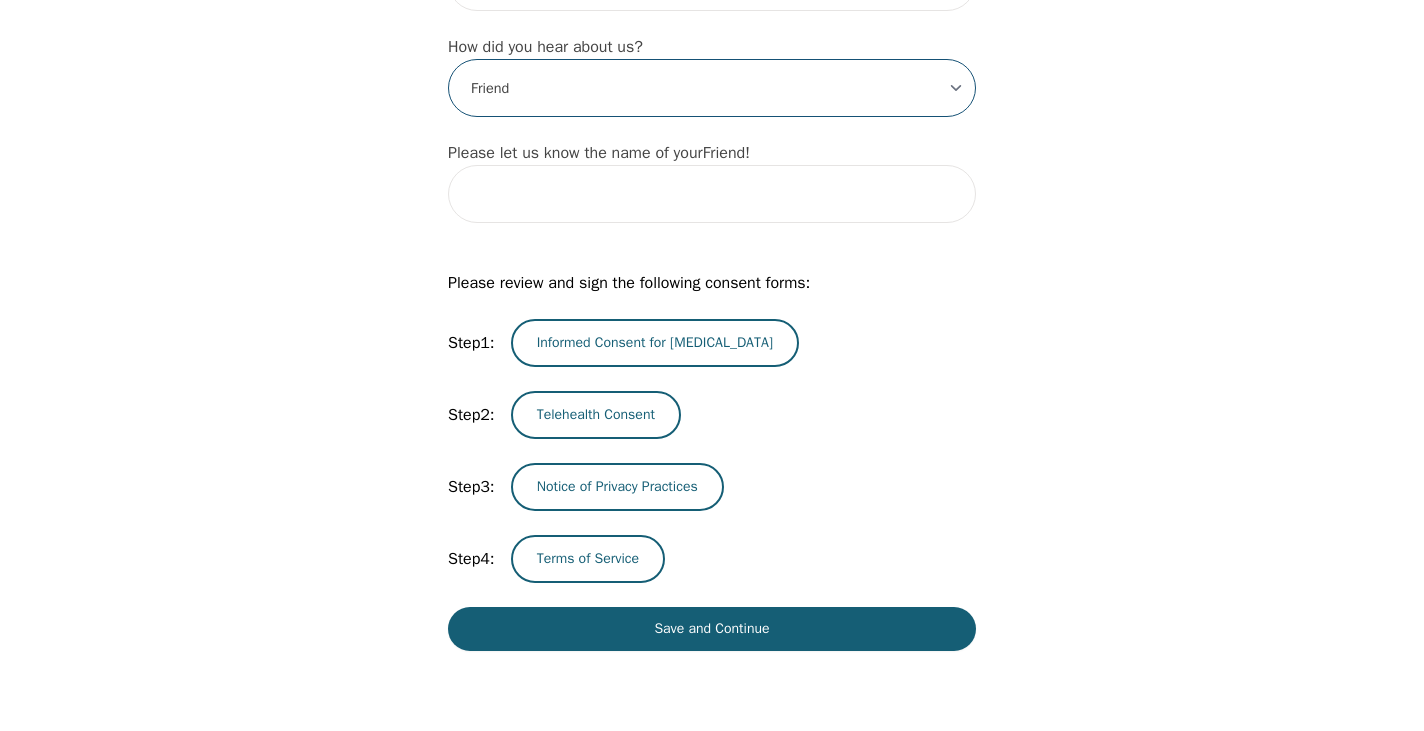 scroll, scrollTop: 2500, scrollLeft: 0, axis: vertical 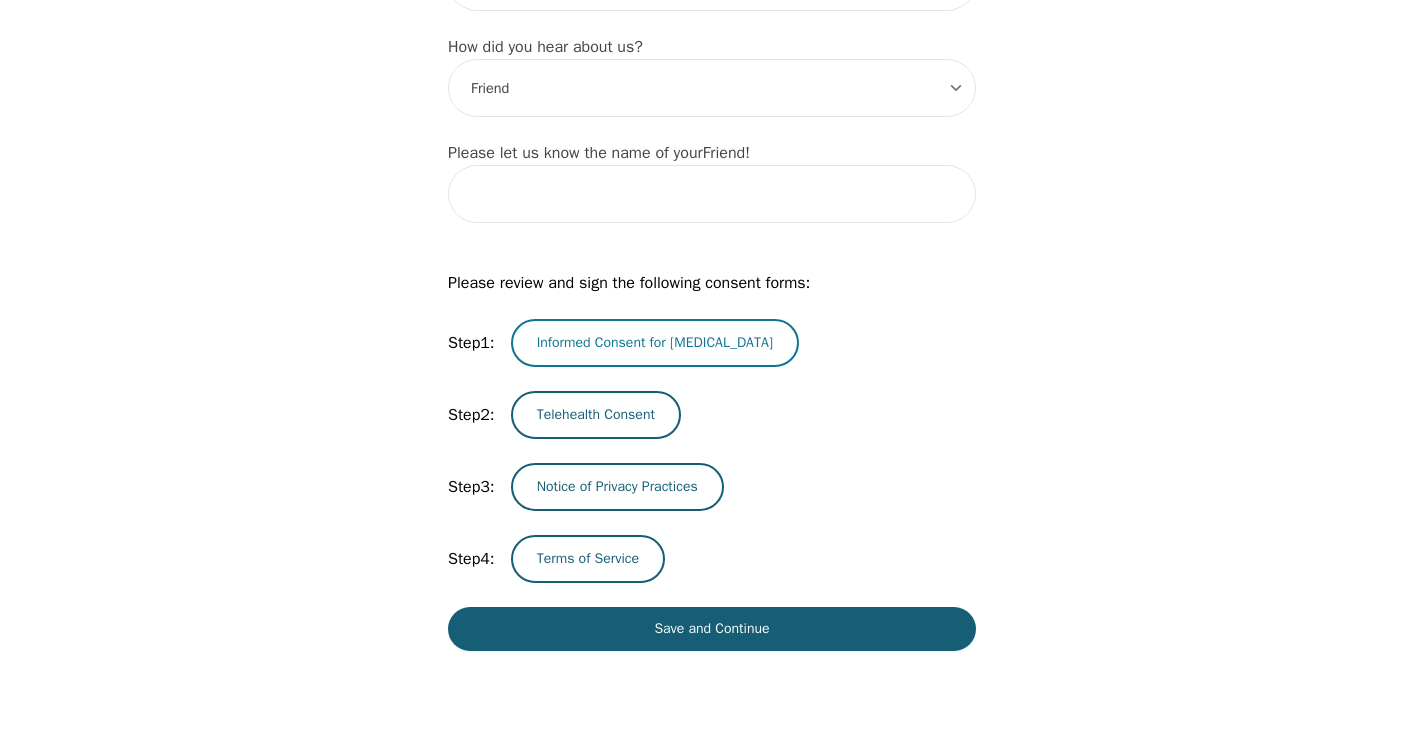 click on "Informed Consent for [MEDICAL_DATA]" at bounding box center (655, 343) 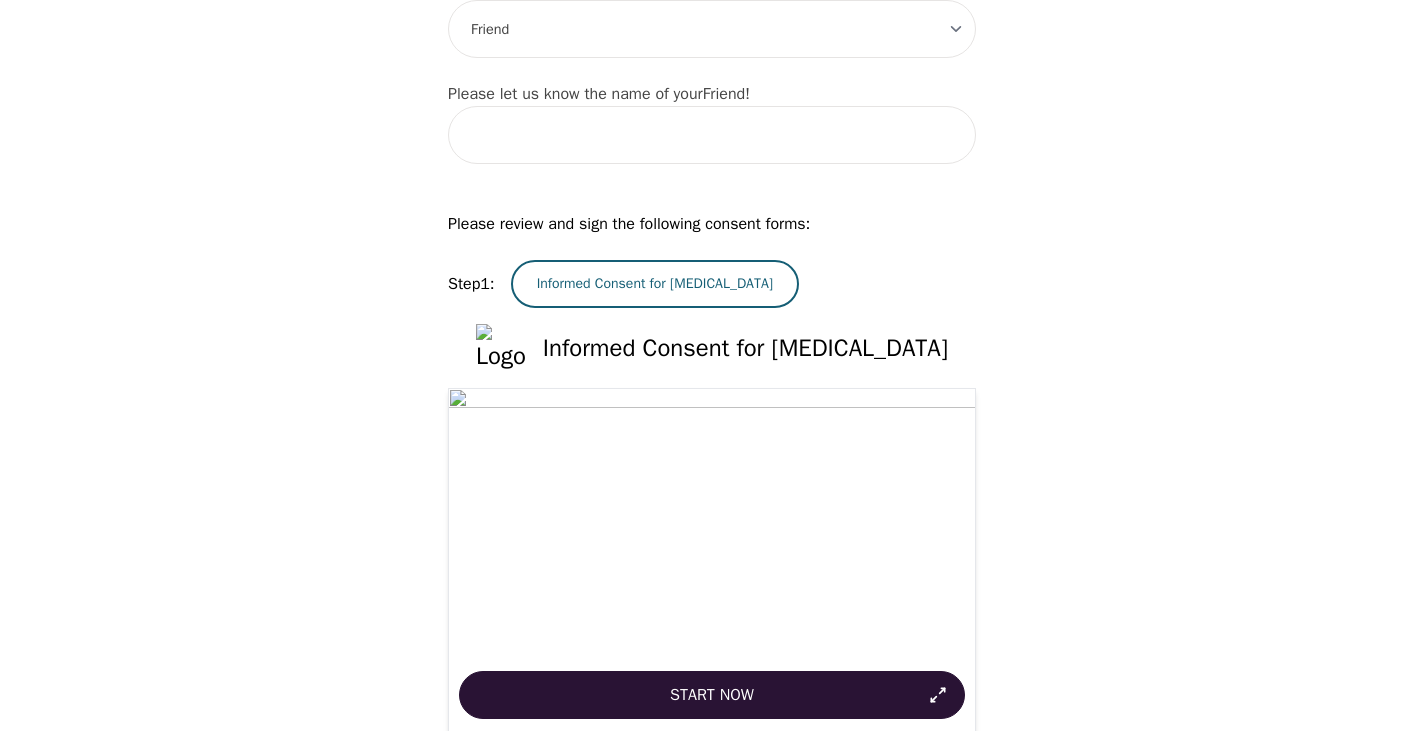 click on "Start Now" 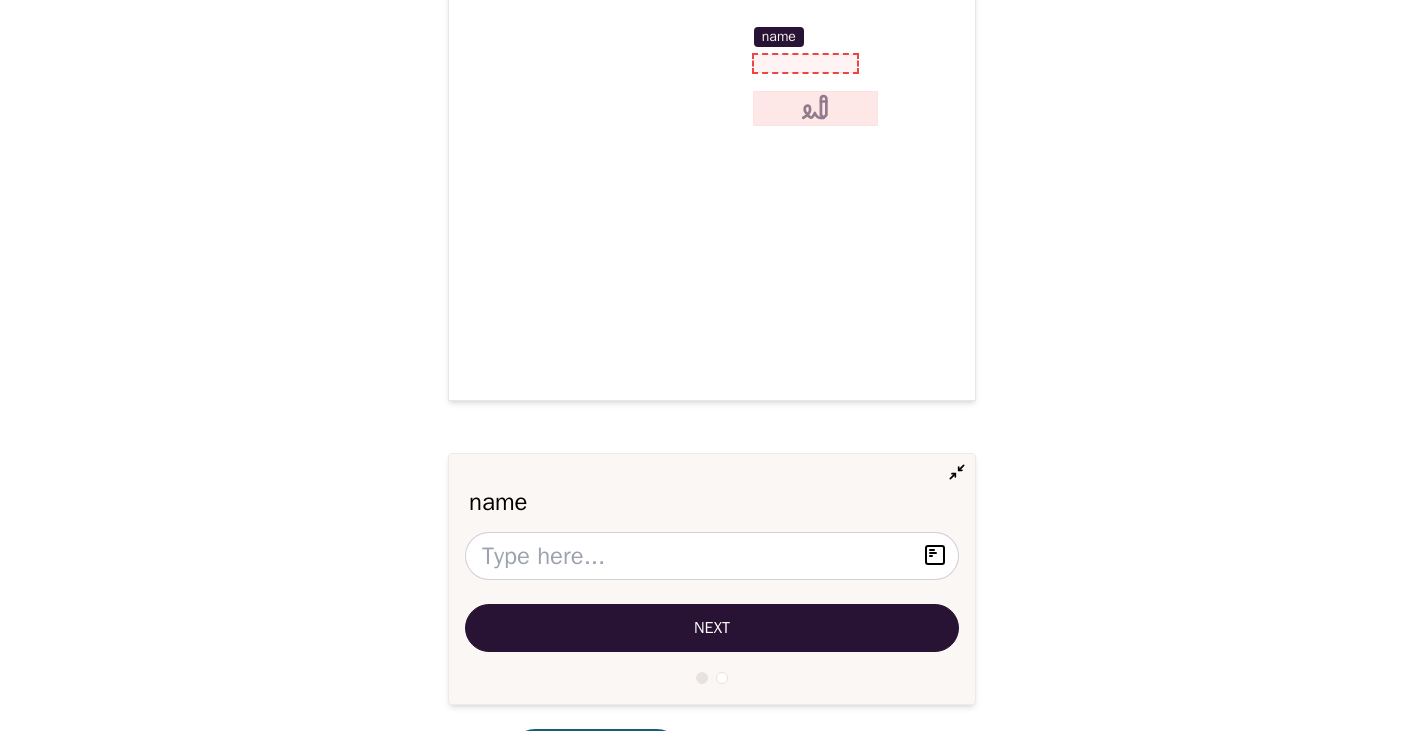 scroll, scrollTop: 5297, scrollLeft: 0, axis: vertical 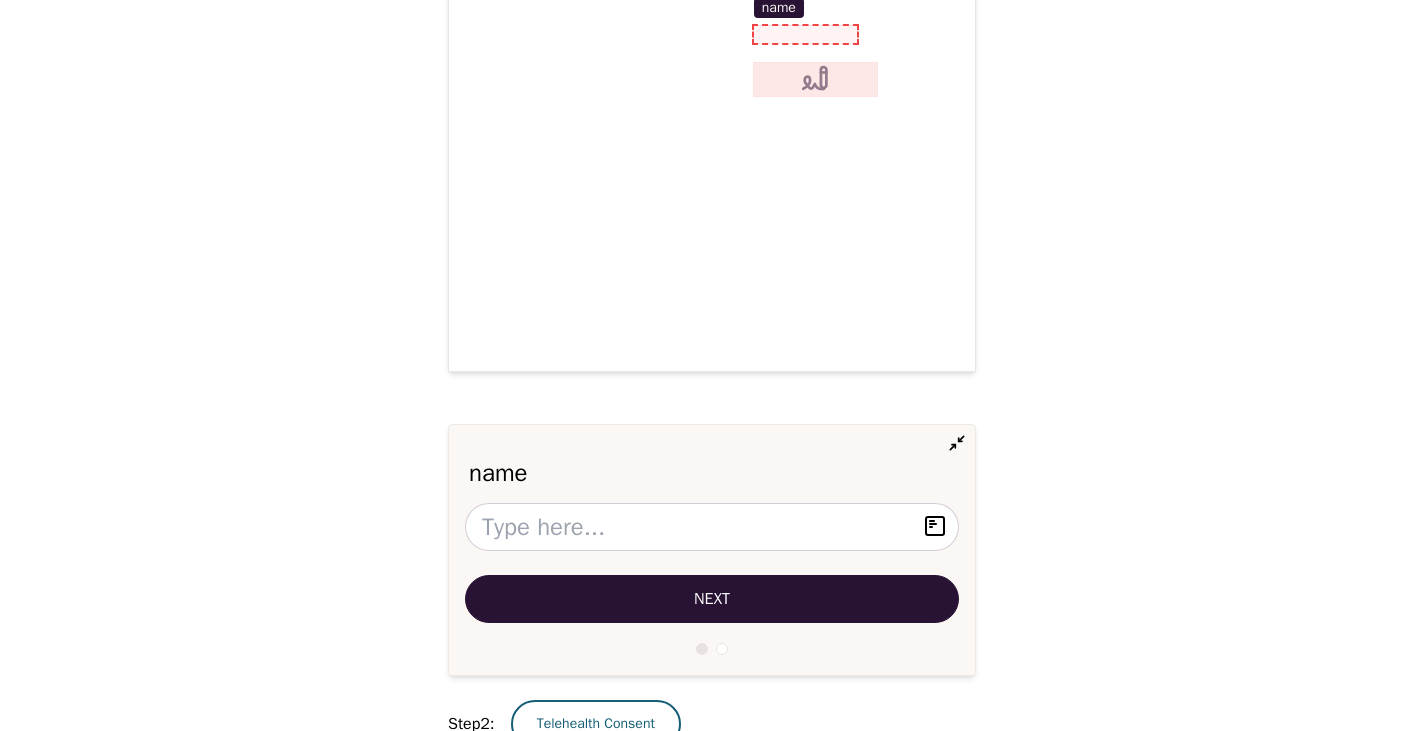 click at bounding box center (806, 35) 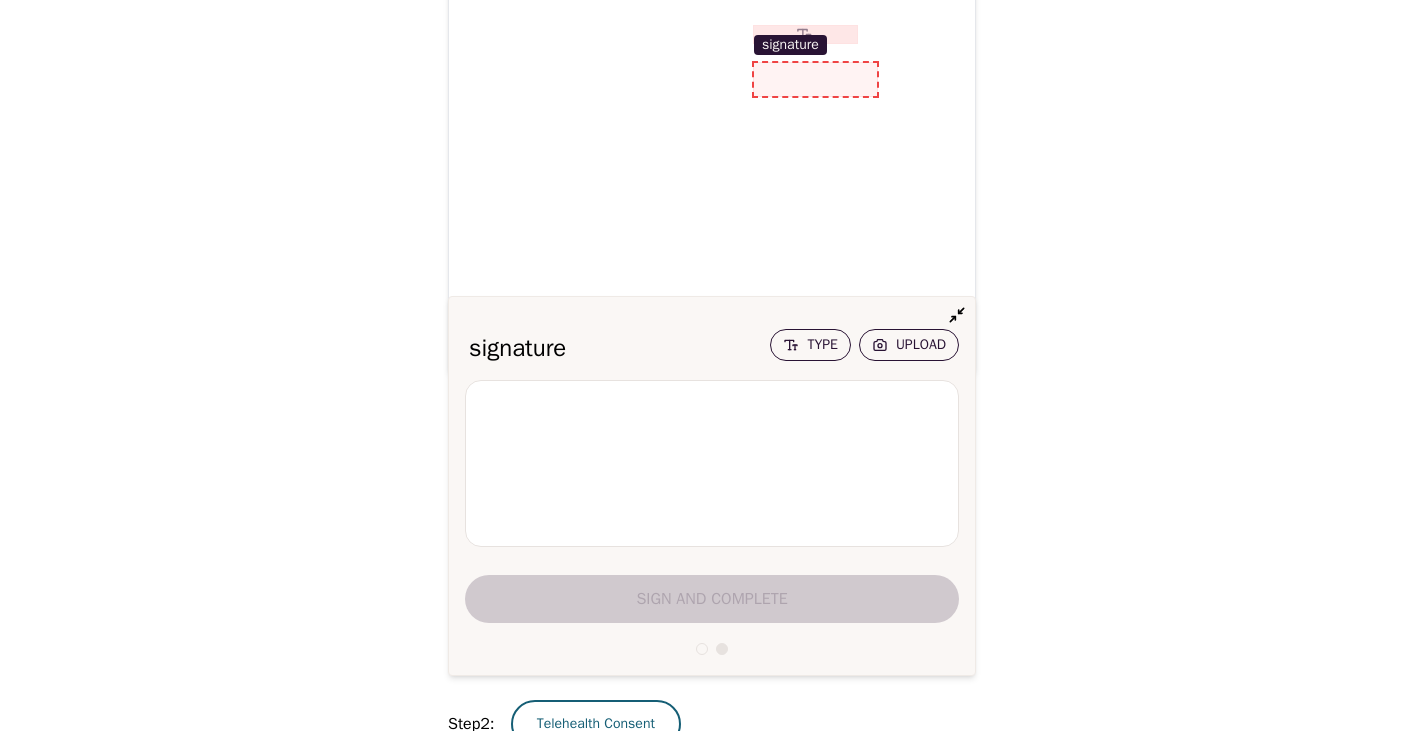 click at bounding box center [815, 79] 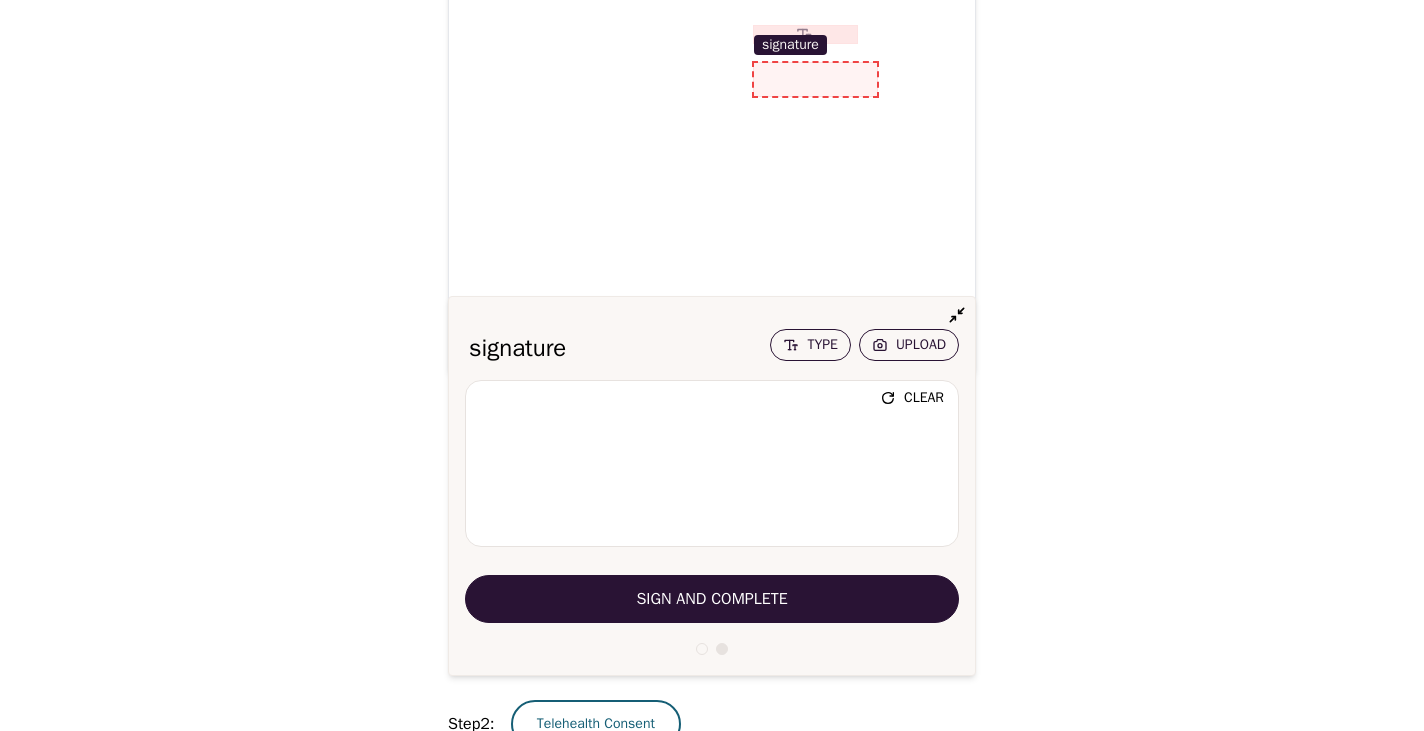 scroll, scrollTop: 5334, scrollLeft: 0, axis: vertical 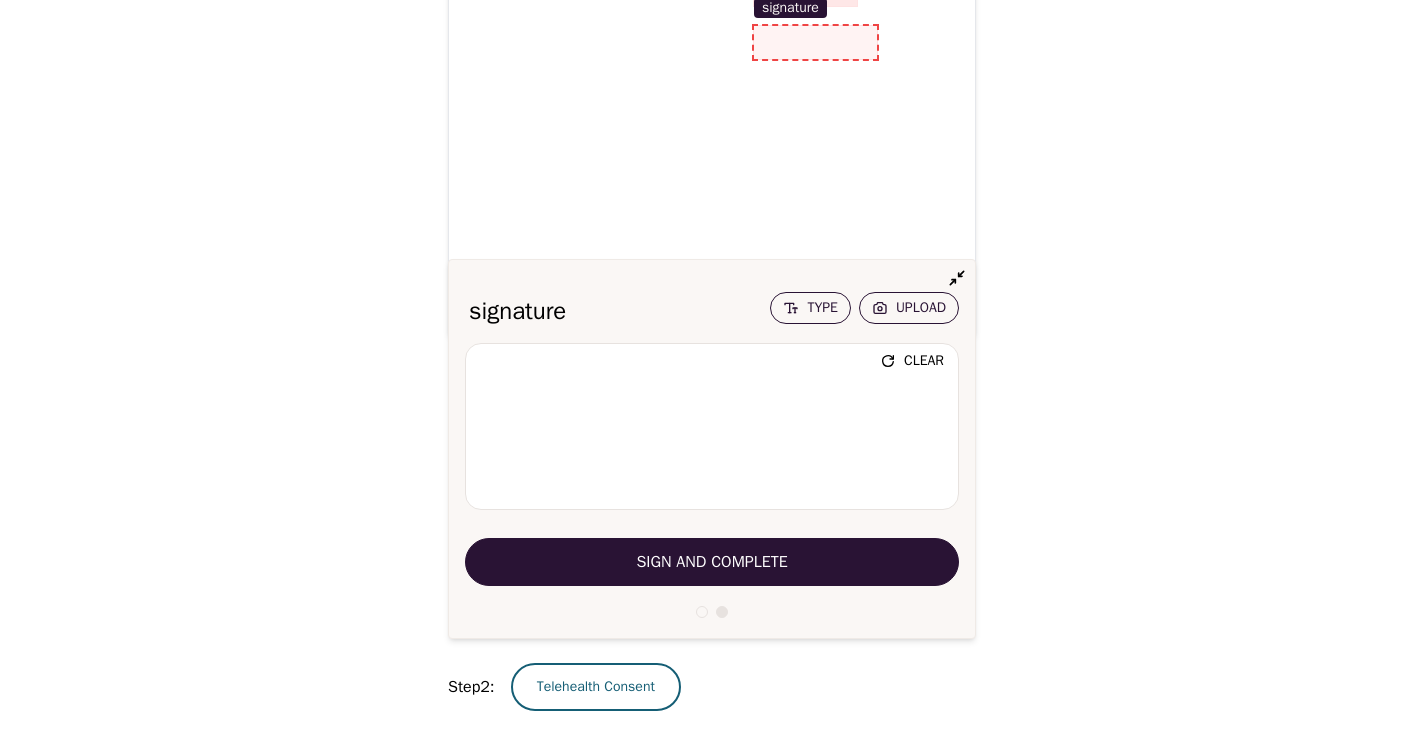 click on "Sign and Complete" at bounding box center [711, 562] 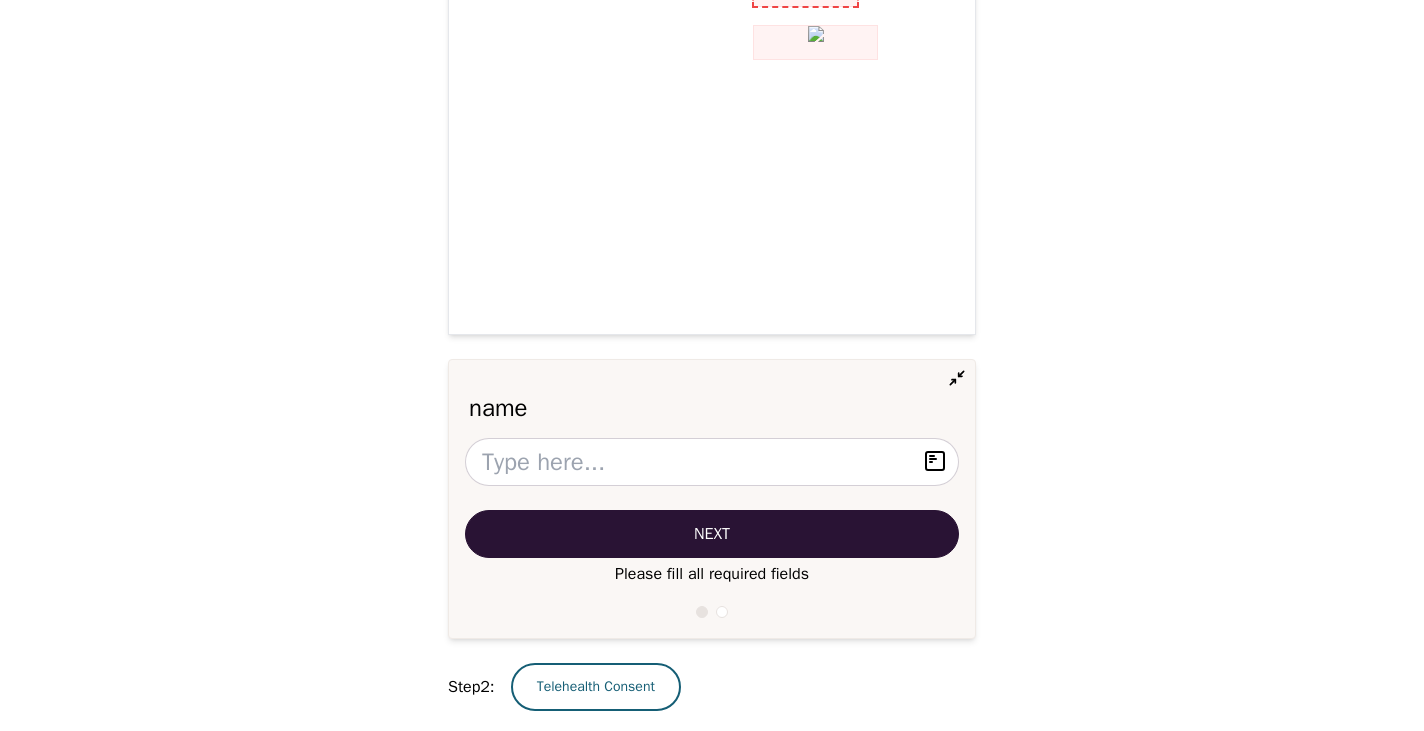 scroll, scrollTop: 5297, scrollLeft: 0, axis: vertical 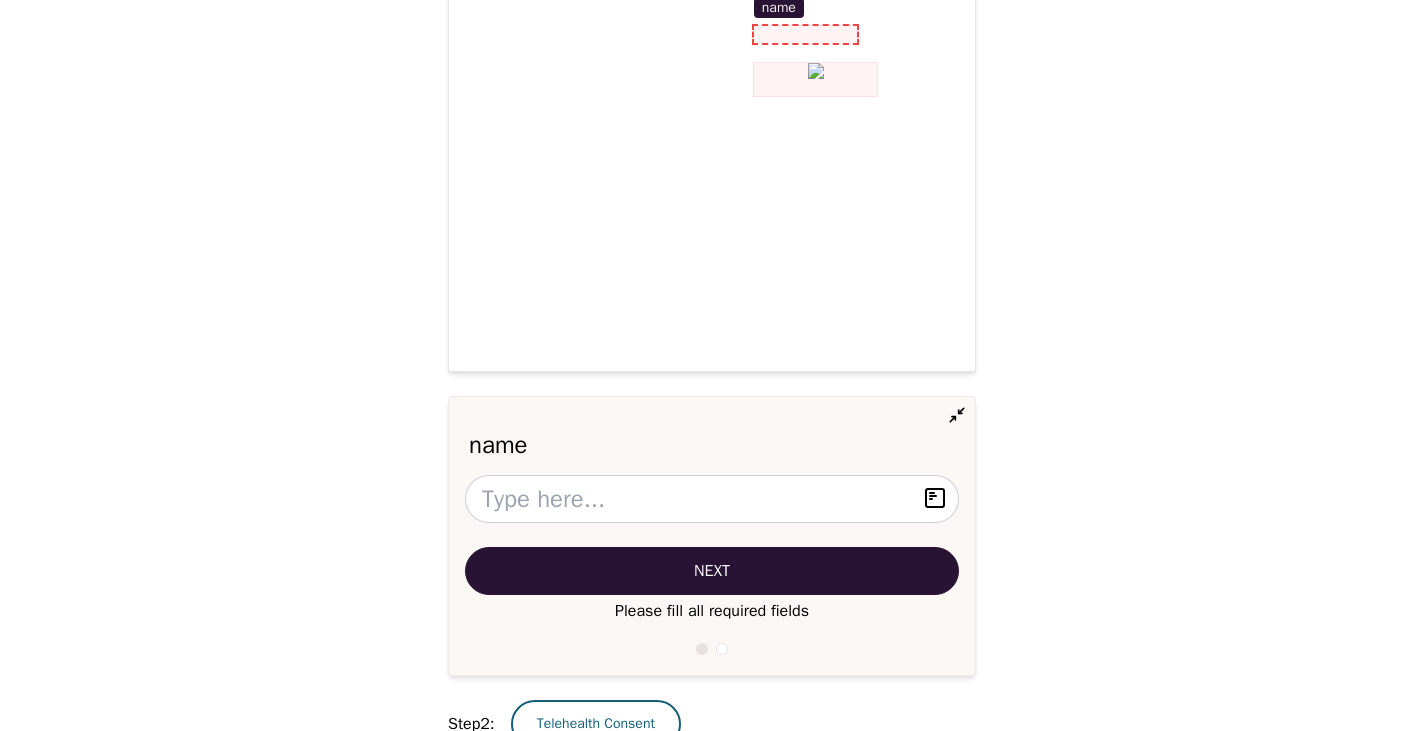 click at bounding box center (806, 35) 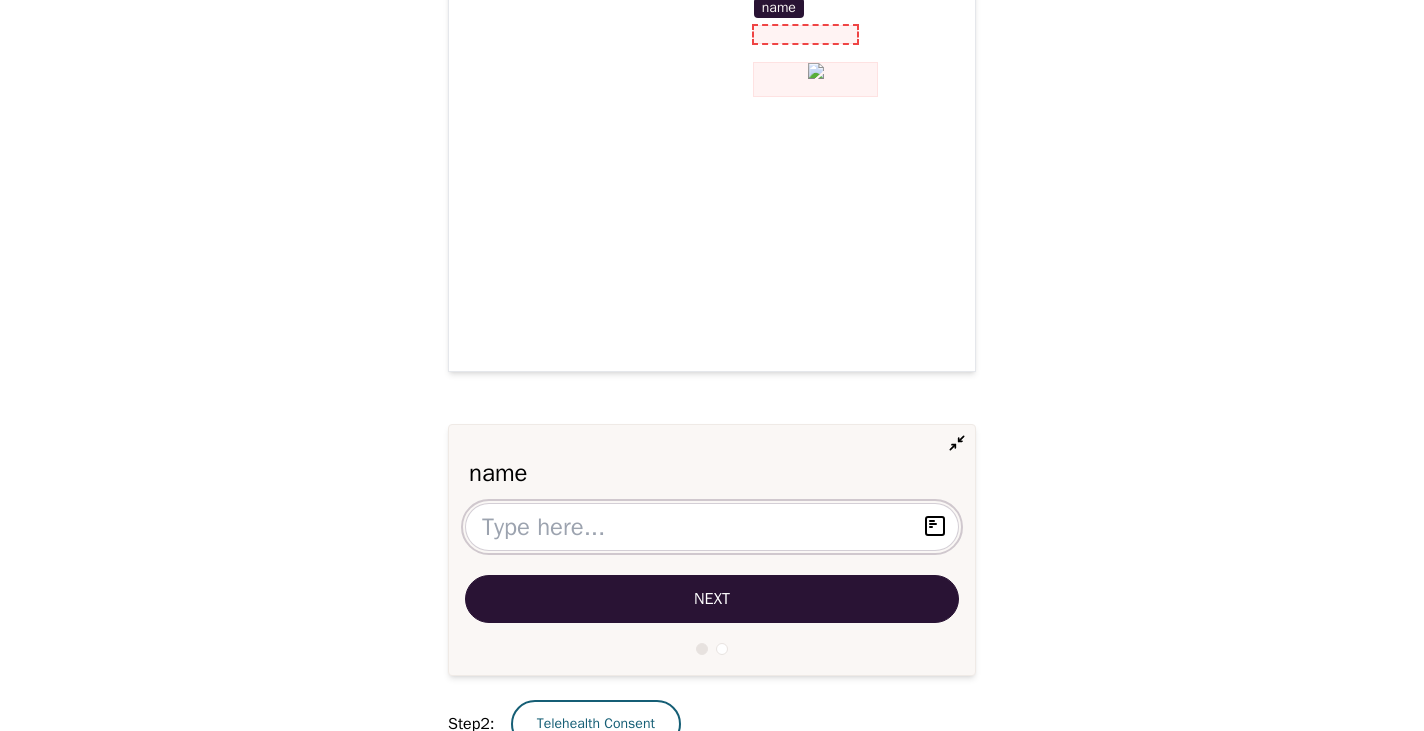 click at bounding box center (712, 527) 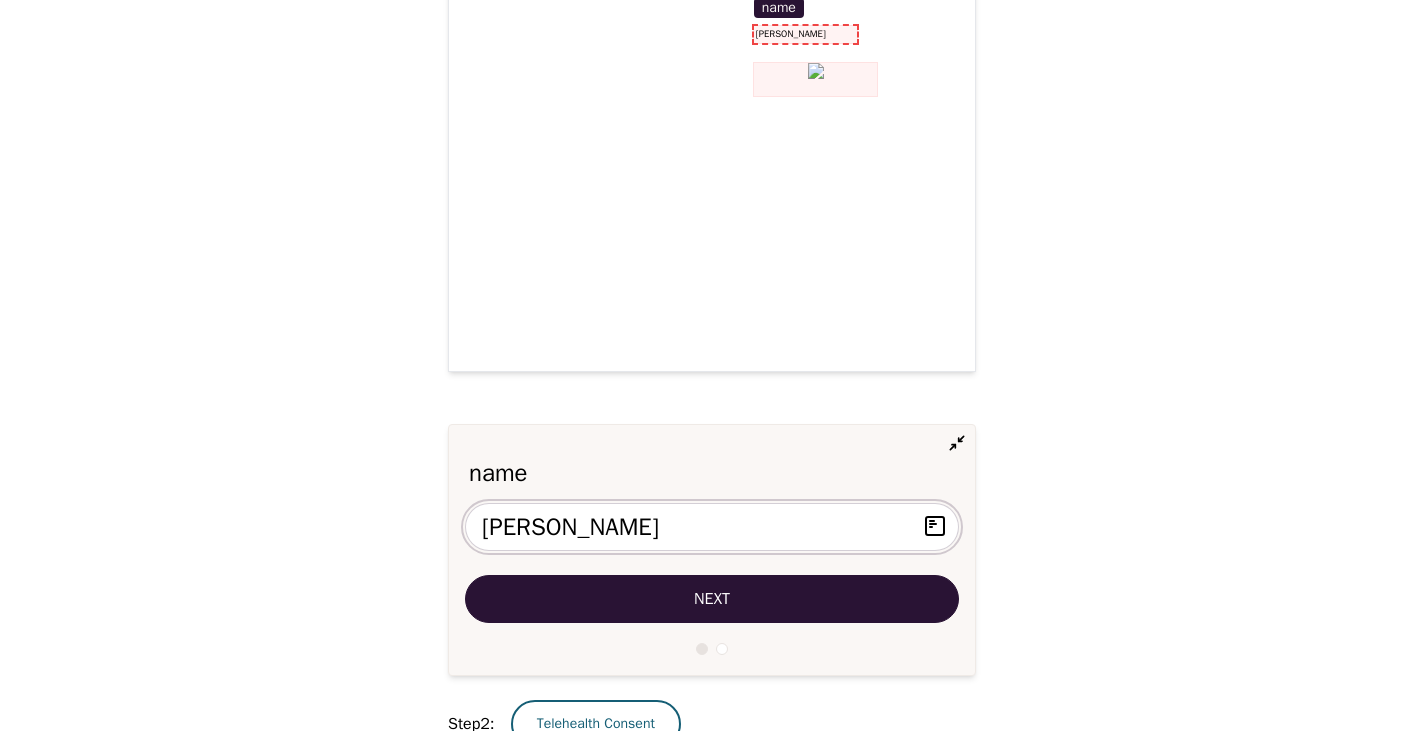 type on "[PERSON_NAME]" 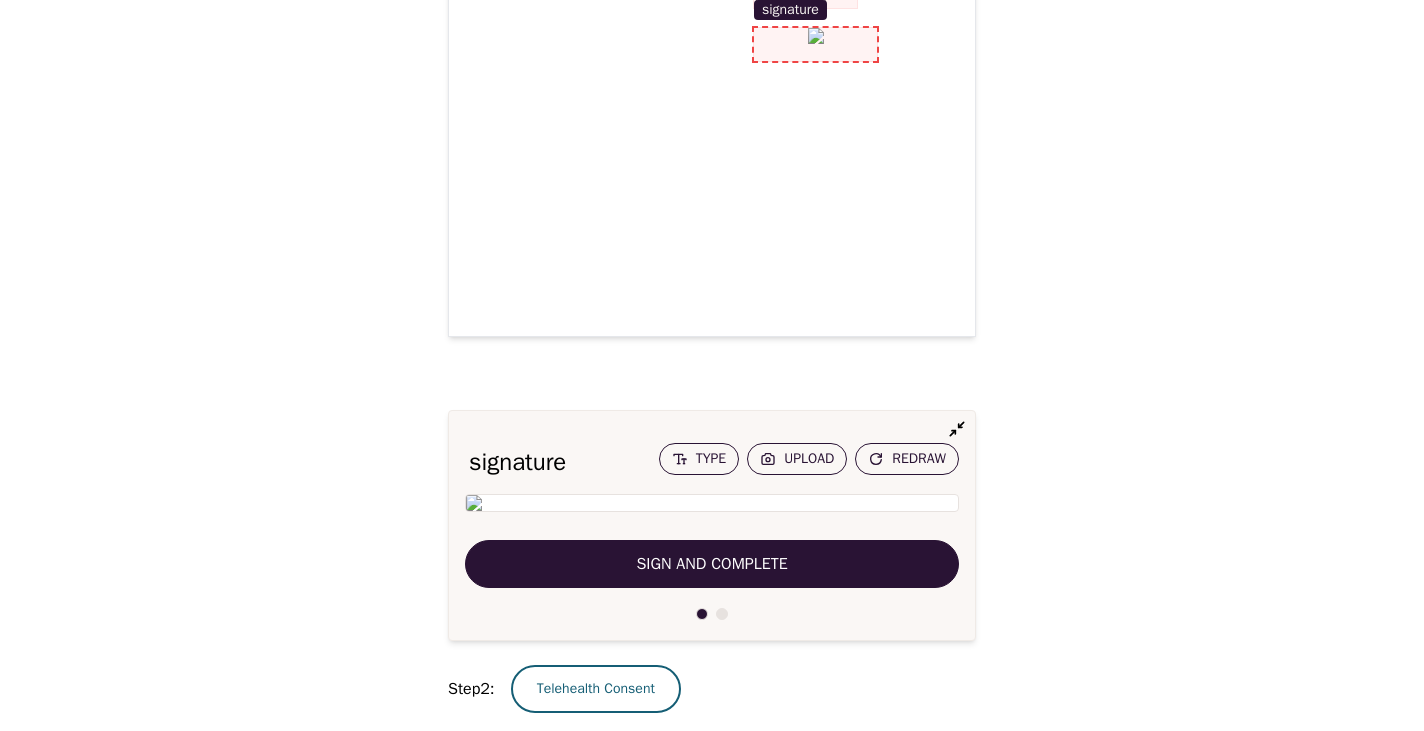 scroll, scrollTop: 5334, scrollLeft: 0, axis: vertical 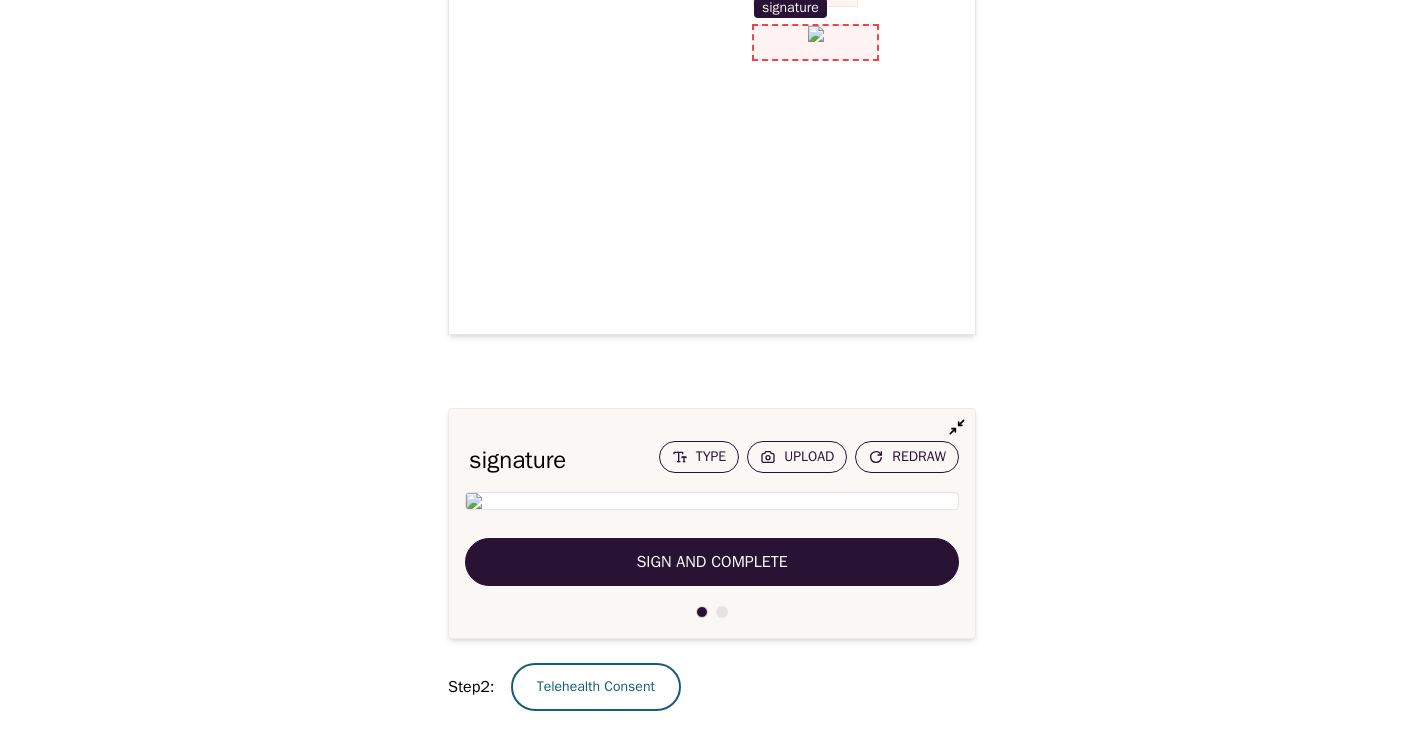 click on "Sign and Complete" at bounding box center [711, 562] 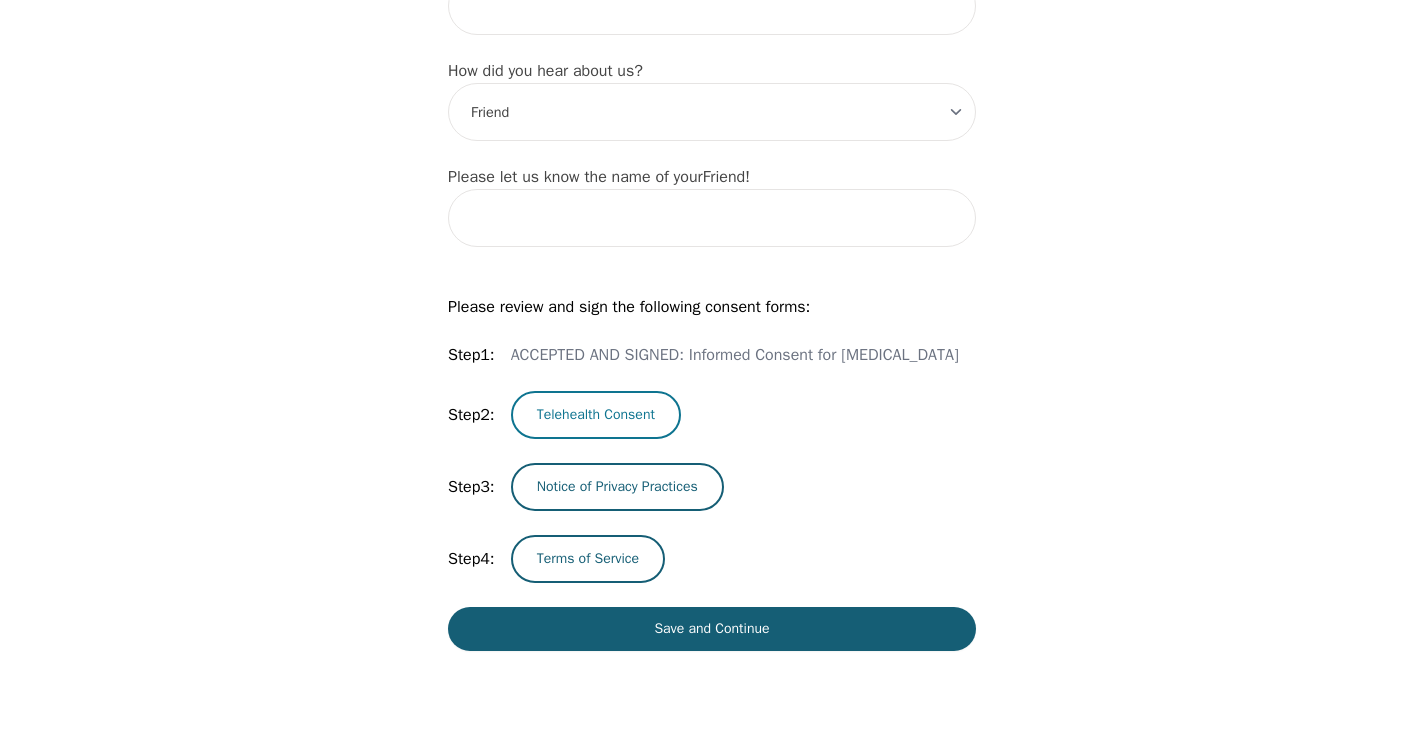 click on "Telehealth Consent" at bounding box center [596, 415] 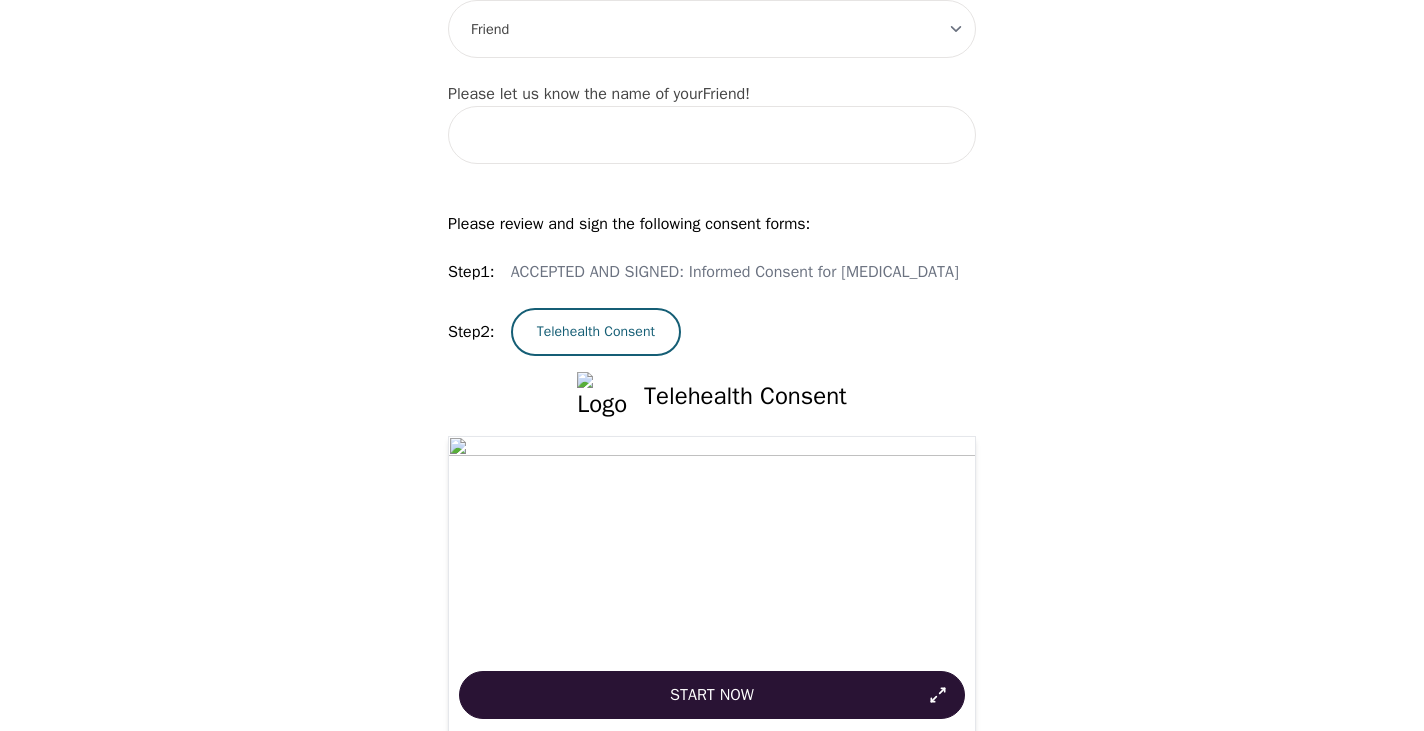 click on "Start Now" 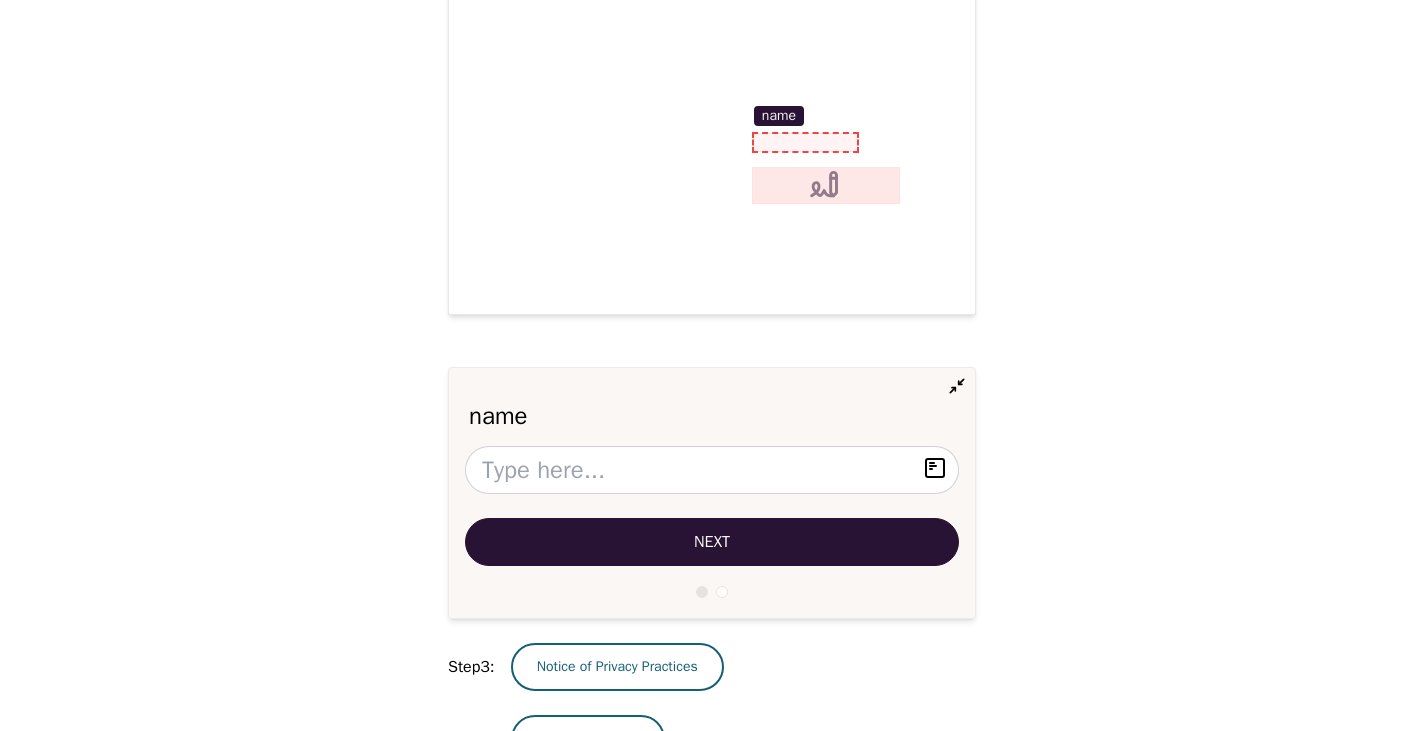 scroll, scrollTop: 4834, scrollLeft: 0, axis: vertical 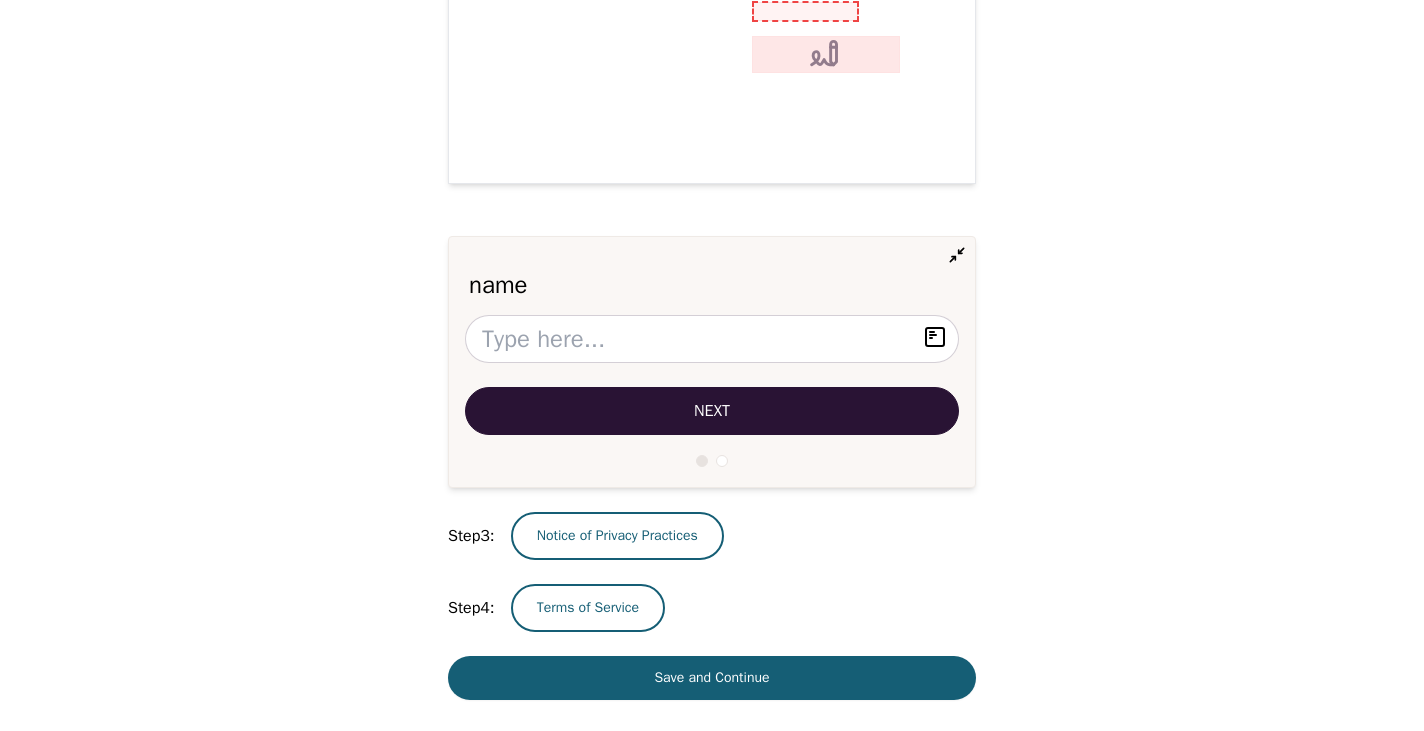 click at bounding box center [806, 12] 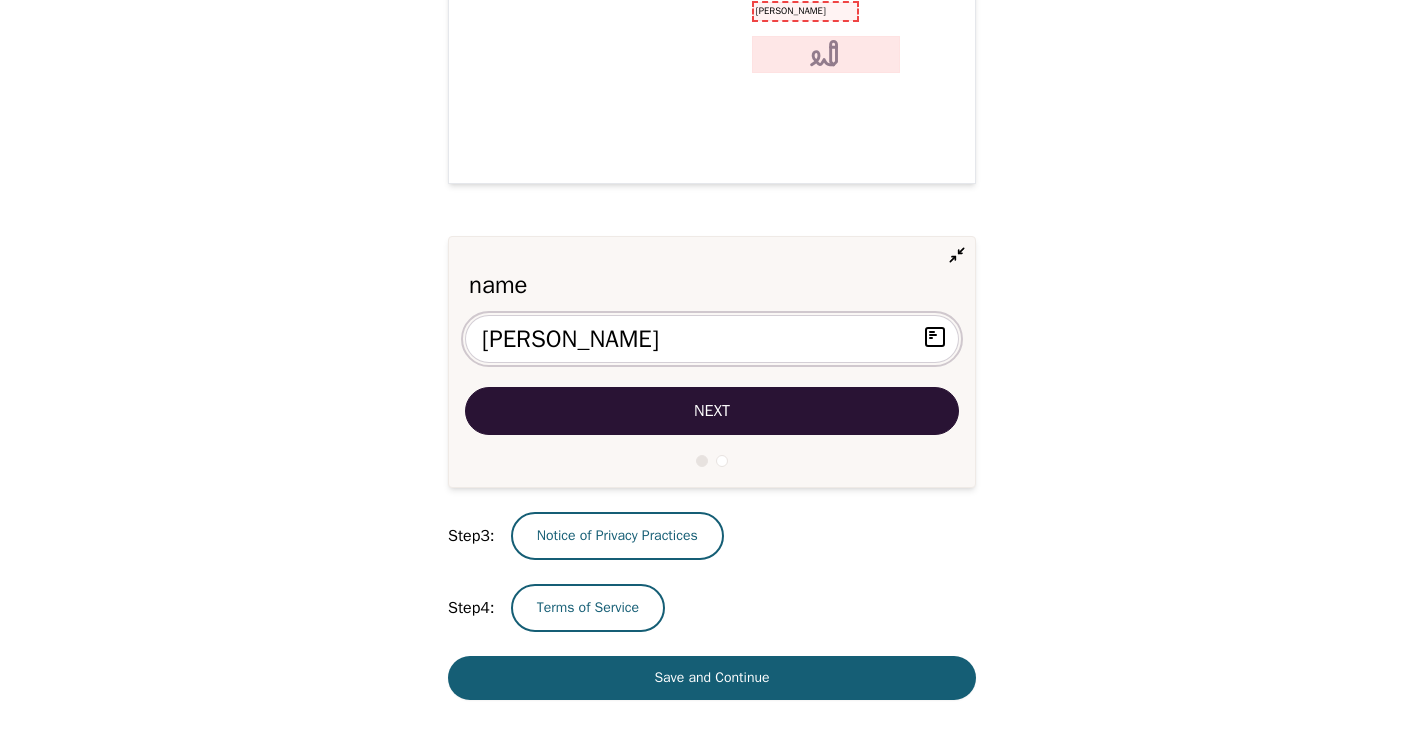 type on "[PERSON_NAME]" 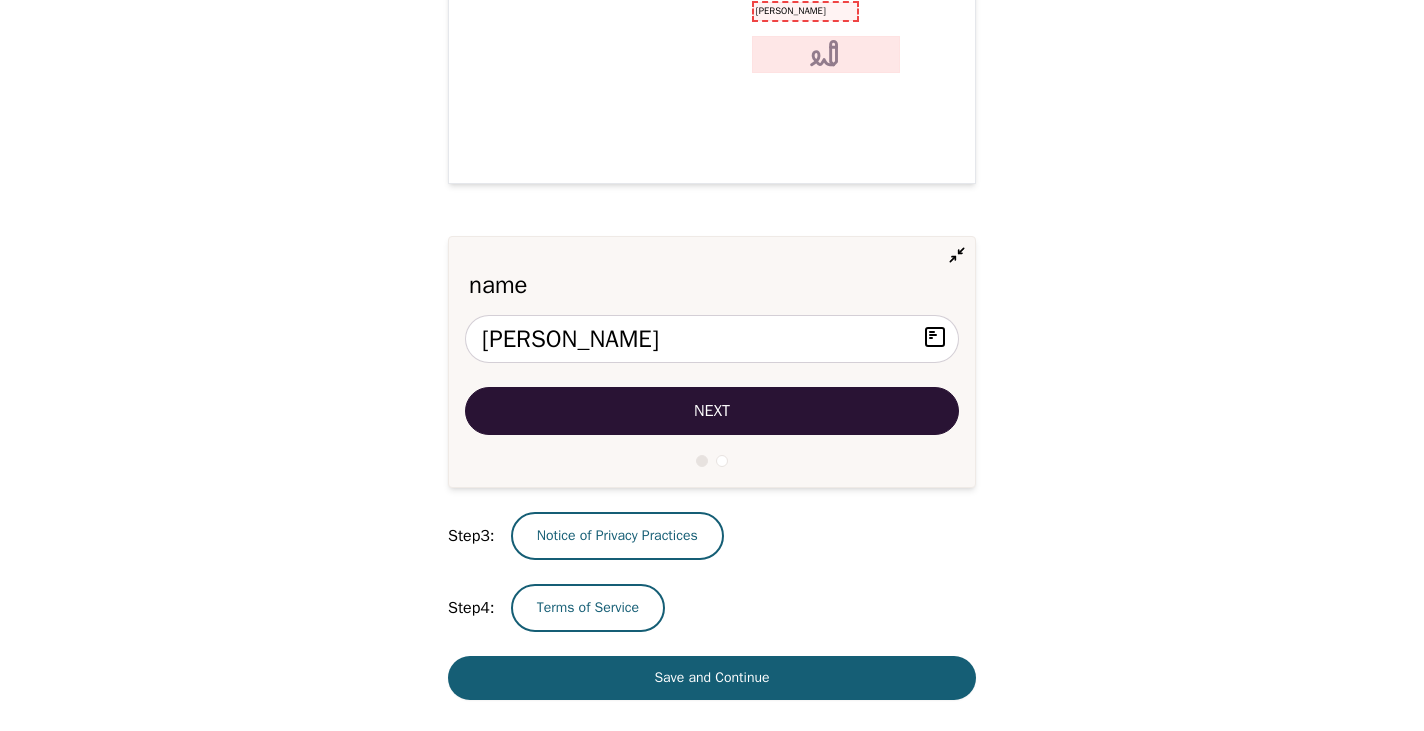 click 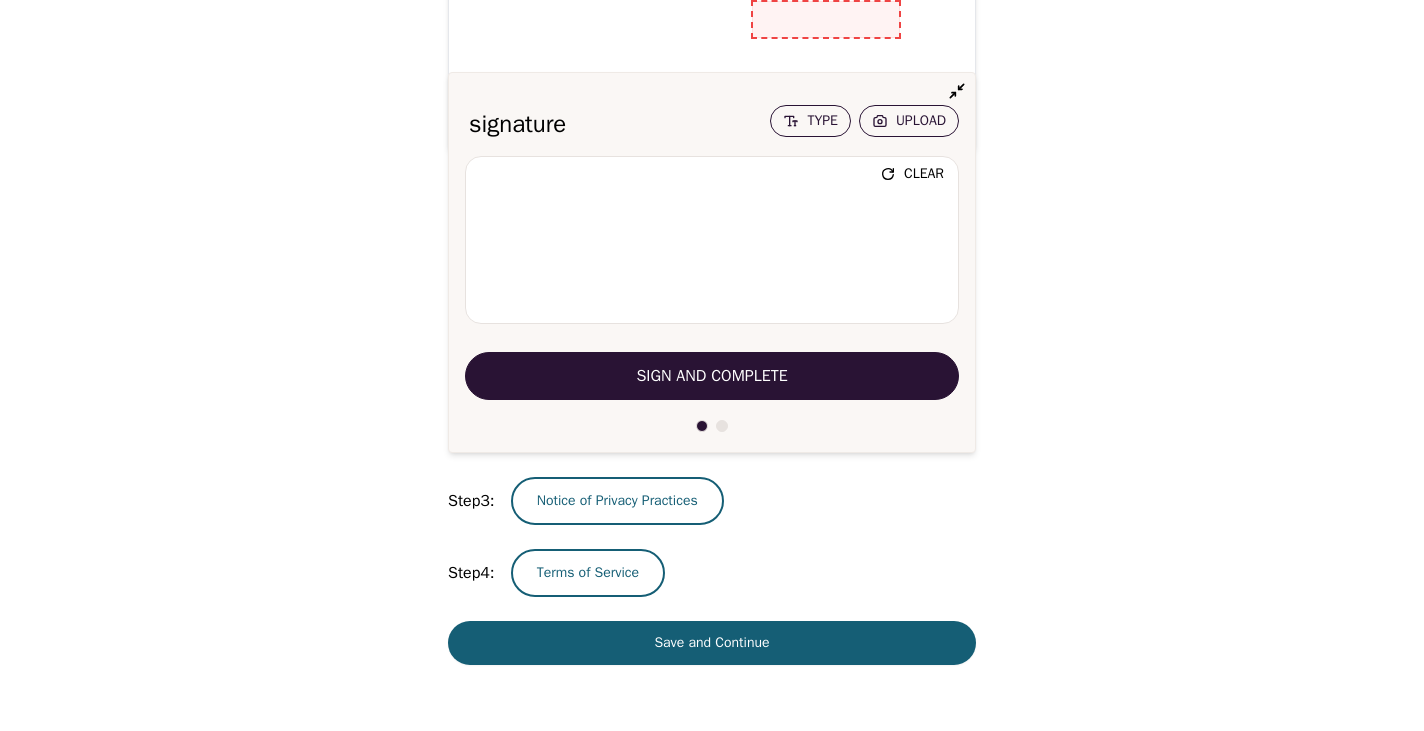 click on "Sign and Complete" at bounding box center [711, 376] 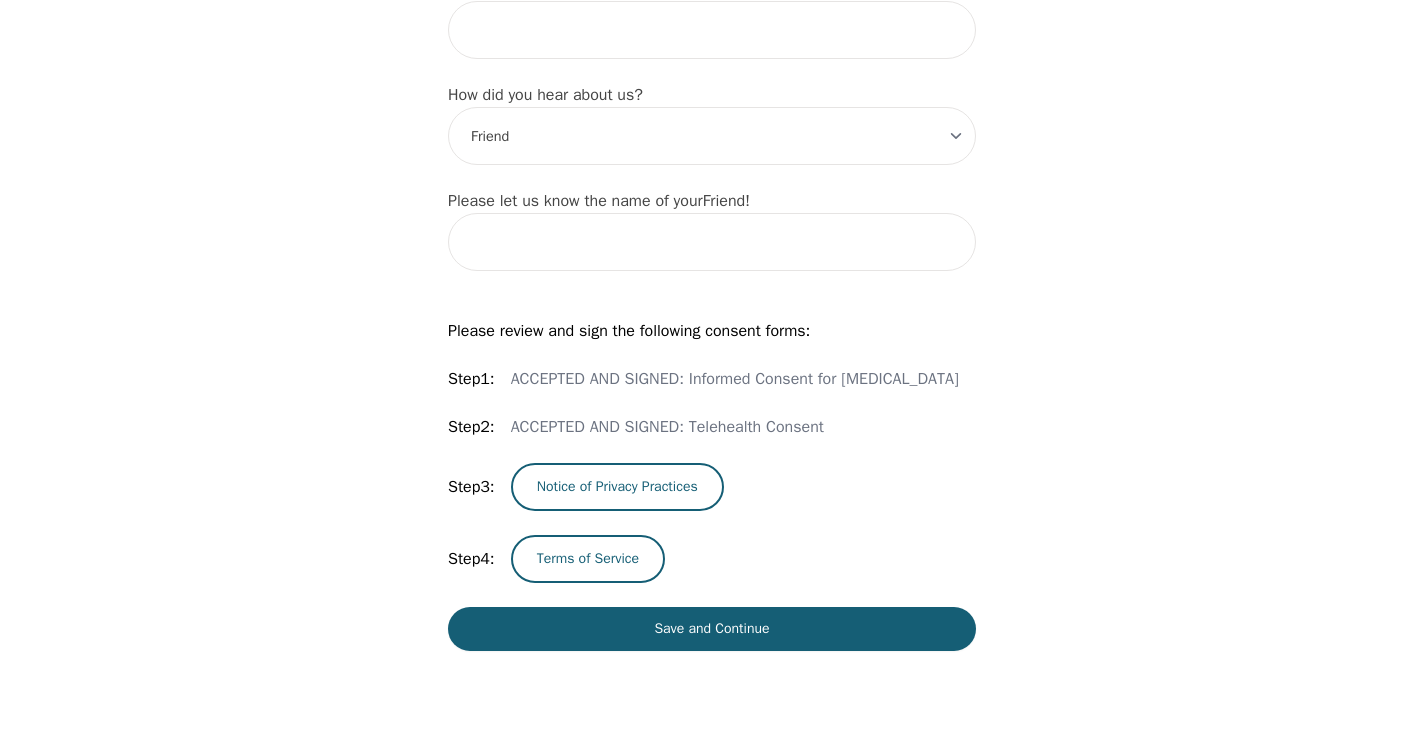scroll, scrollTop: 2476, scrollLeft: 0, axis: vertical 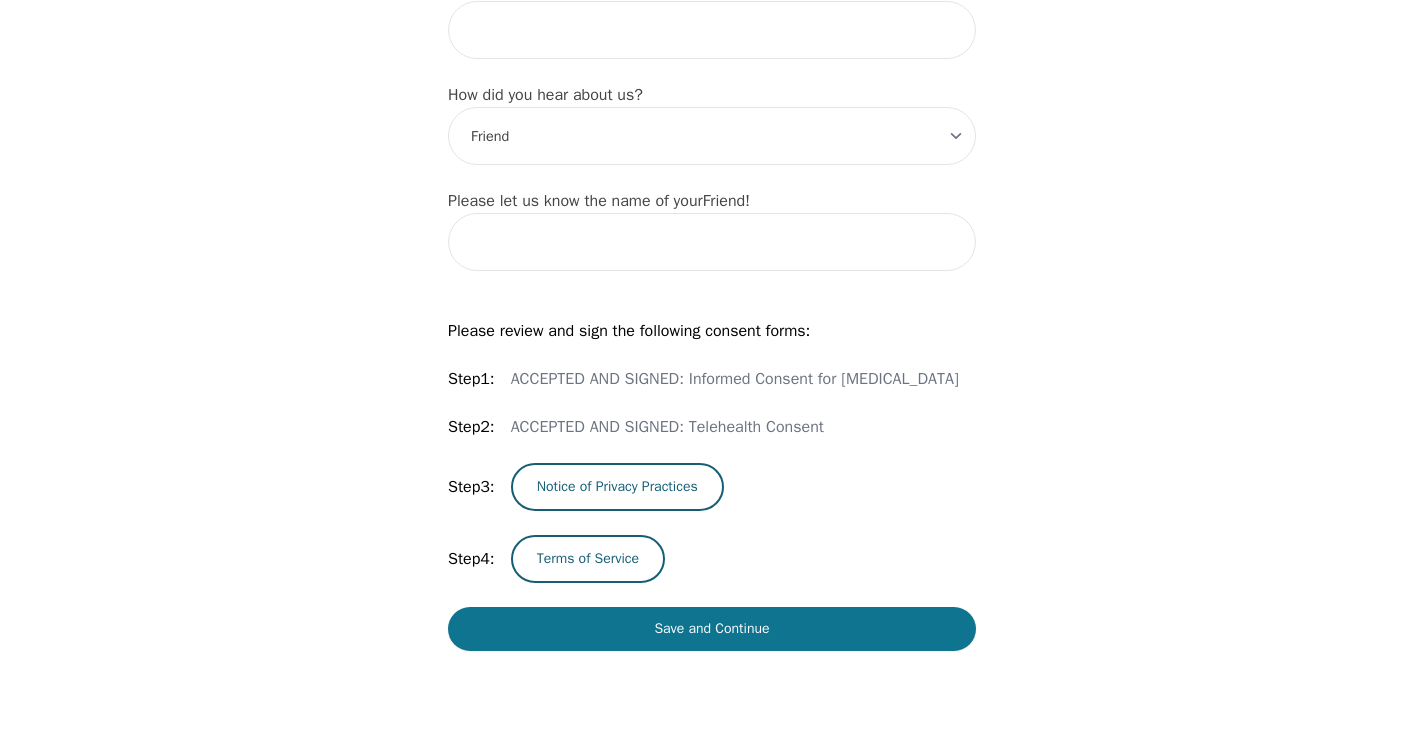 click on "Save and Continue" at bounding box center [712, 629] 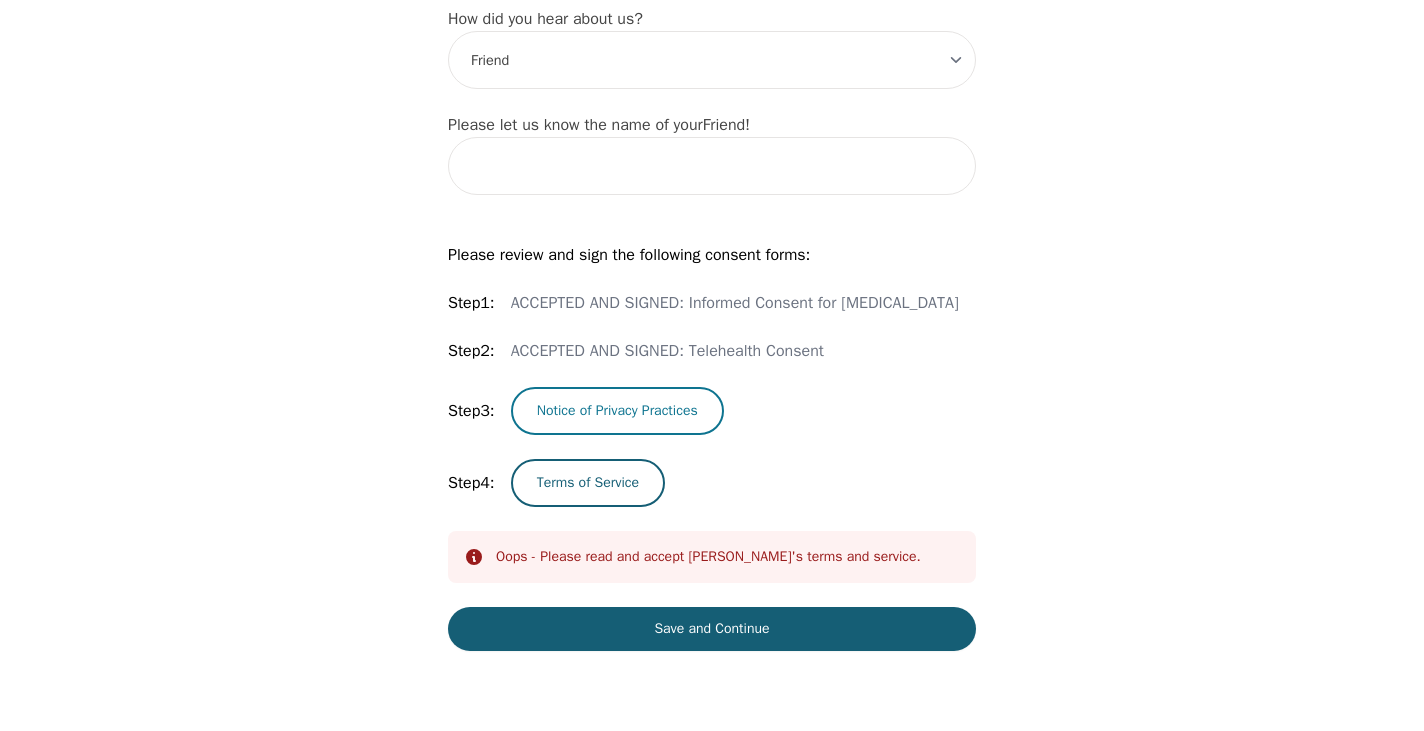 click on "Notice of Privacy Practices" at bounding box center [617, 411] 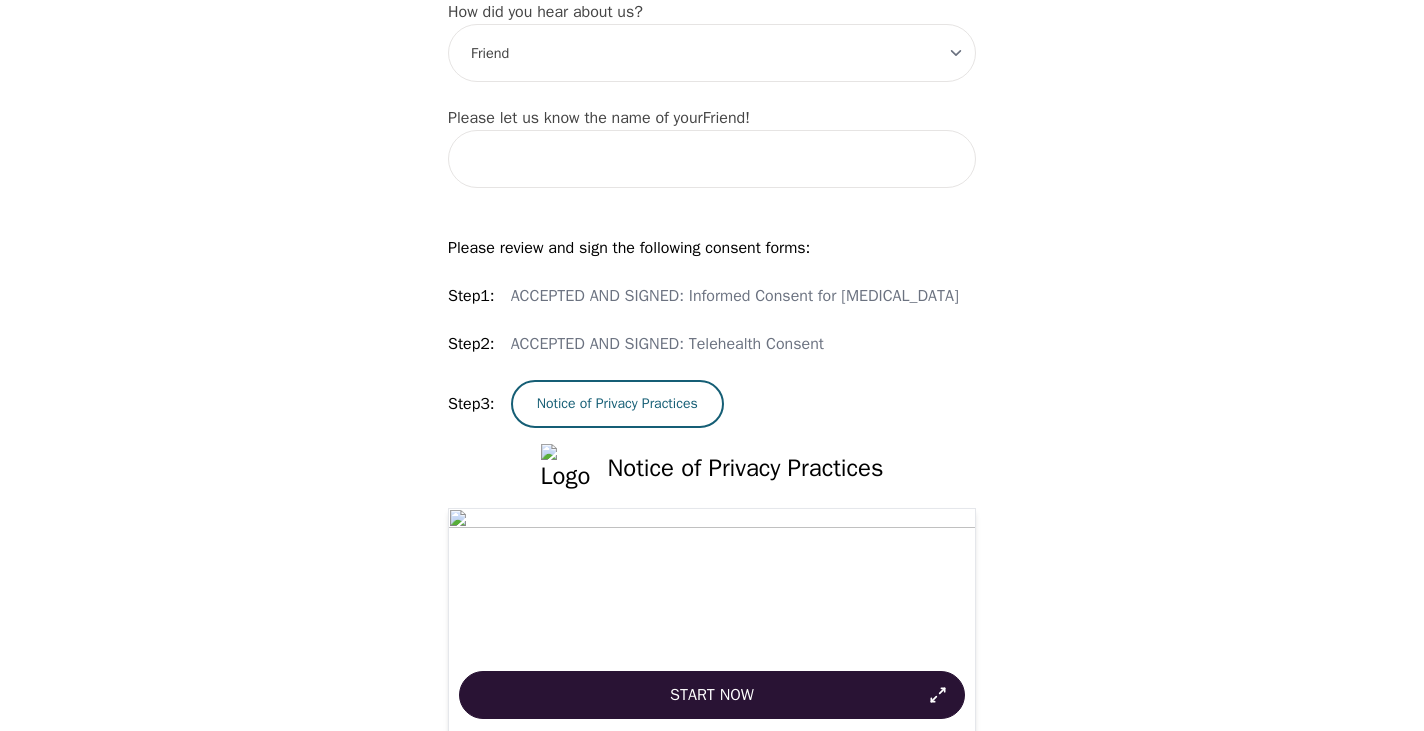click on "Start Now" 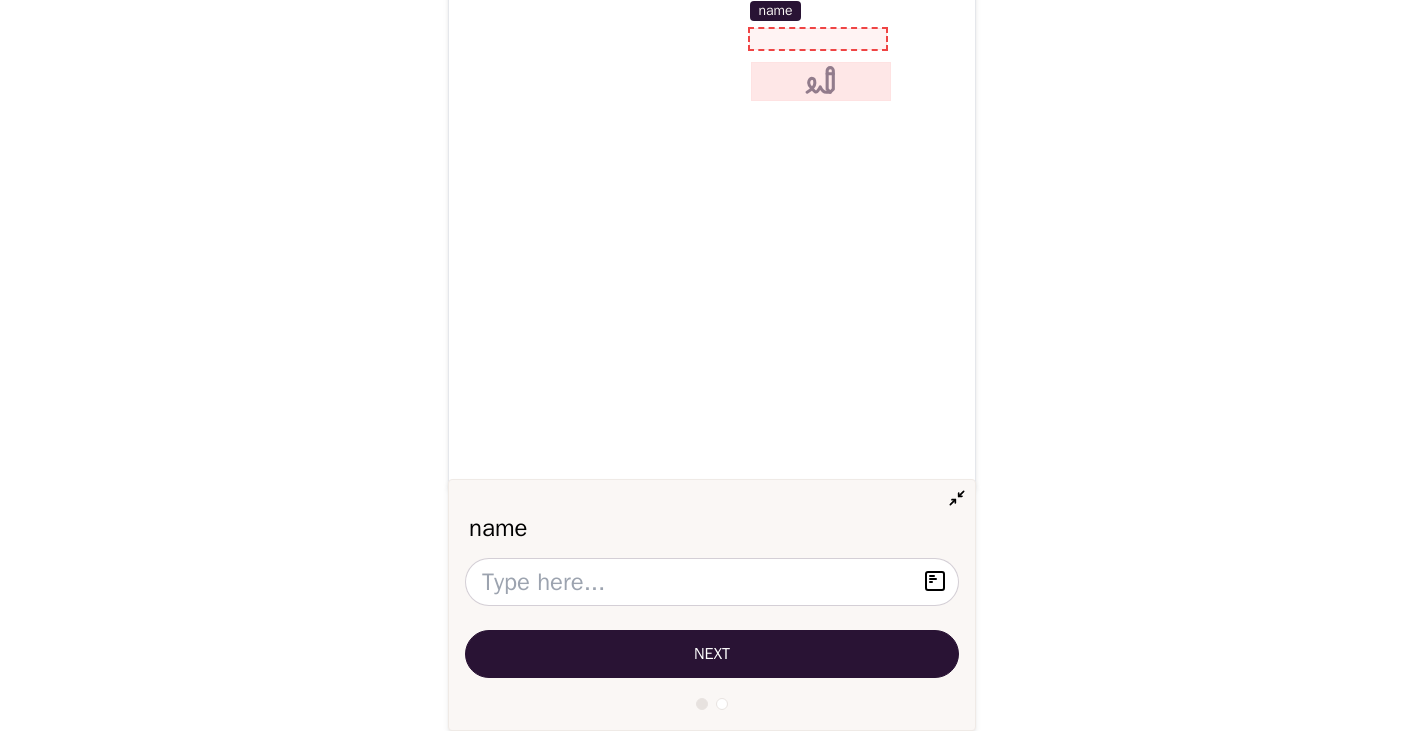 scroll, scrollTop: 5304, scrollLeft: 0, axis: vertical 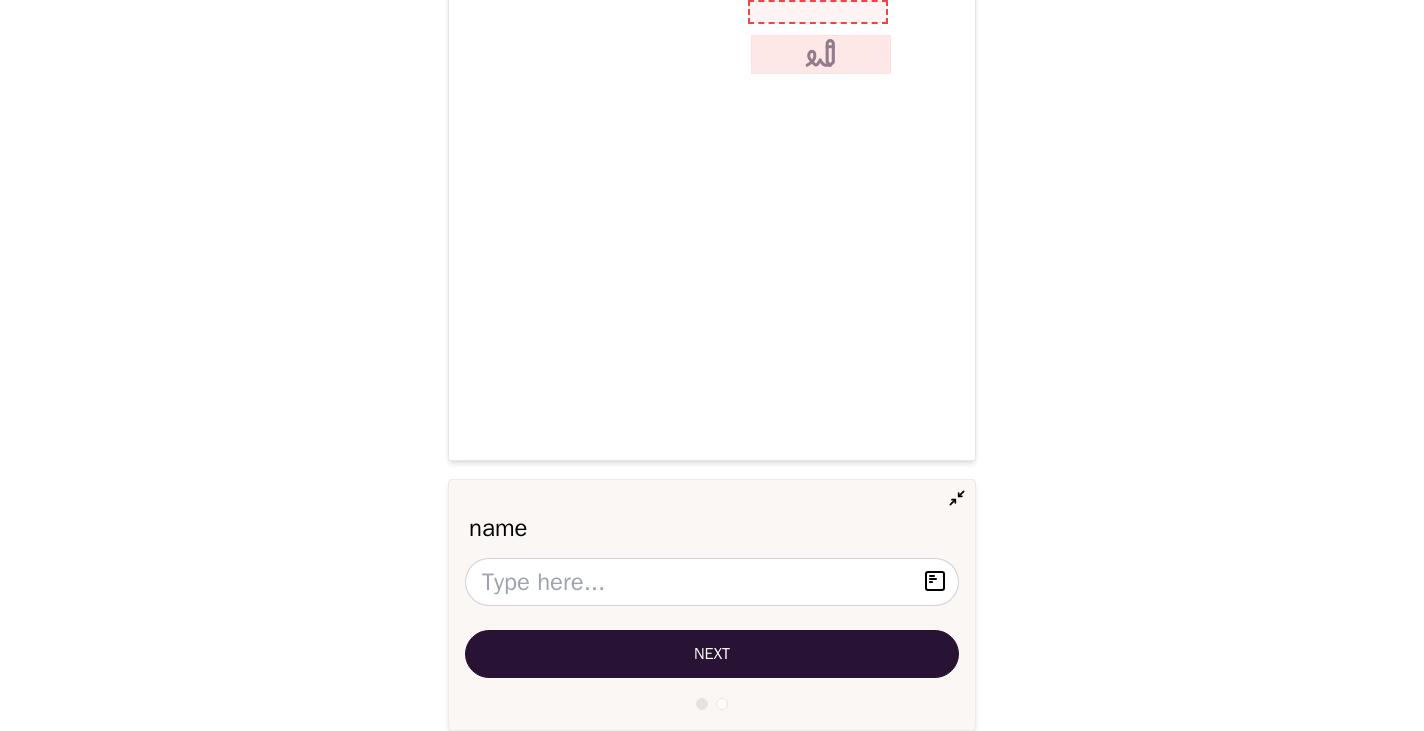 click on "name" at bounding box center (818, 12) 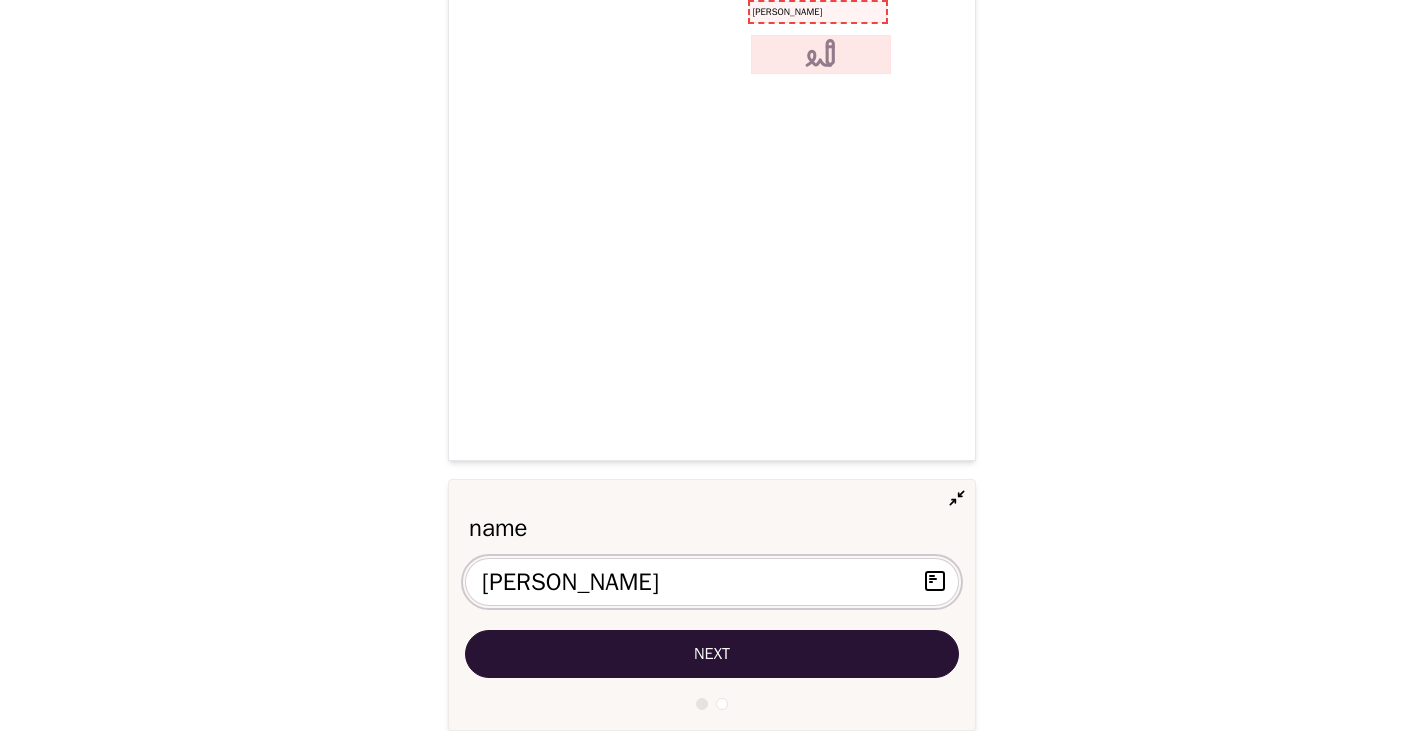 type on "[PERSON_NAME]" 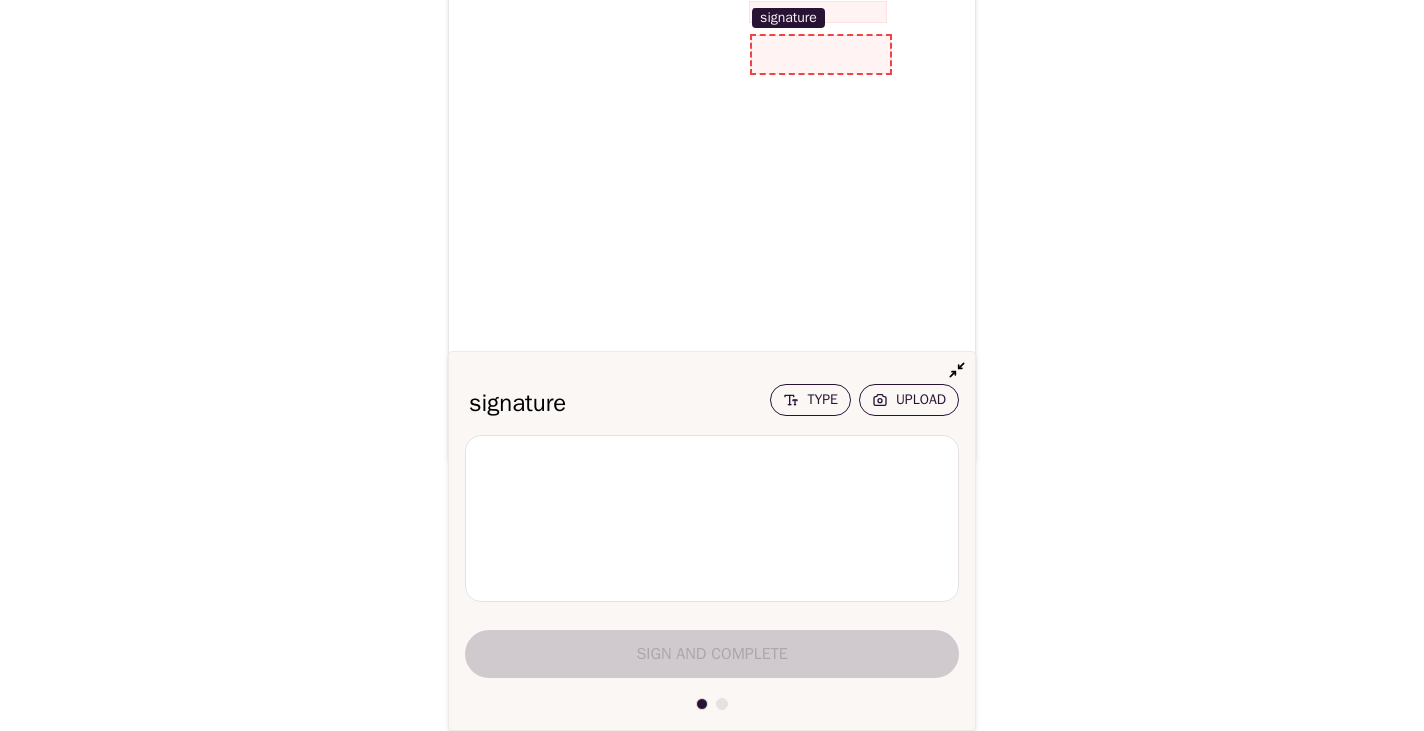 scroll, scrollTop: 5338, scrollLeft: 0, axis: vertical 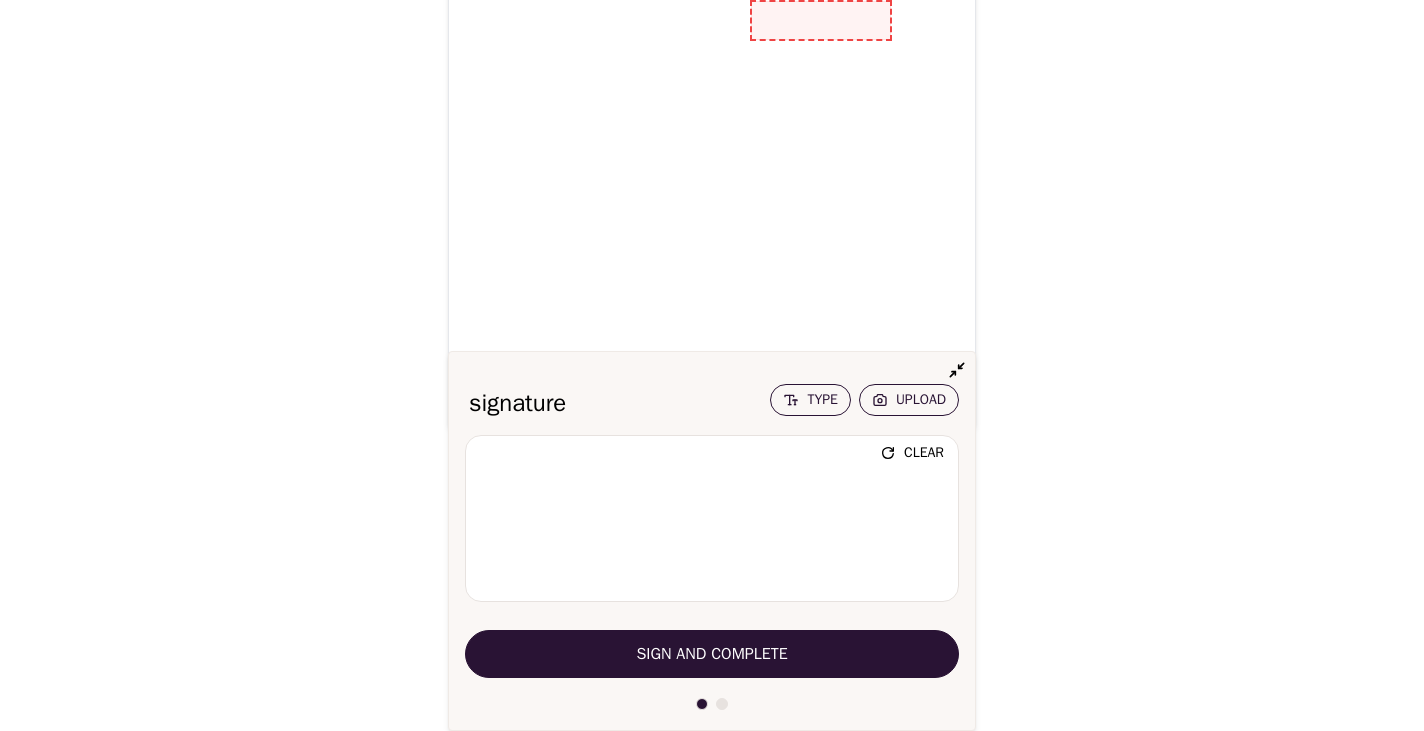 click on "Sign and Complete" at bounding box center [711, 654] 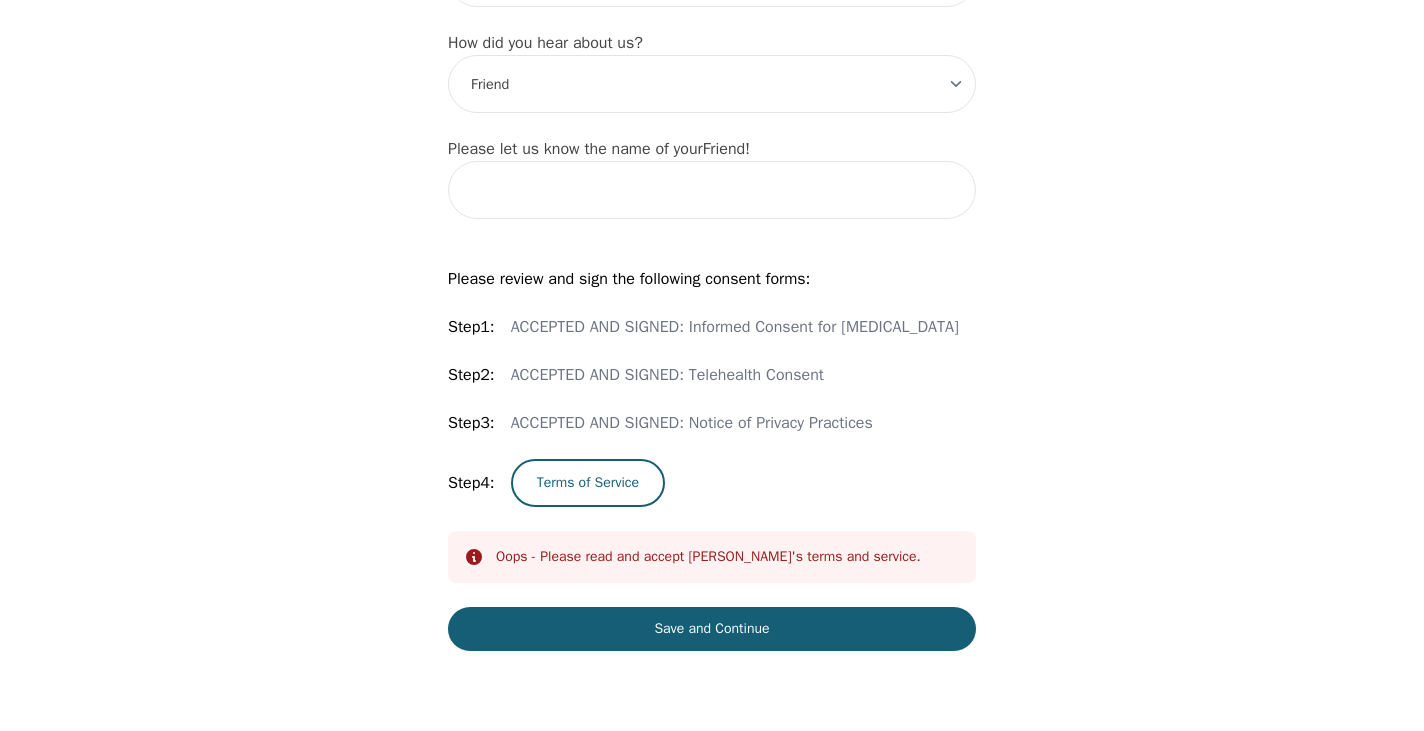 scroll, scrollTop: 2528, scrollLeft: 0, axis: vertical 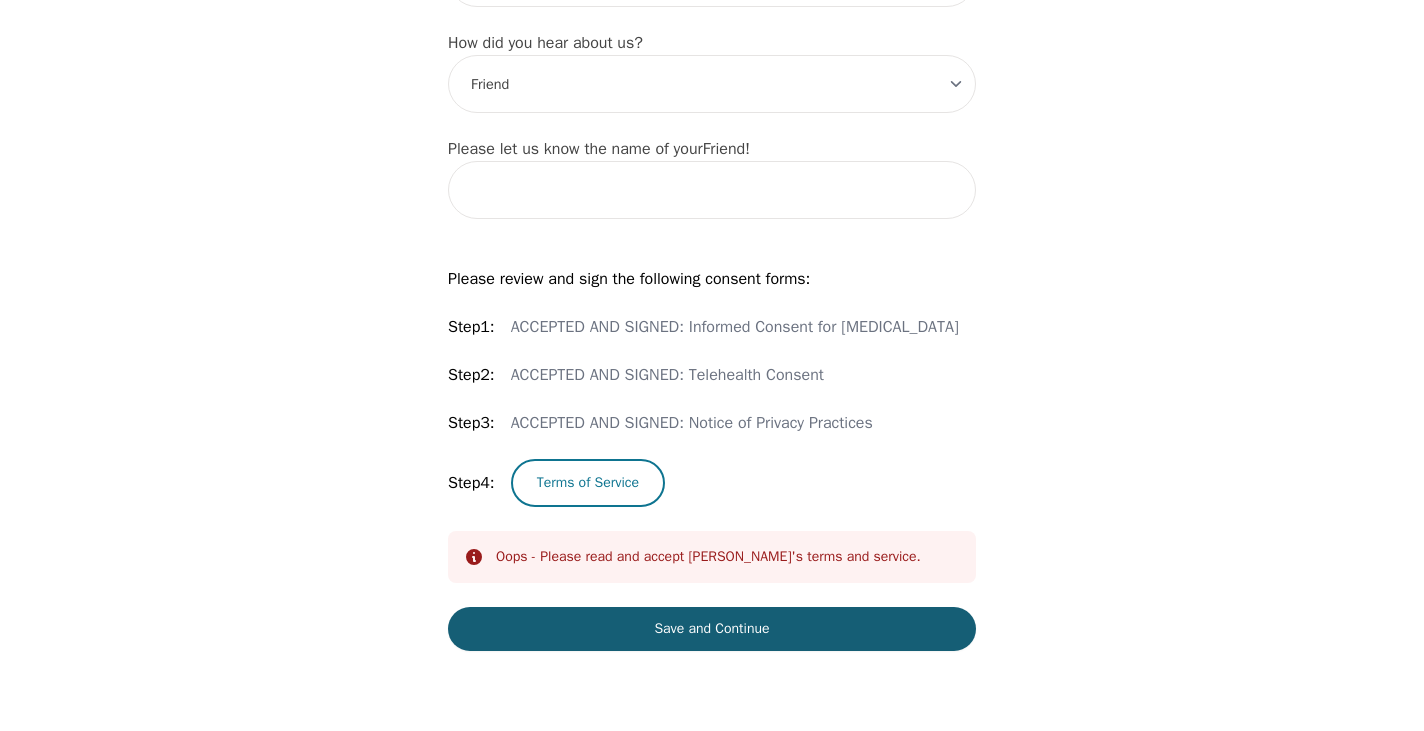 click on "Terms of Service" at bounding box center [588, 483] 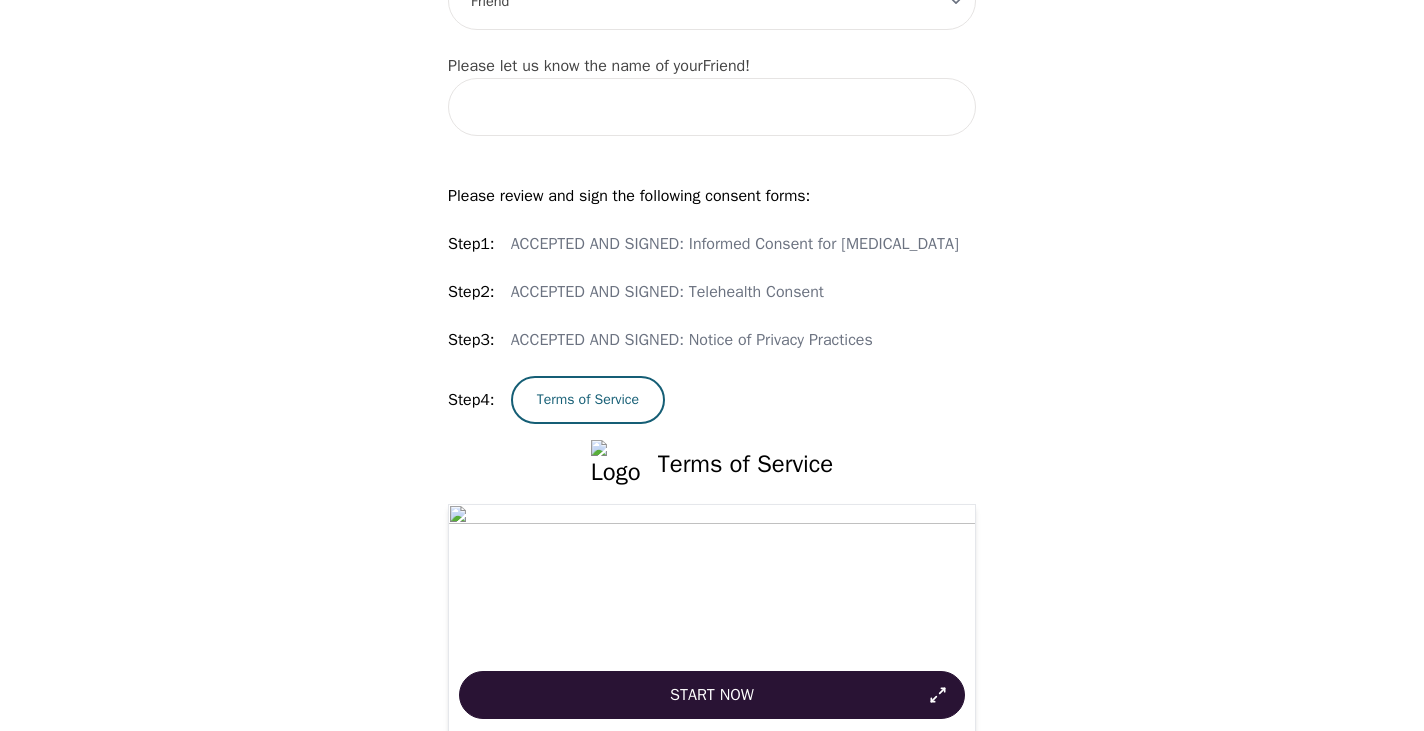 click on "Start Now" 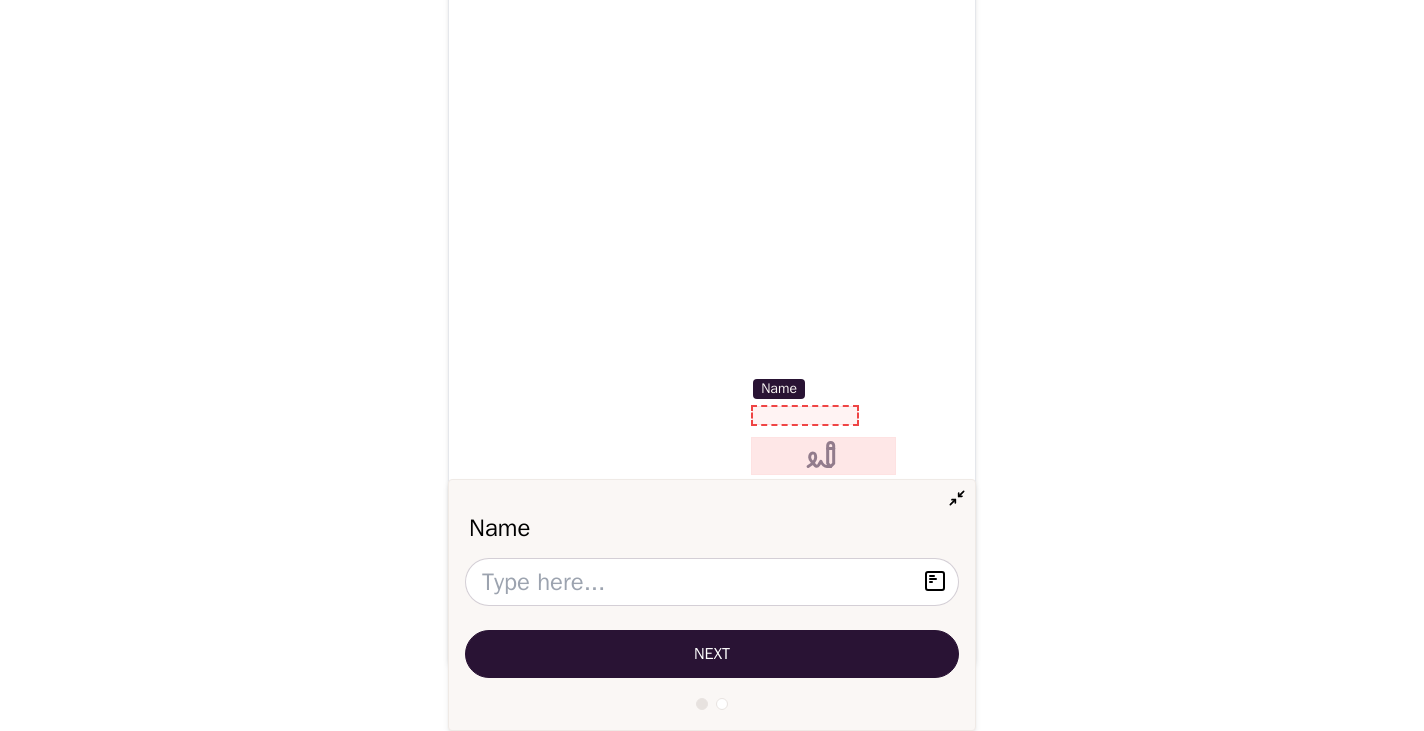 scroll, scrollTop: 9751, scrollLeft: 0, axis: vertical 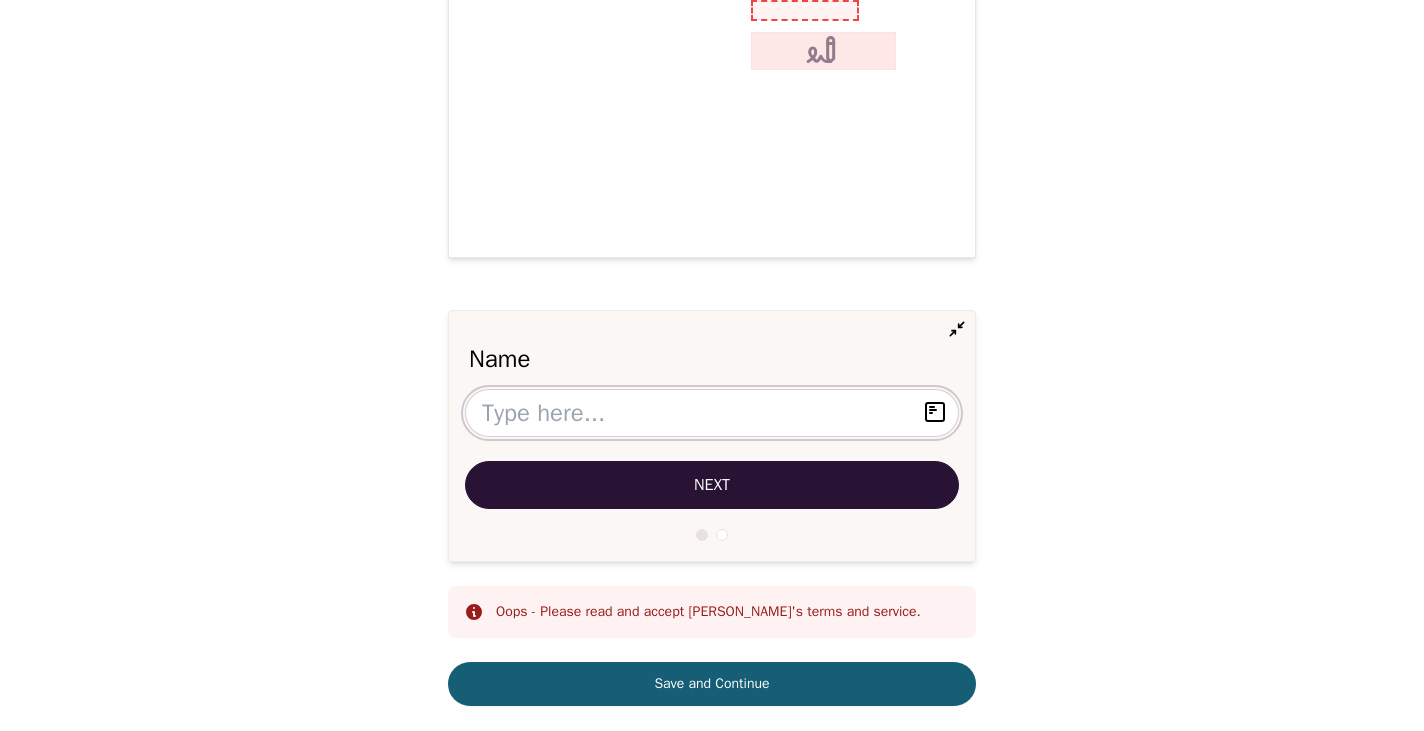 click at bounding box center [712, 413] 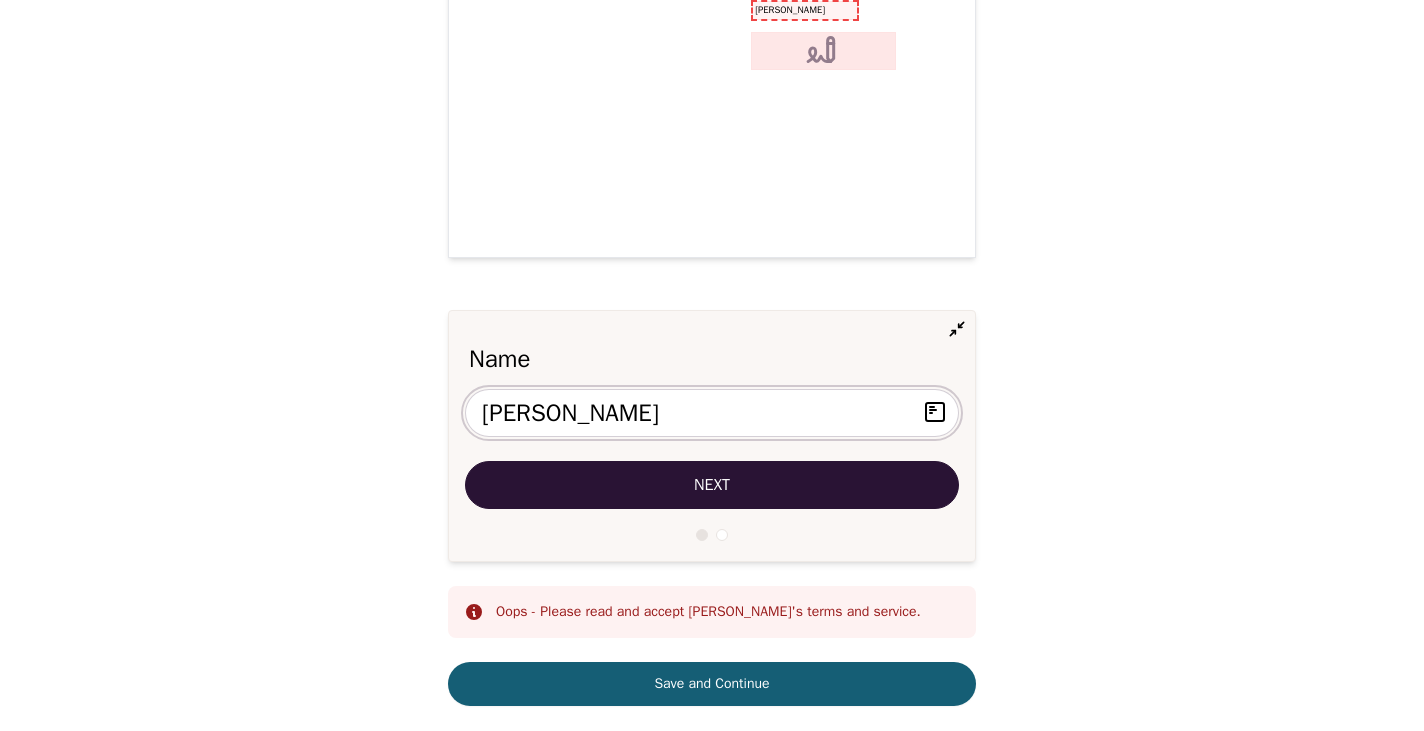 type on "[PERSON_NAME]" 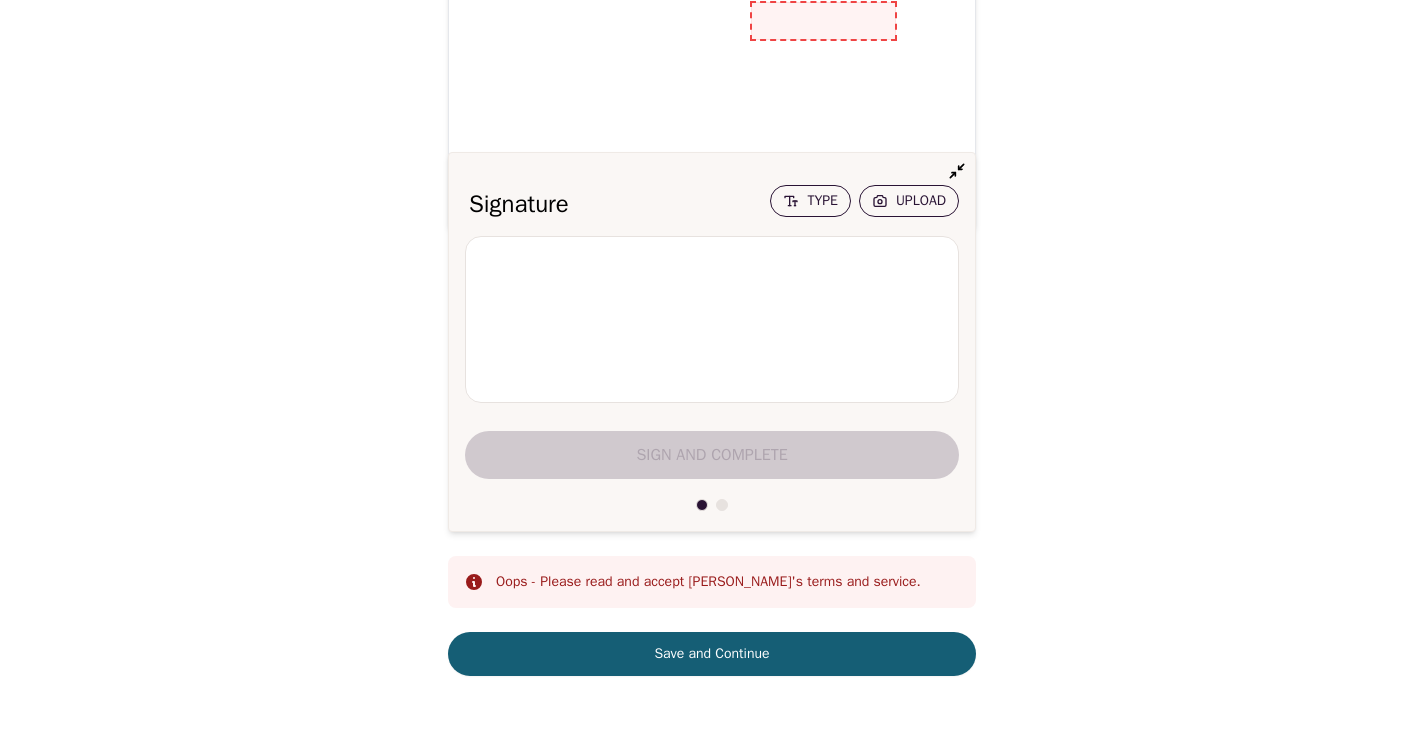 scroll, scrollTop: 9781, scrollLeft: 0, axis: vertical 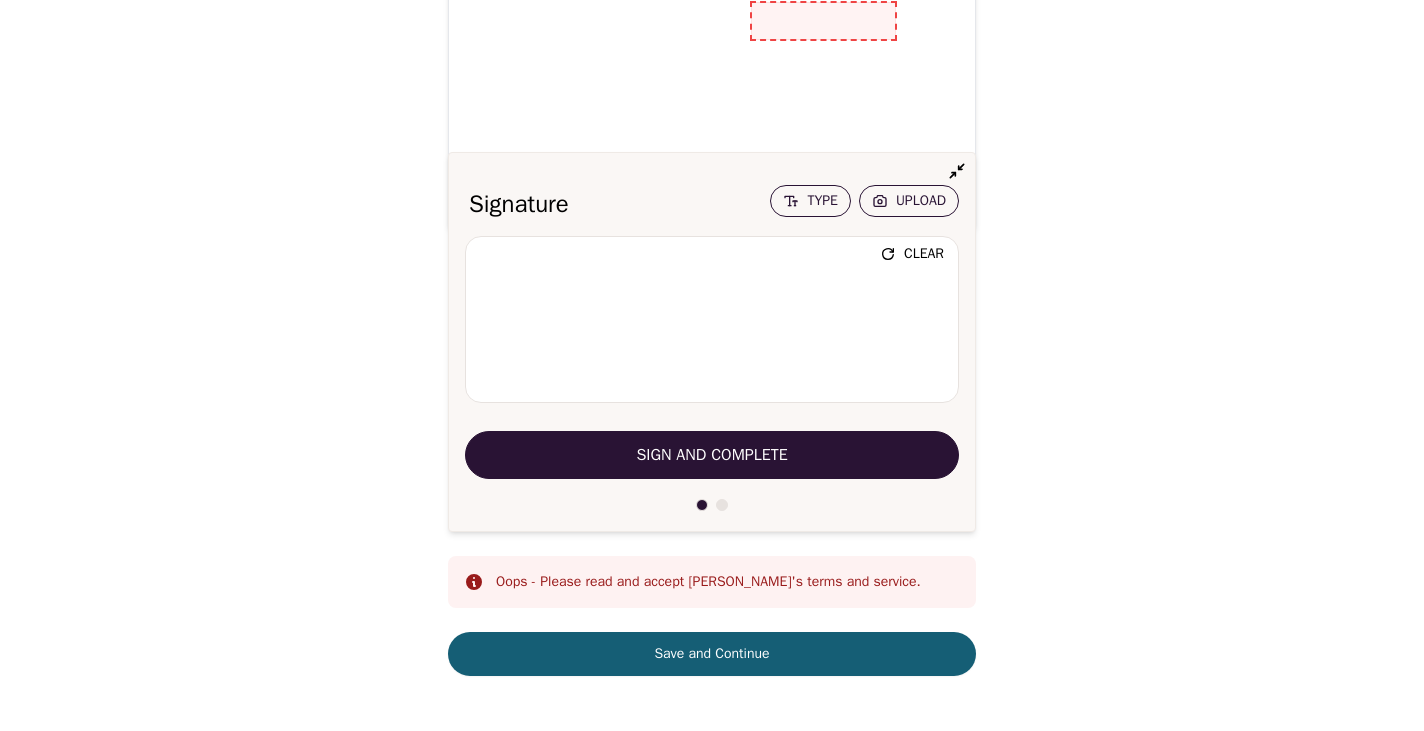 click on "Sign and Complete" at bounding box center (711, 455) 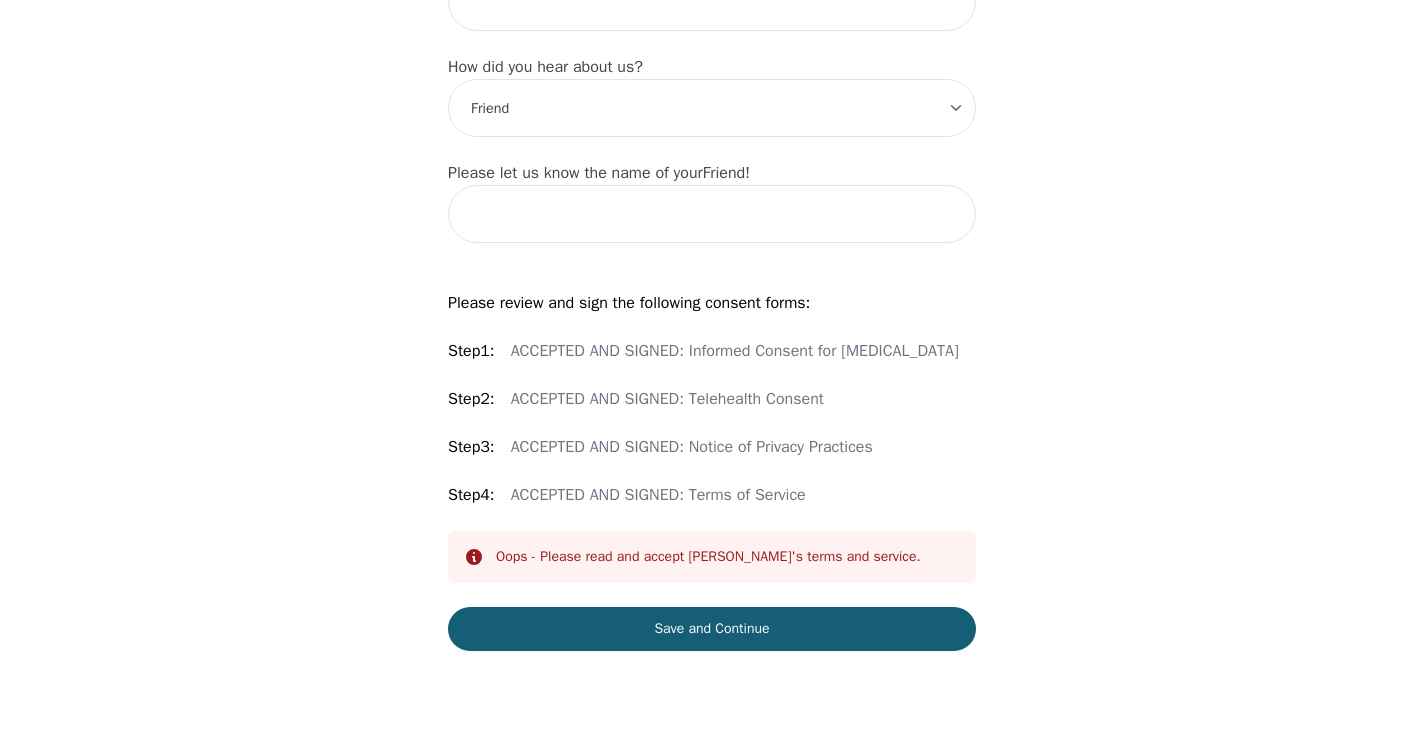 scroll, scrollTop: 2504, scrollLeft: 0, axis: vertical 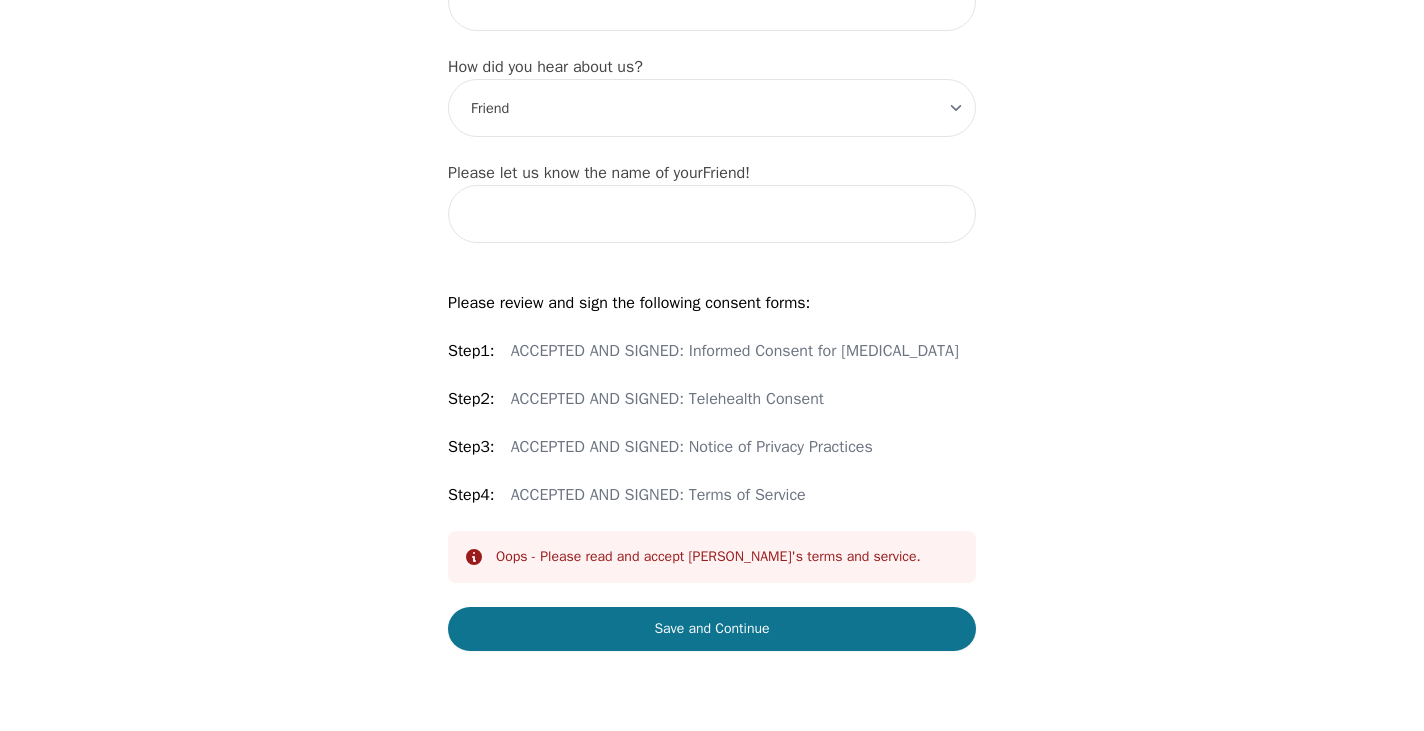 click on "Save and Continue" at bounding box center (712, 629) 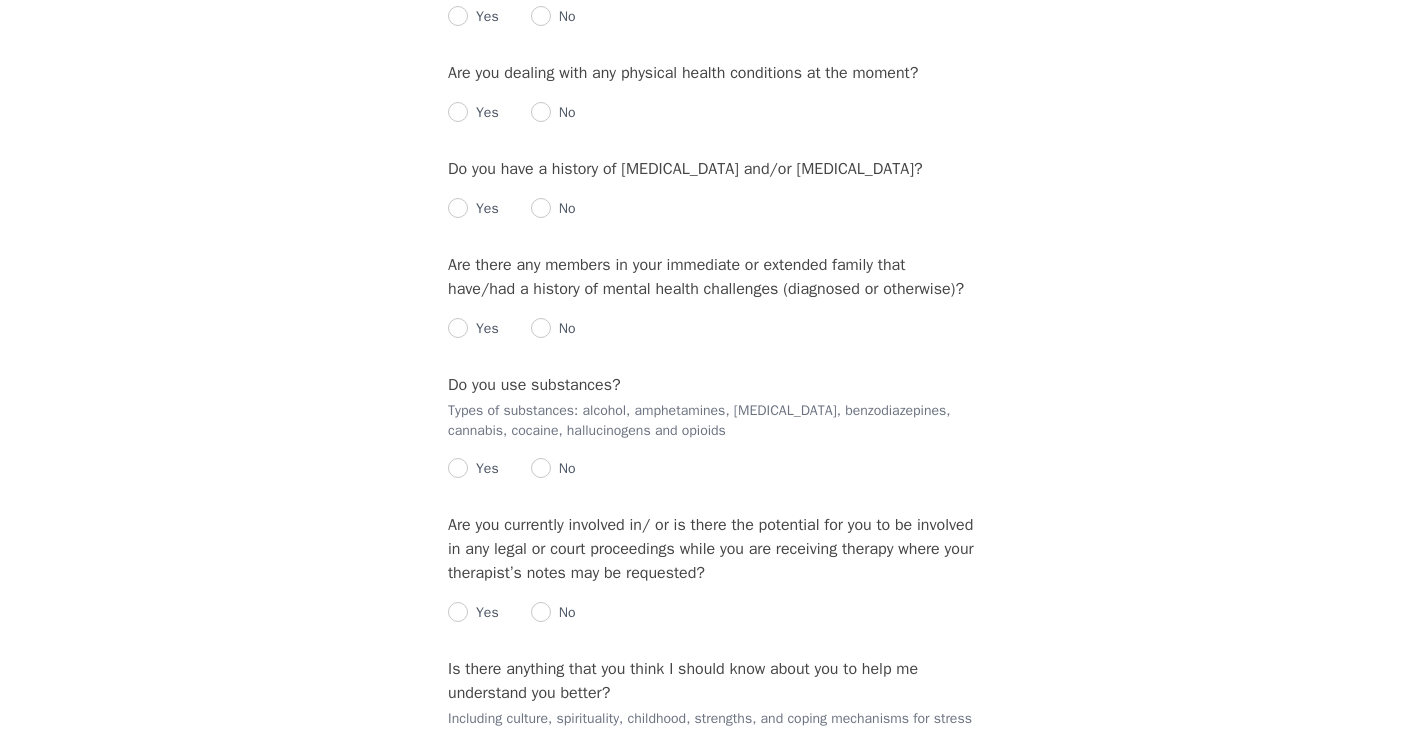 scroll, scrollTop: 0, scrollLeft: 0, axis: both 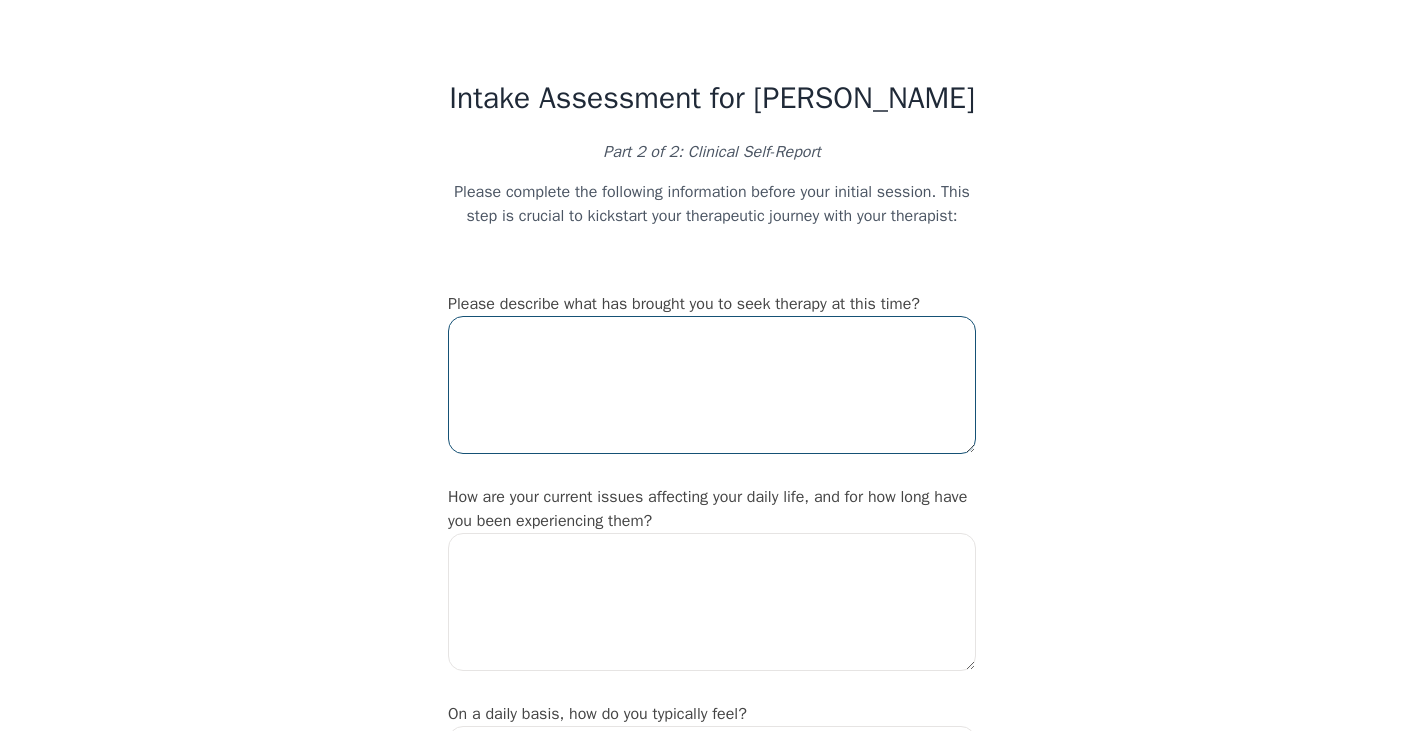 click at bounding box center [712, 385] 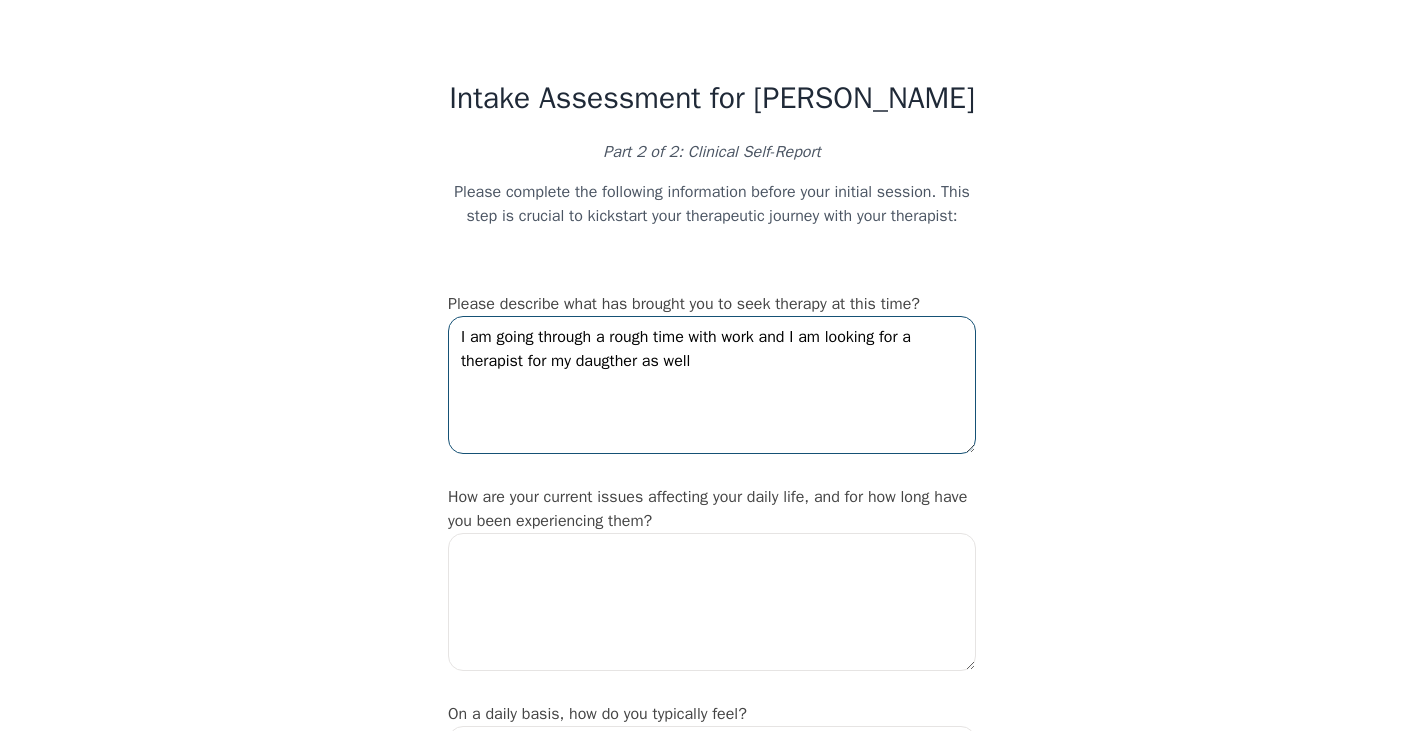 click on "I am going through a rough time with work and I am looking for a therapist for my daugther as well" at bounding box center [712, 385] 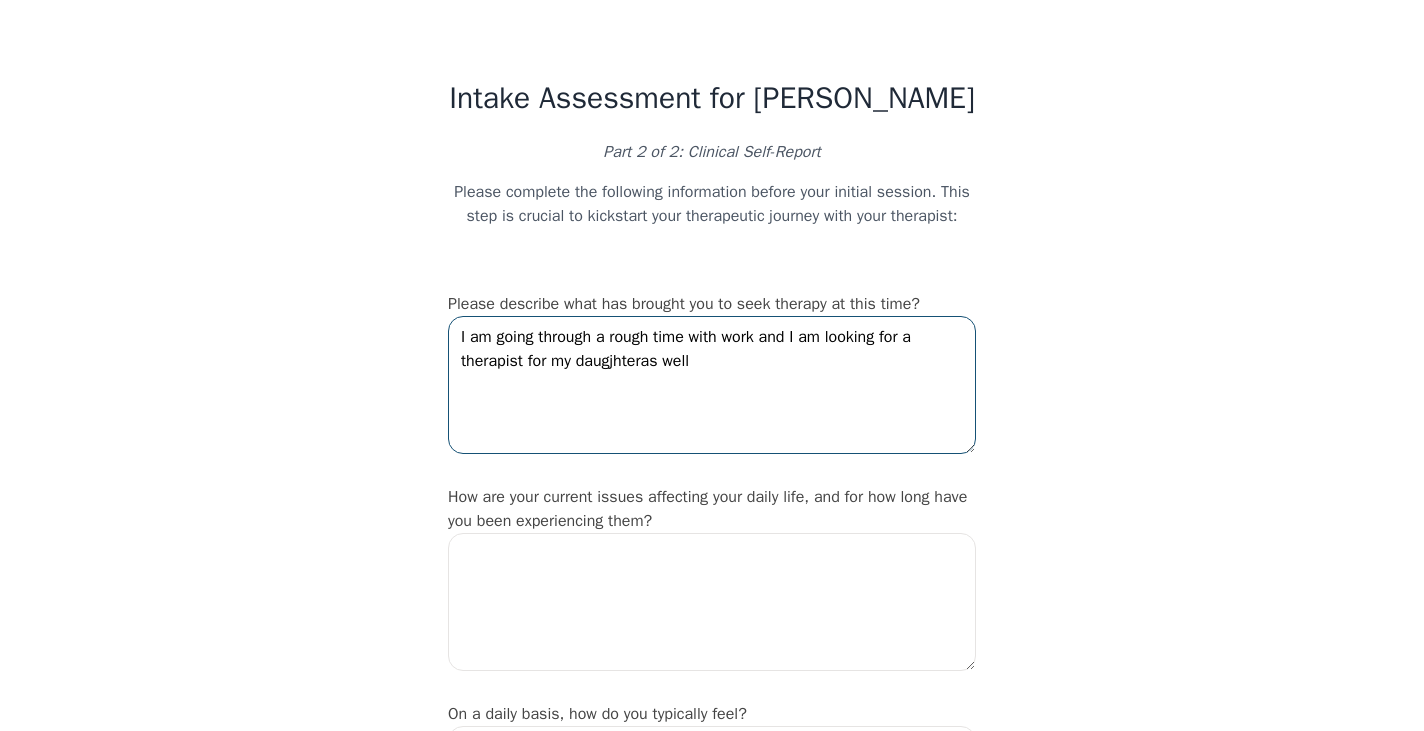 click on "I am going through a rough time with work and I am looking for a therapist for my daugjhteras well" at bounding box center [712, 385] 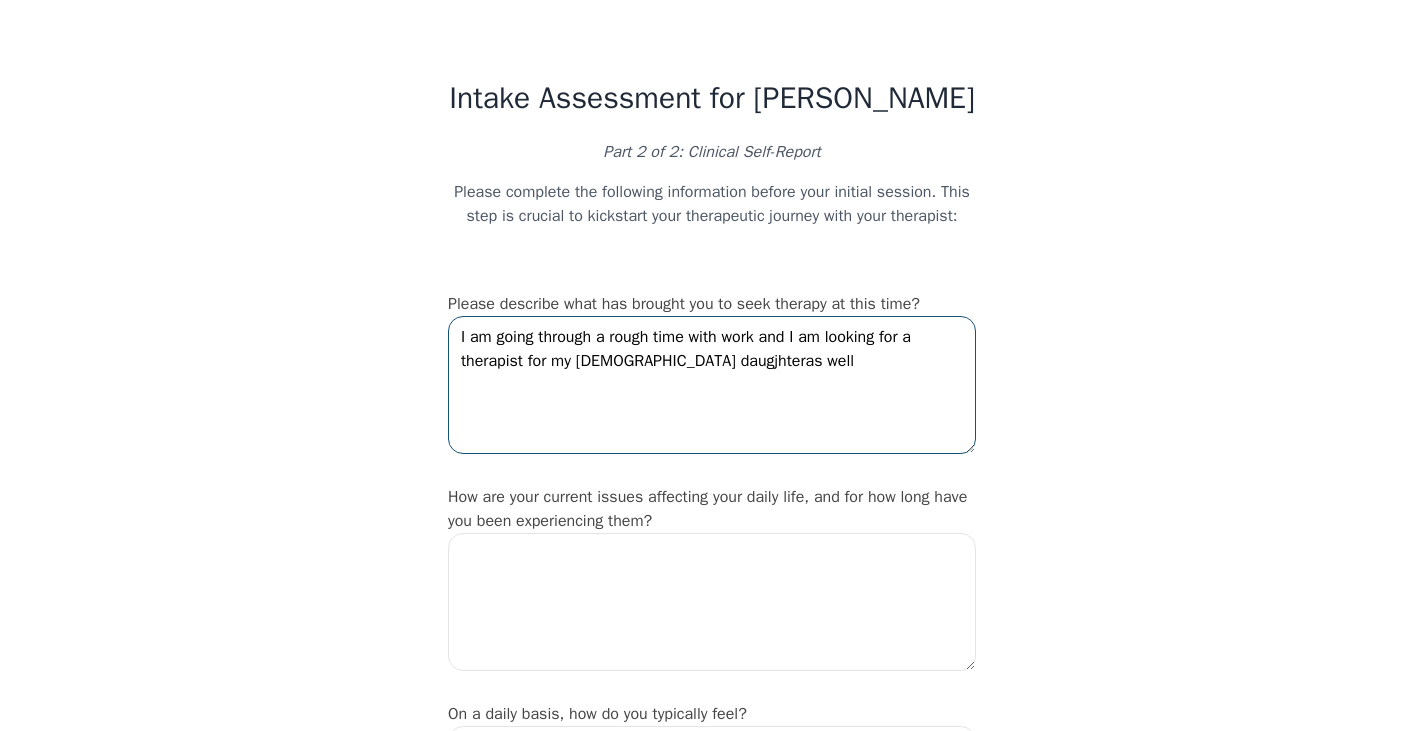 click on "I am going through a rough time with work and I am looking for a therapist for my [DEMOGRAPHIC_DATA] daugjhteras well" at bounding box center (712, 385) 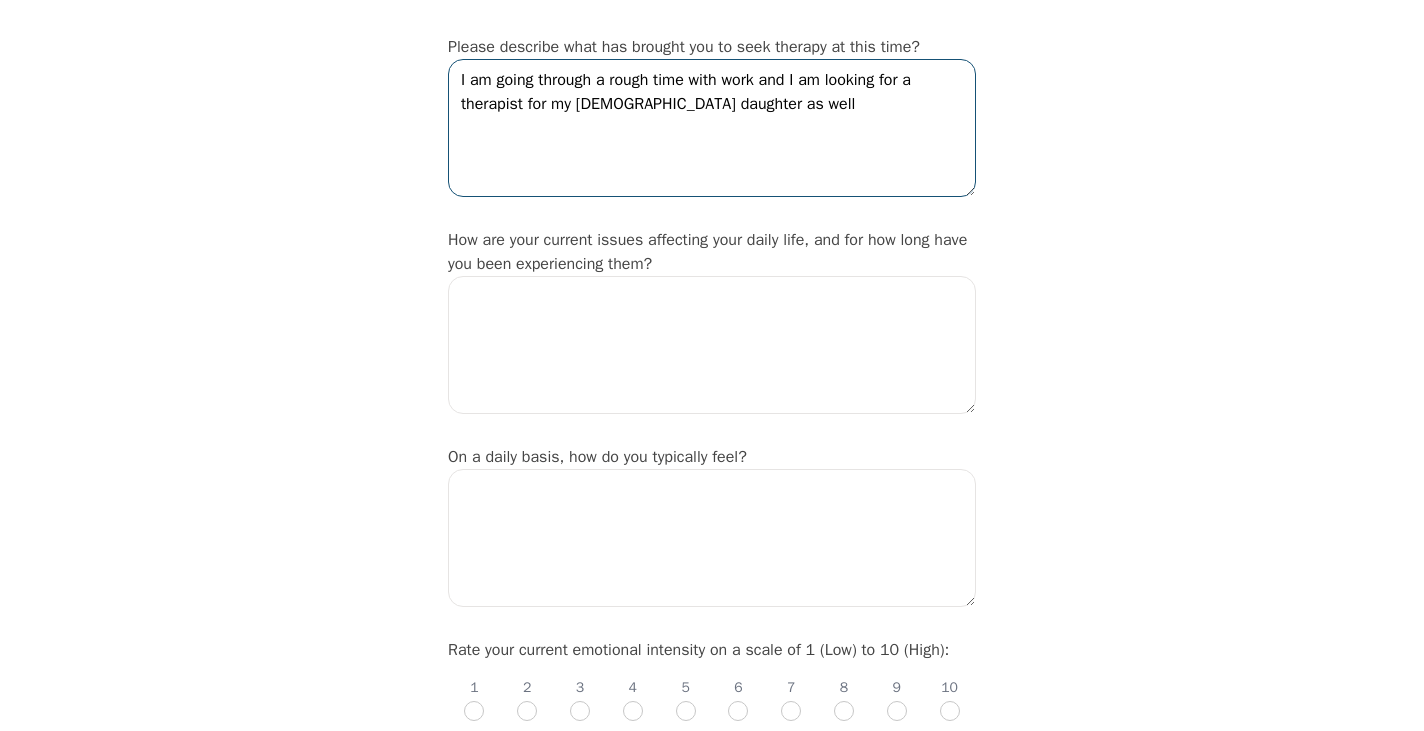 scroll, scrollTop: 258, scrollLeft: 0, axis: vertical 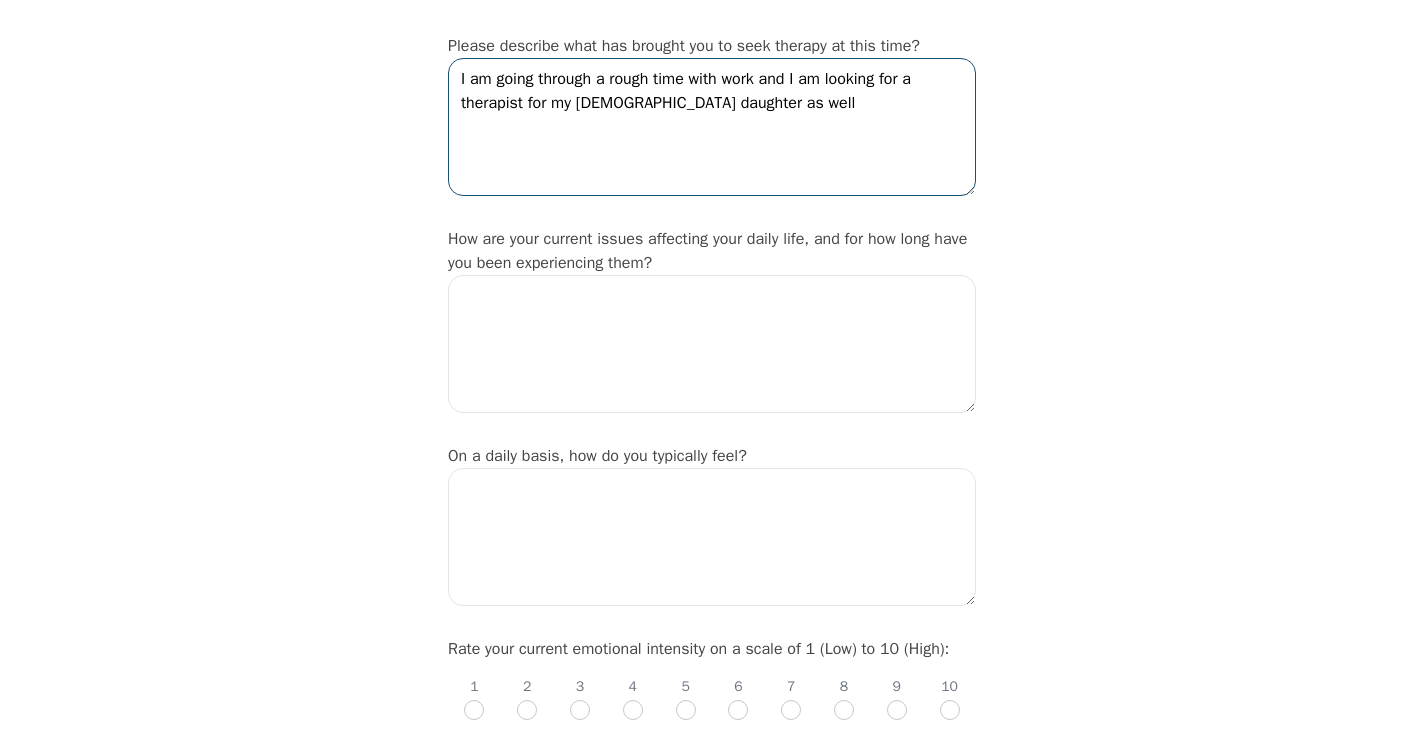 type on "I am going through a rough time with work and I am looking for a therapist for my [DEMOGRAPHIC_DATA] daughter as well" 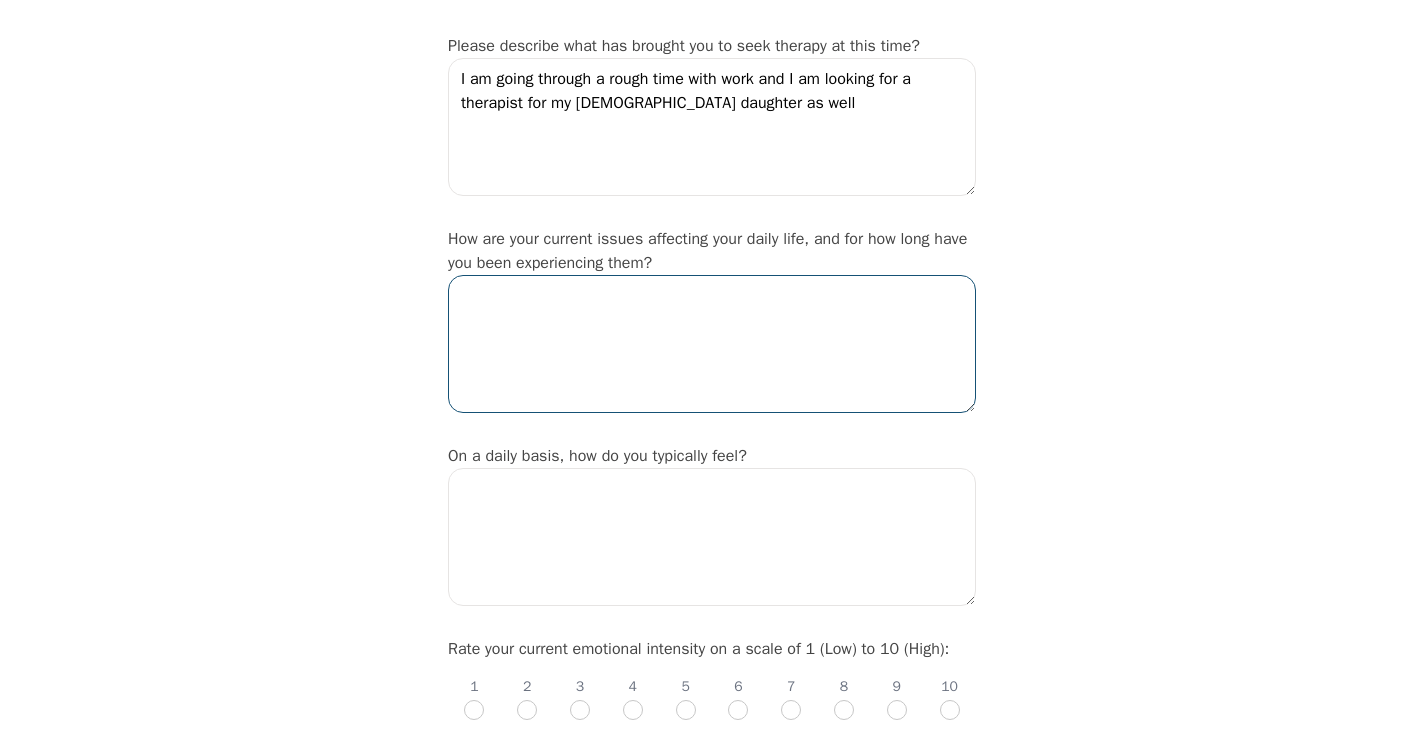 click at bounding box center [712, 344] 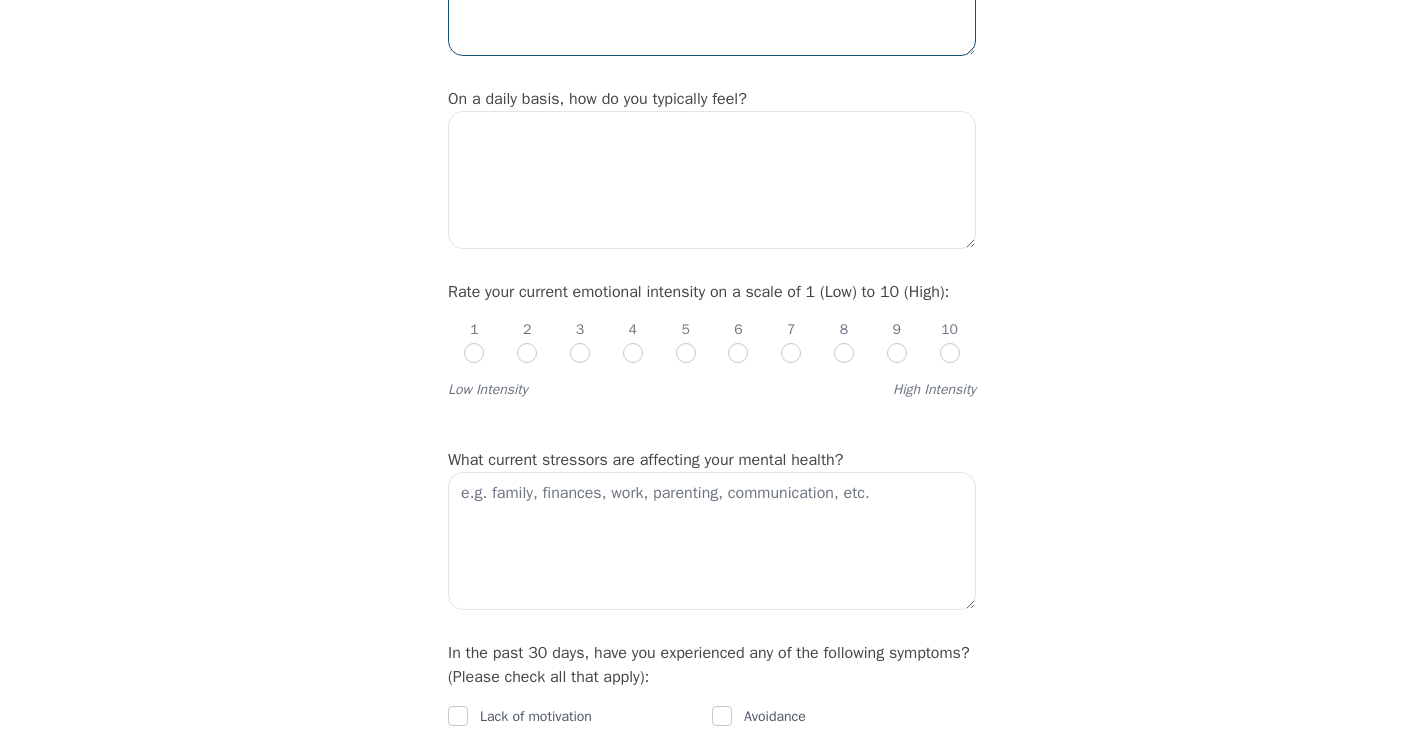 scroll, scrollTop: 616, scrollLeft: 0, axis: vertical 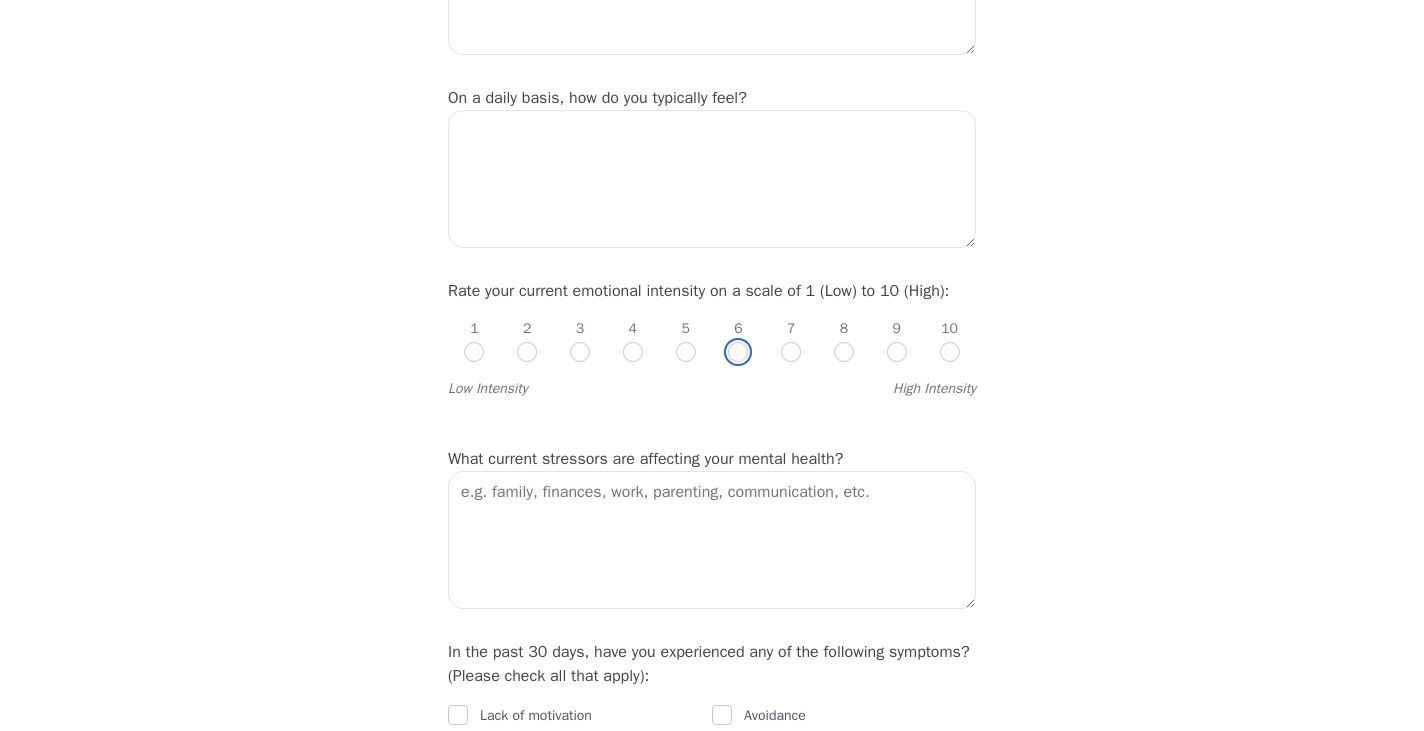 click at bounding box center [738, 352] 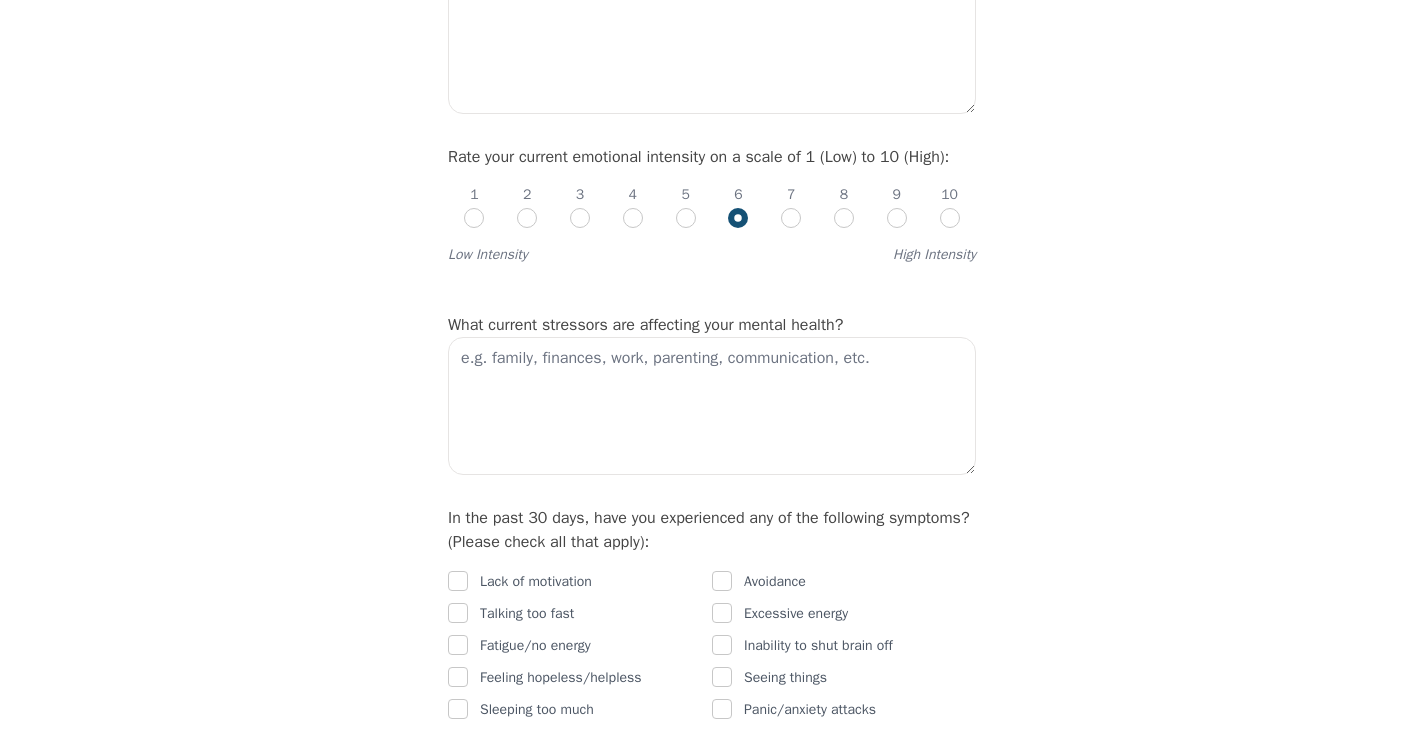 scroll, scrollTop: 749, scrollLeft: 0, axis: vertical 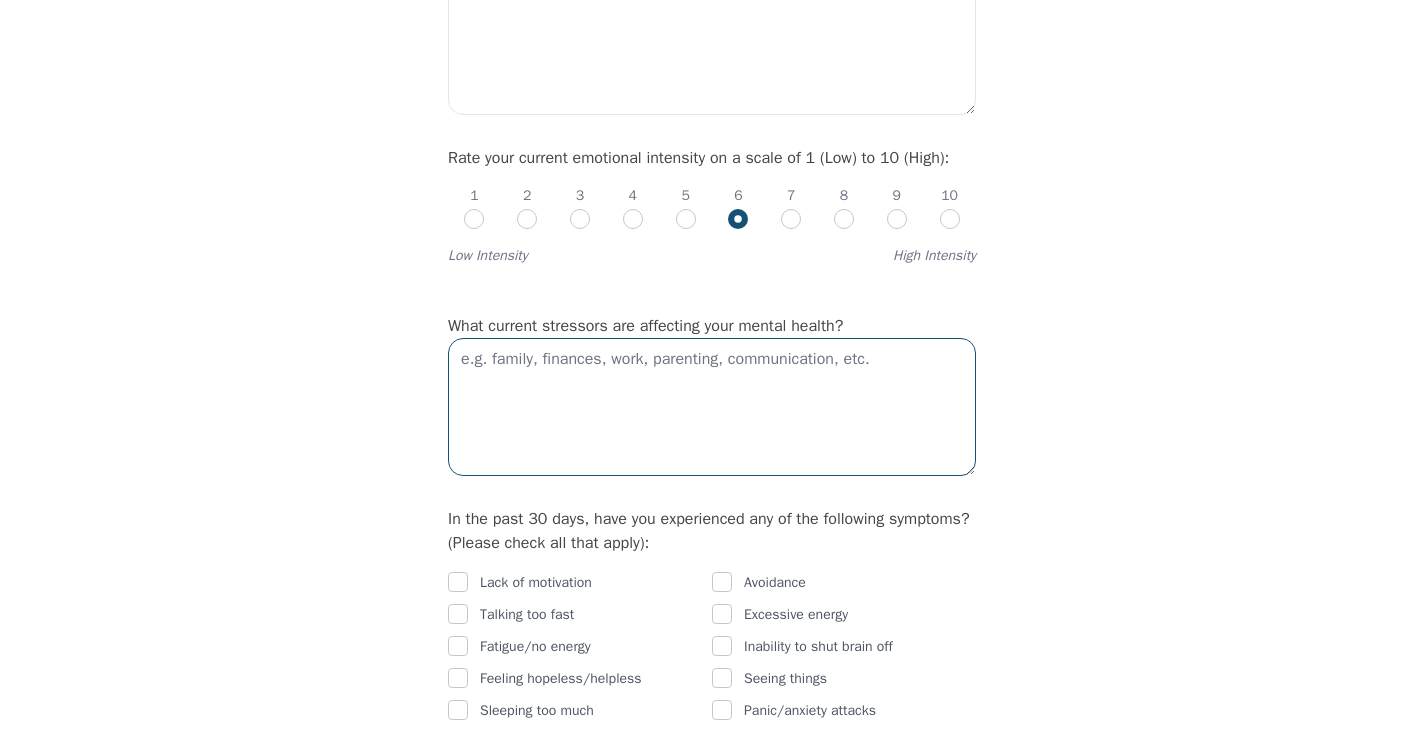 click at bounding box center (712, 407) 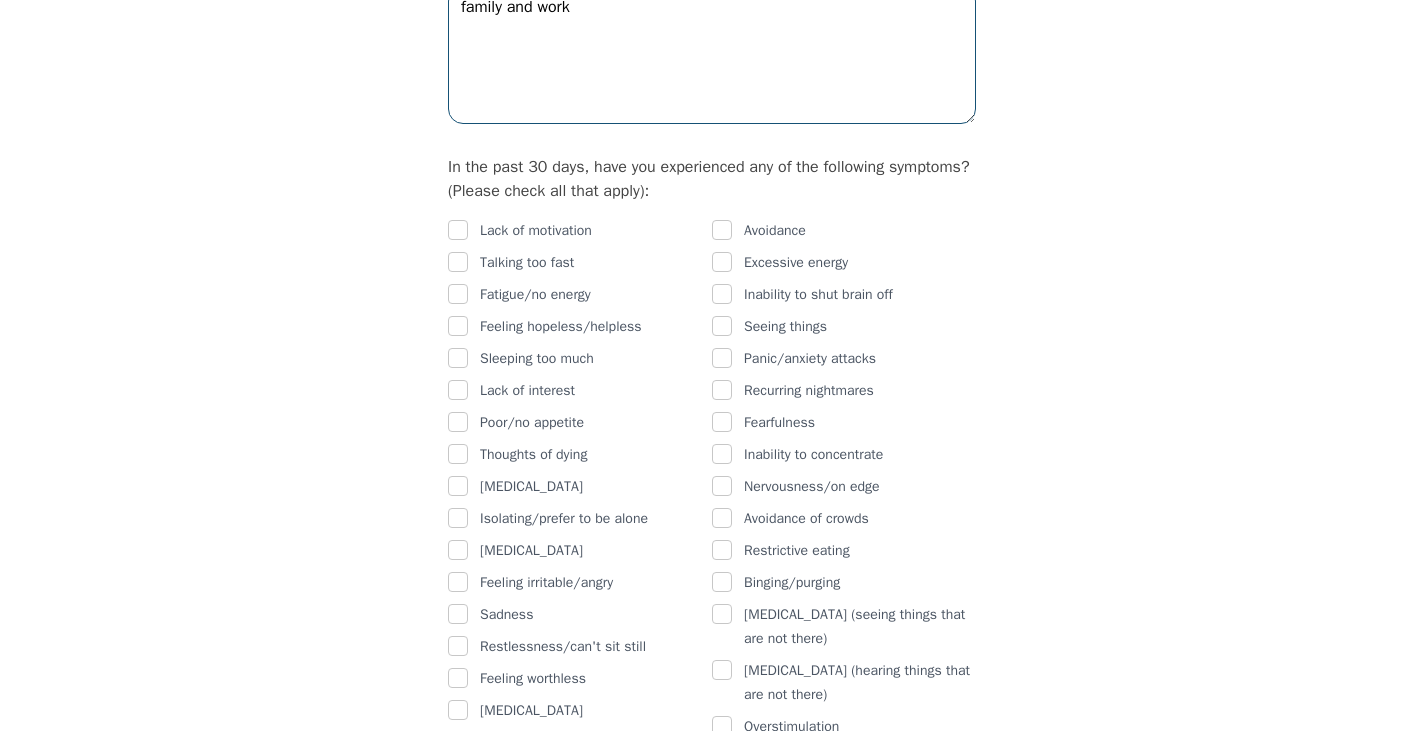 scroll, scrollTop: 1104, scrollLeft: 0, axis: vertical 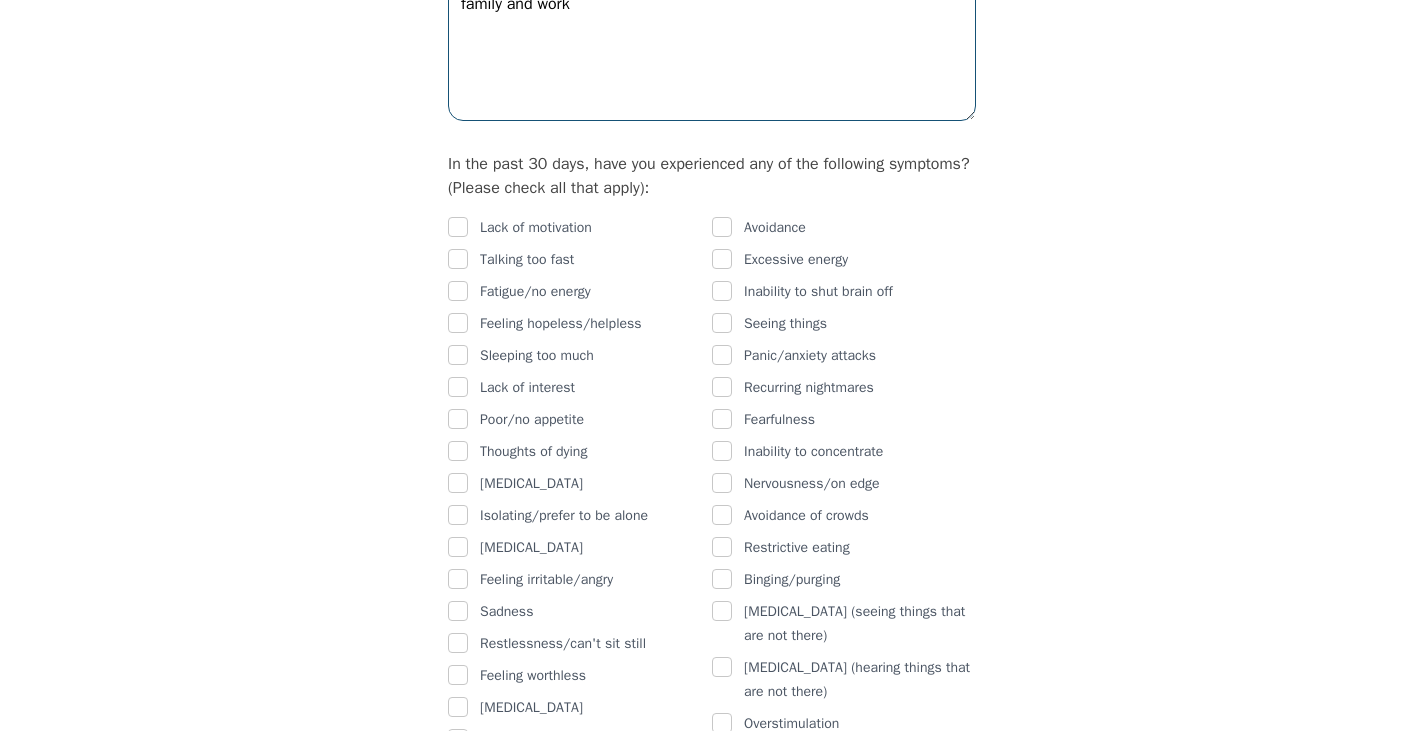 type on "family and work" 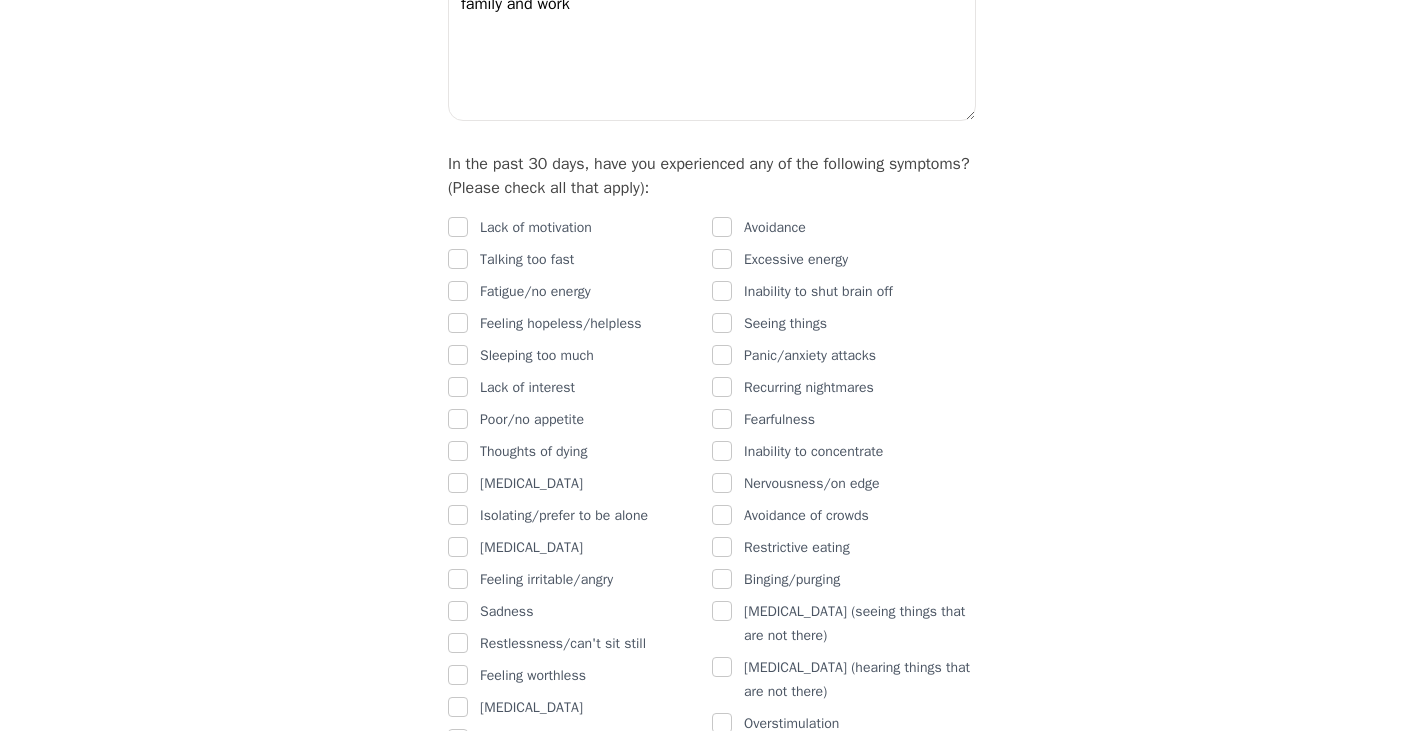 click on "Lack of motivation" at bounding box center (580, 228) 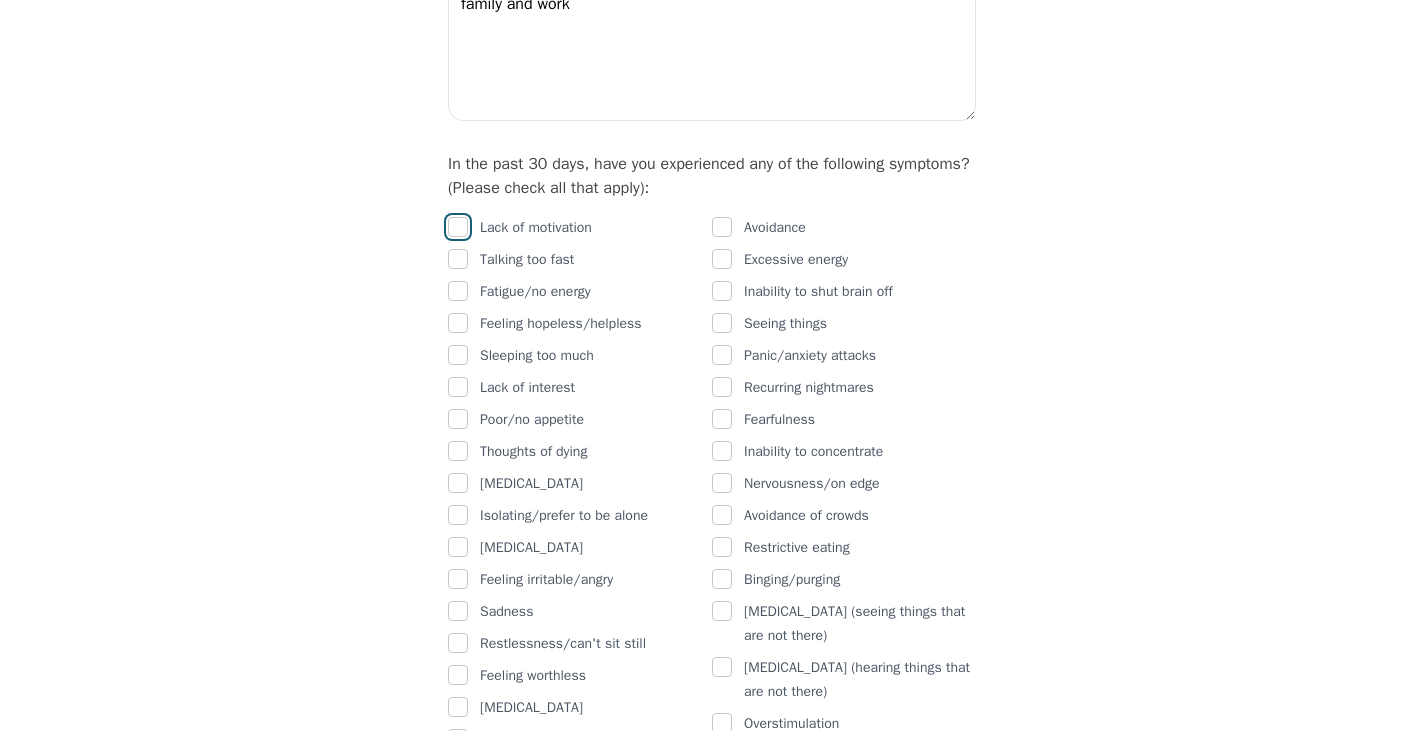 click at bounding box center (458, 227) 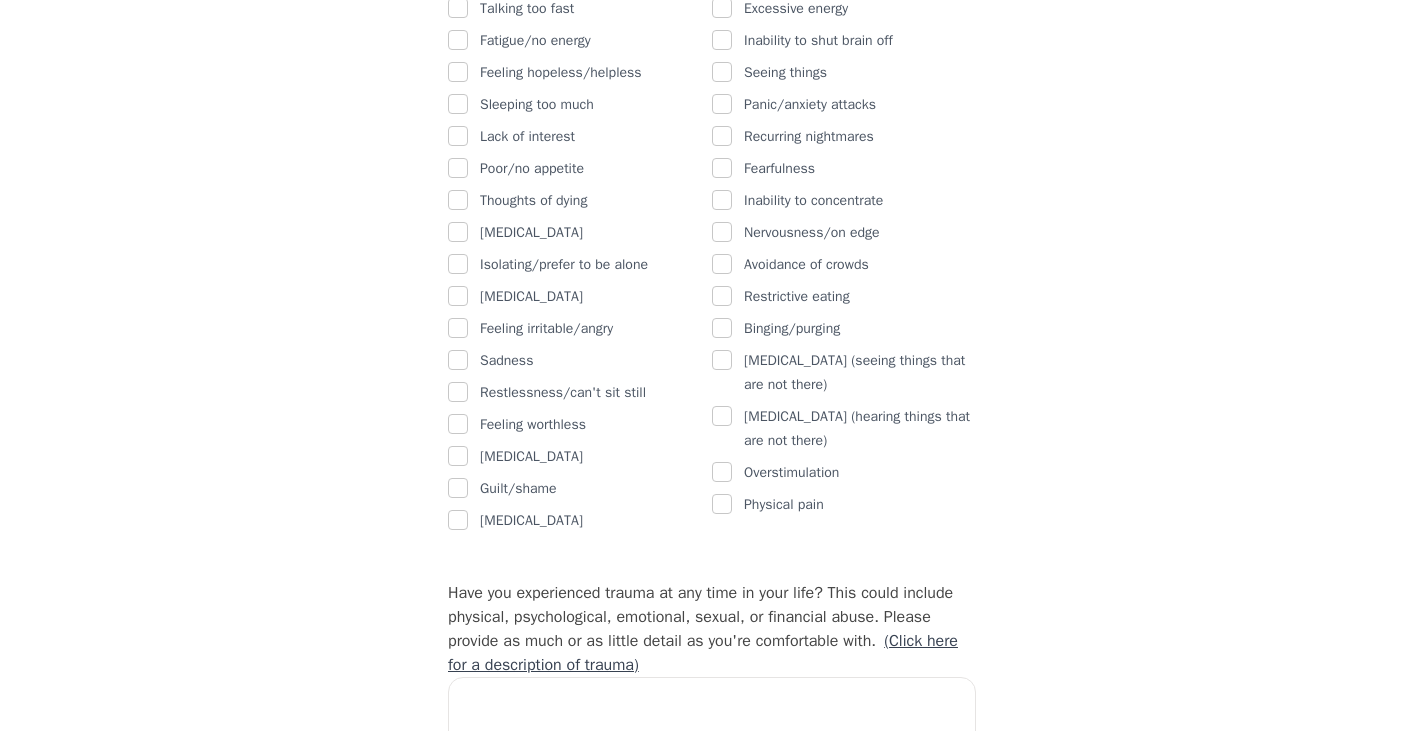 scroll, scrollTop: 1361, scrollLeft: 0, axis: vertical 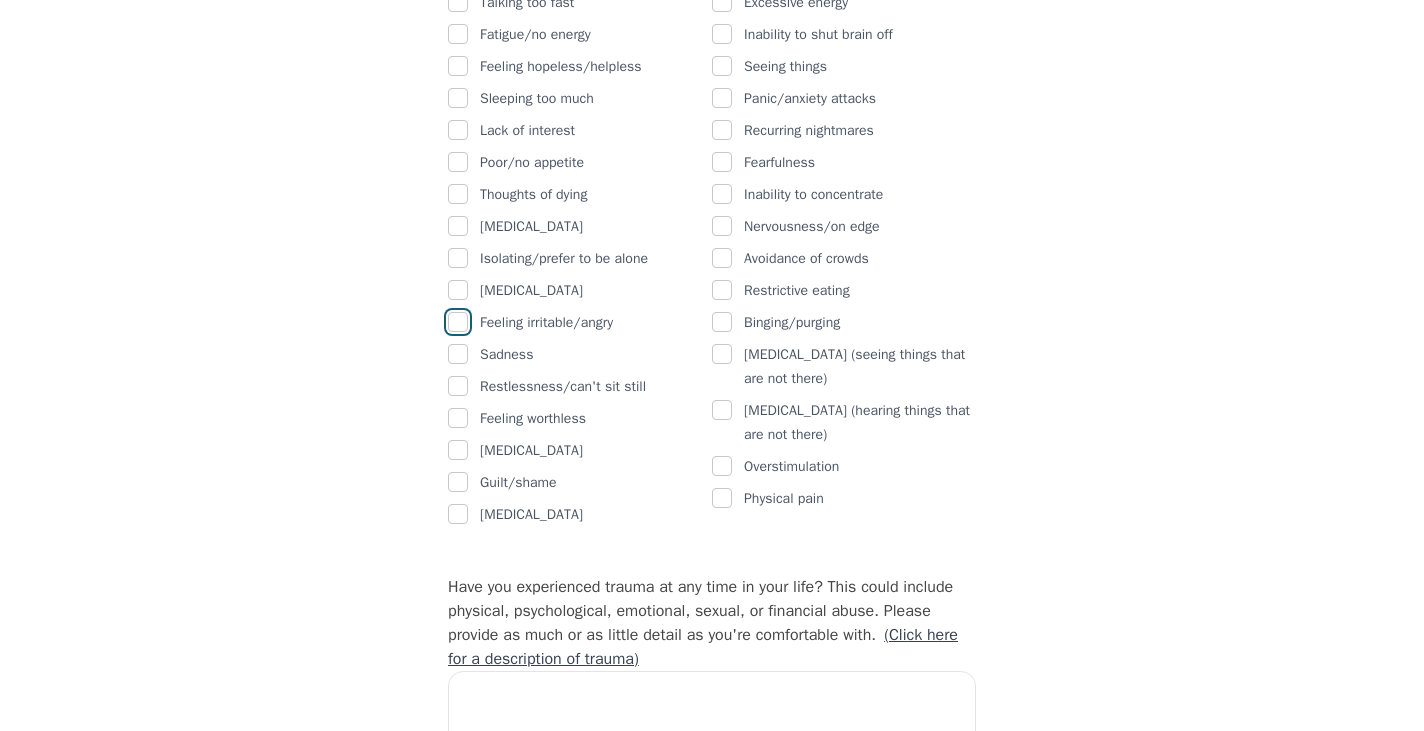click at bounding box center [458, 322] 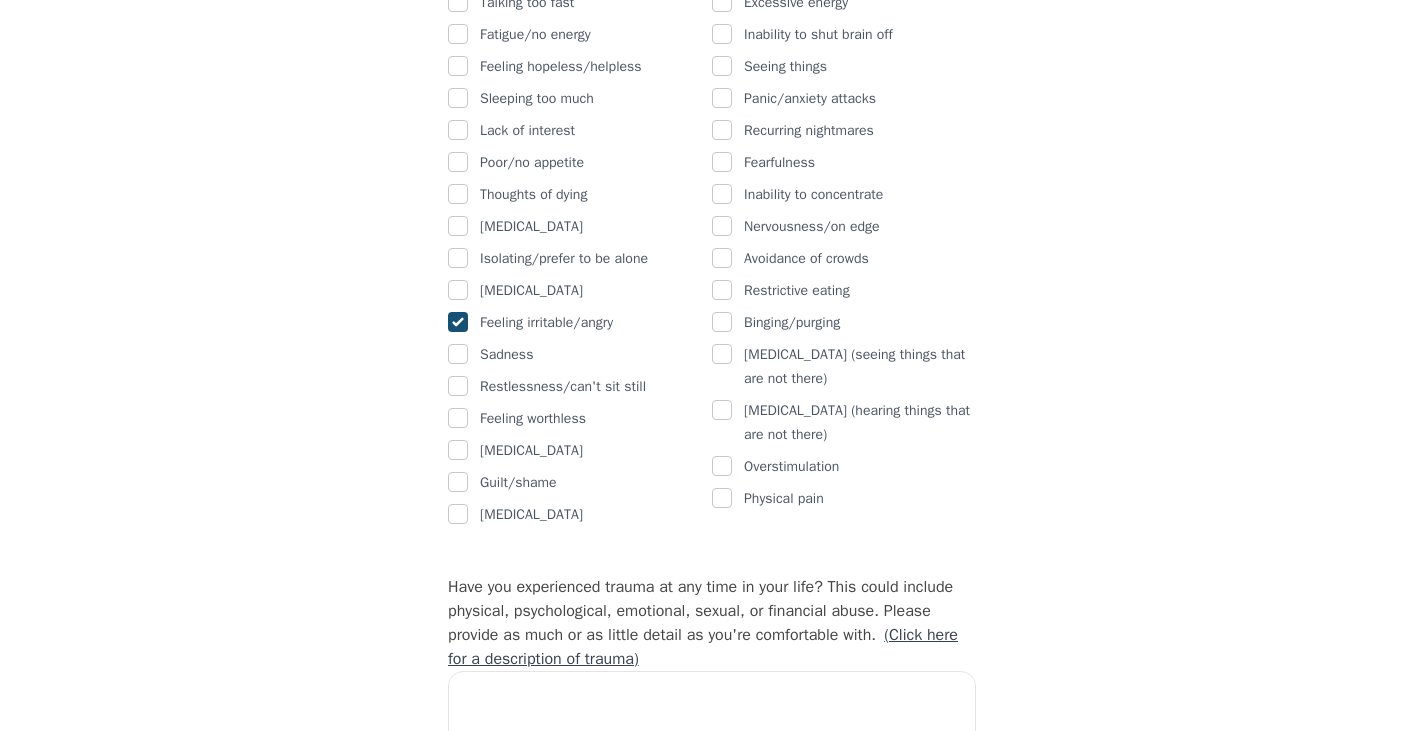 checkbox on "true" 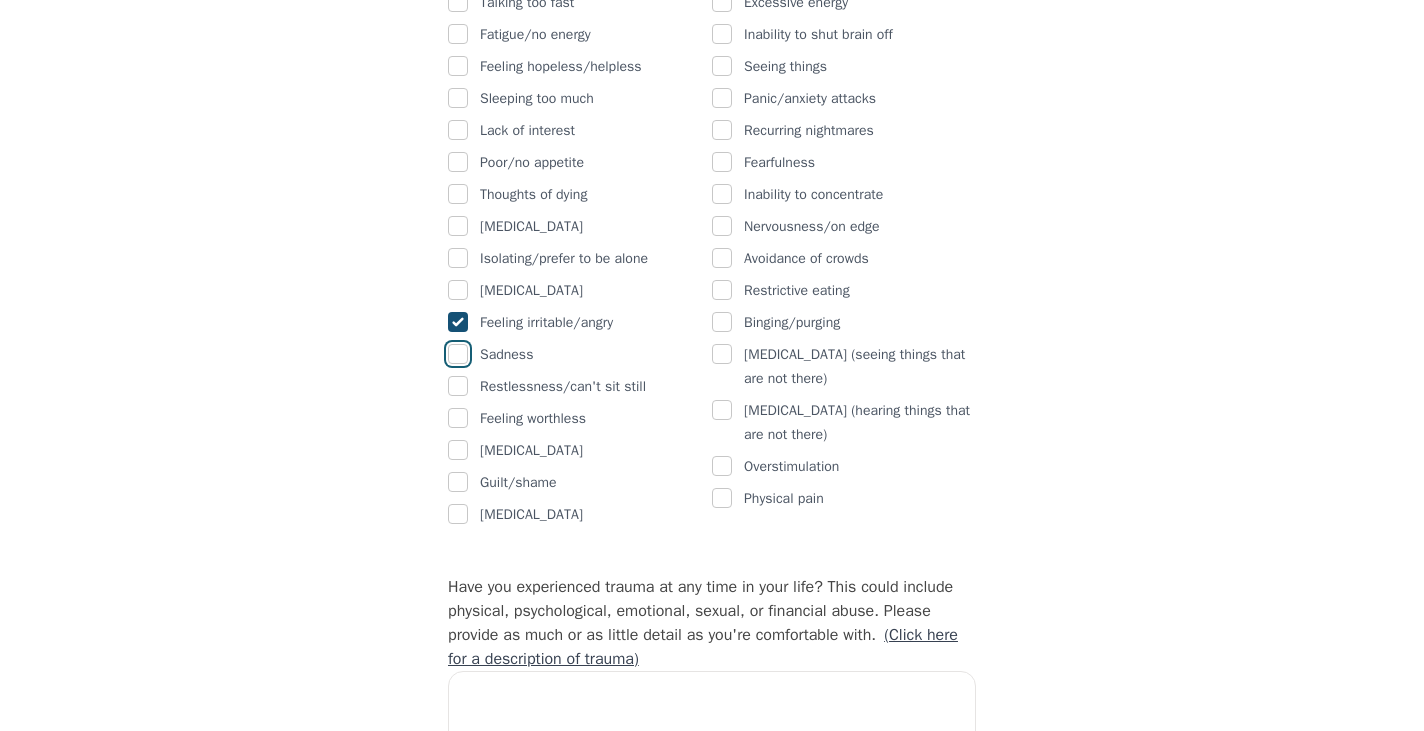 click at bounding box center [458, 354] 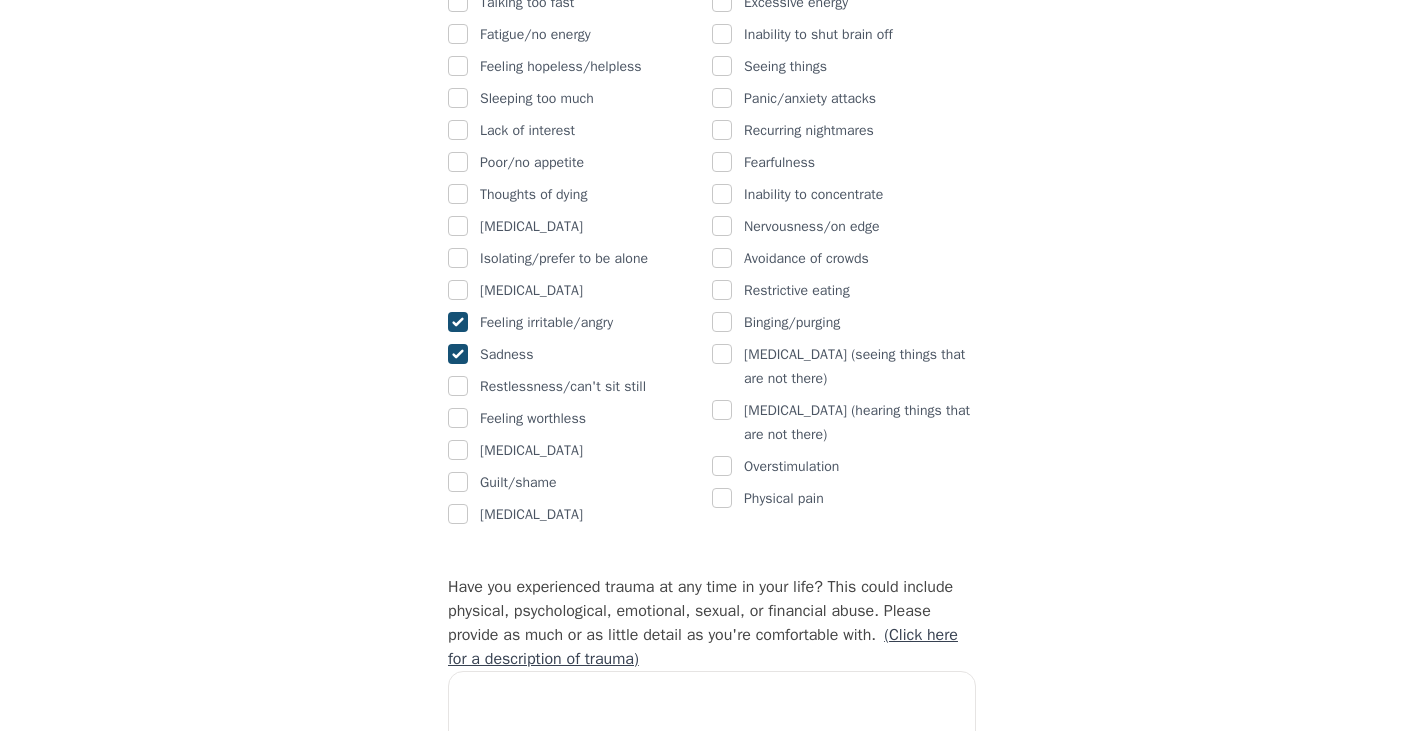 checkbox on "true" 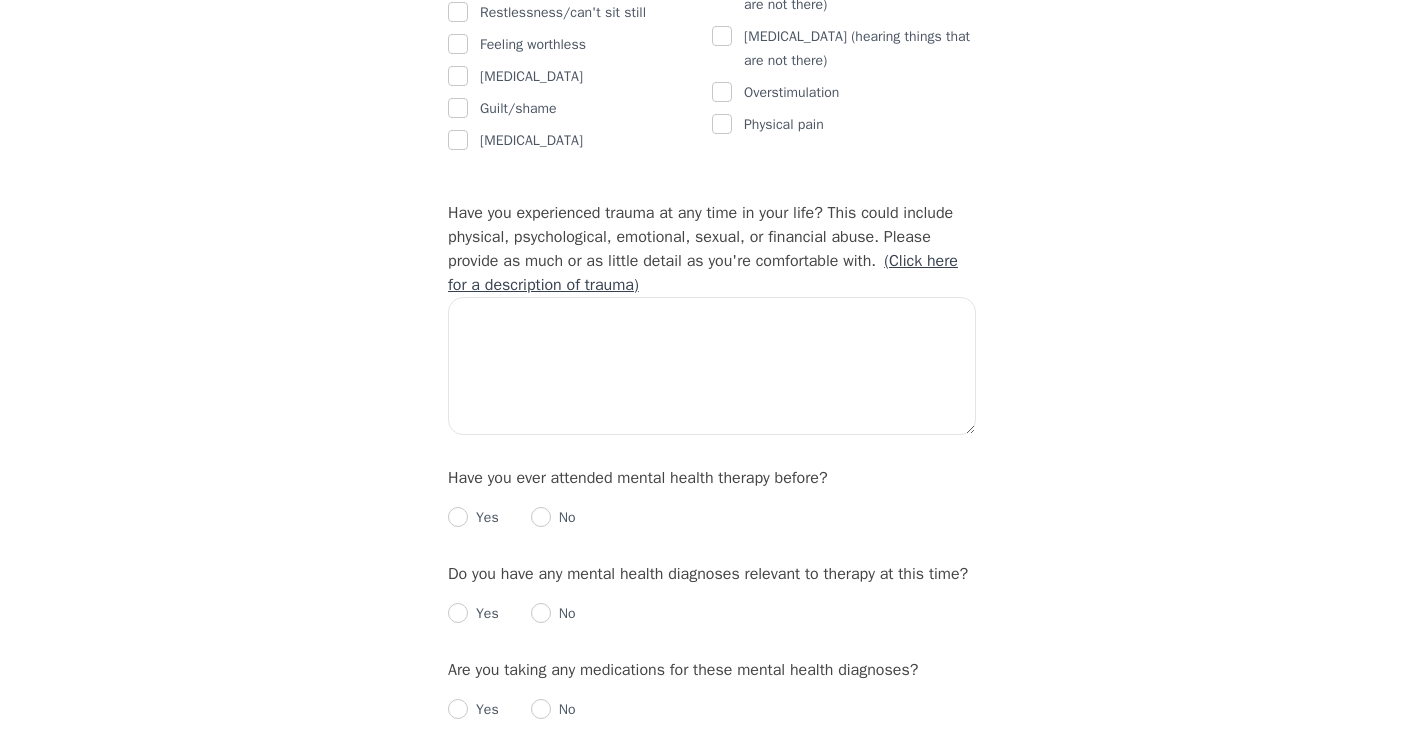 scroll, scrollTop: 1736, scrollLeft: 0, axis: vertical 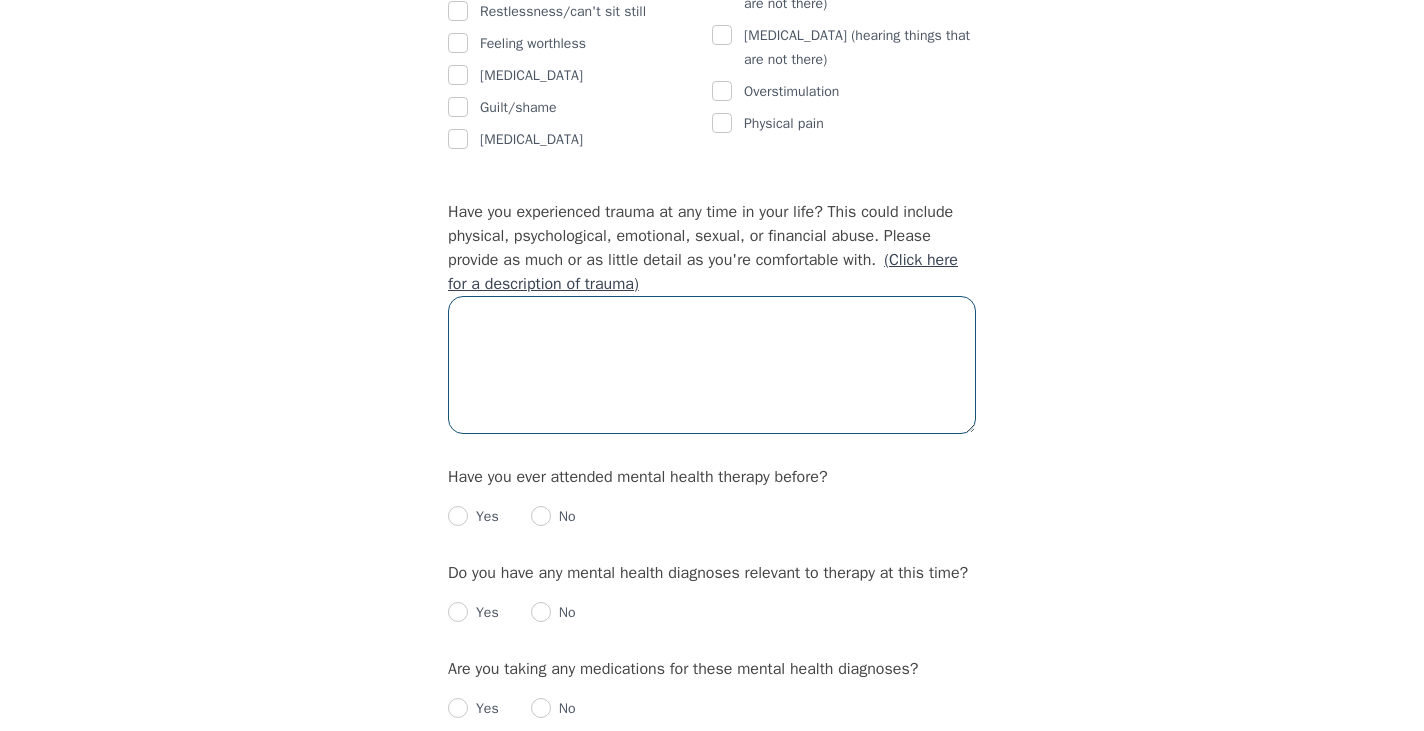 click at bounding box center [712, 365] 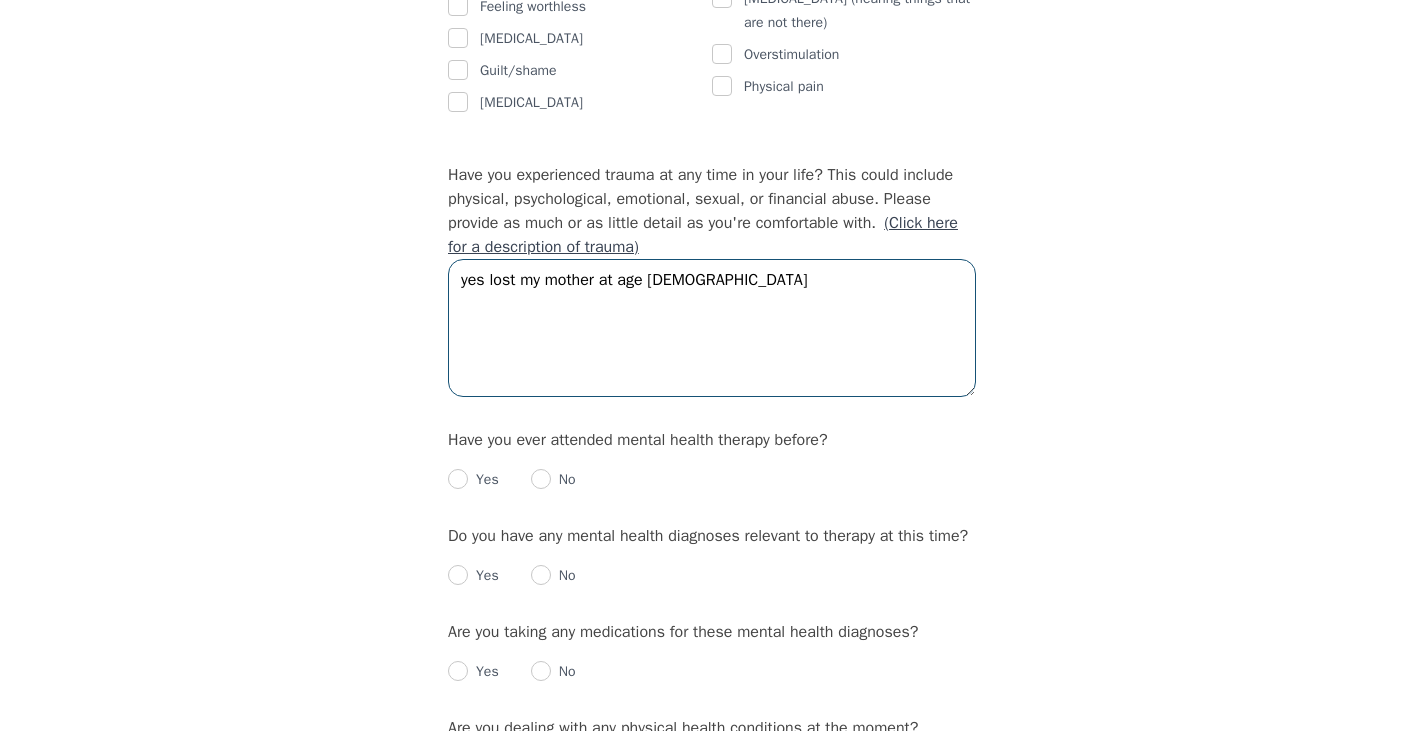 scroll, scrollTop: 1781, scrollLeft: 0, axis: vertical 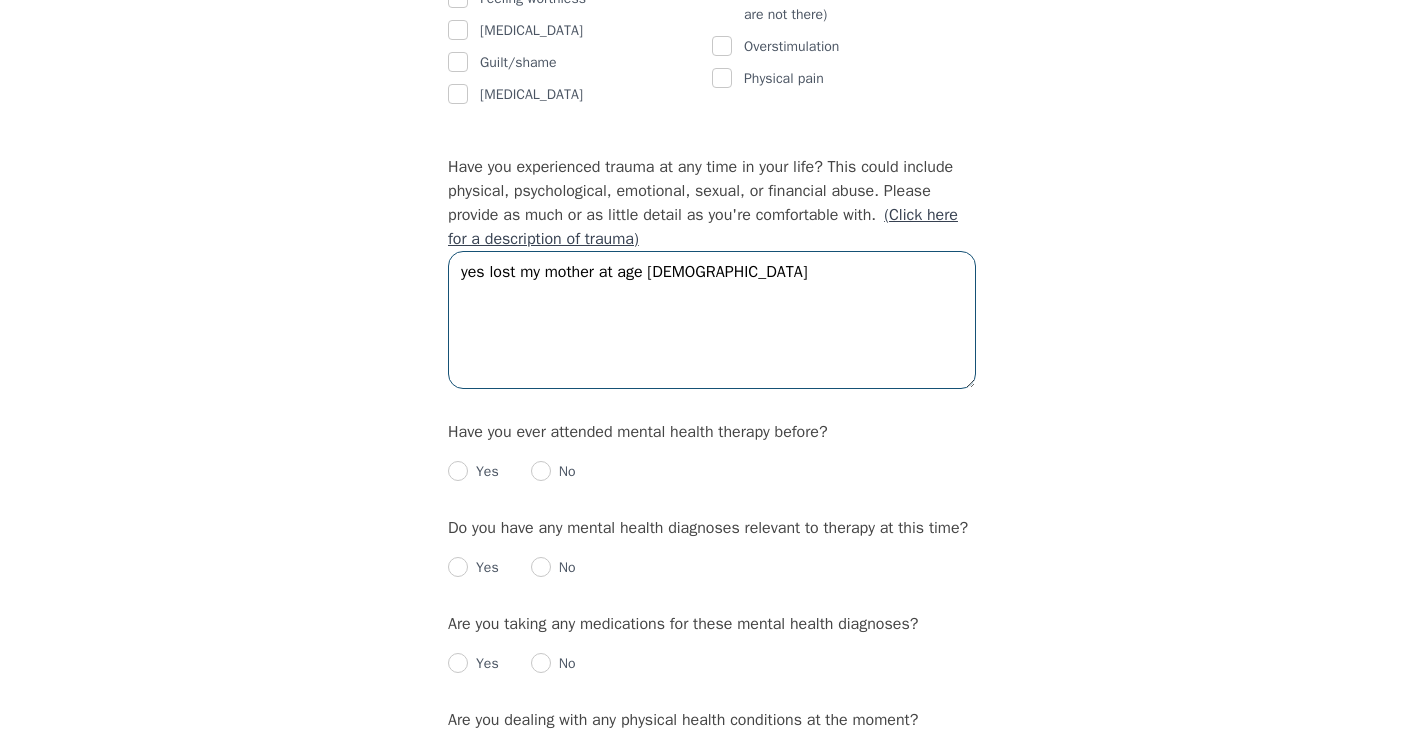 type on "yes lost my mother at age [DEMOGRAPHIC_DATA]" 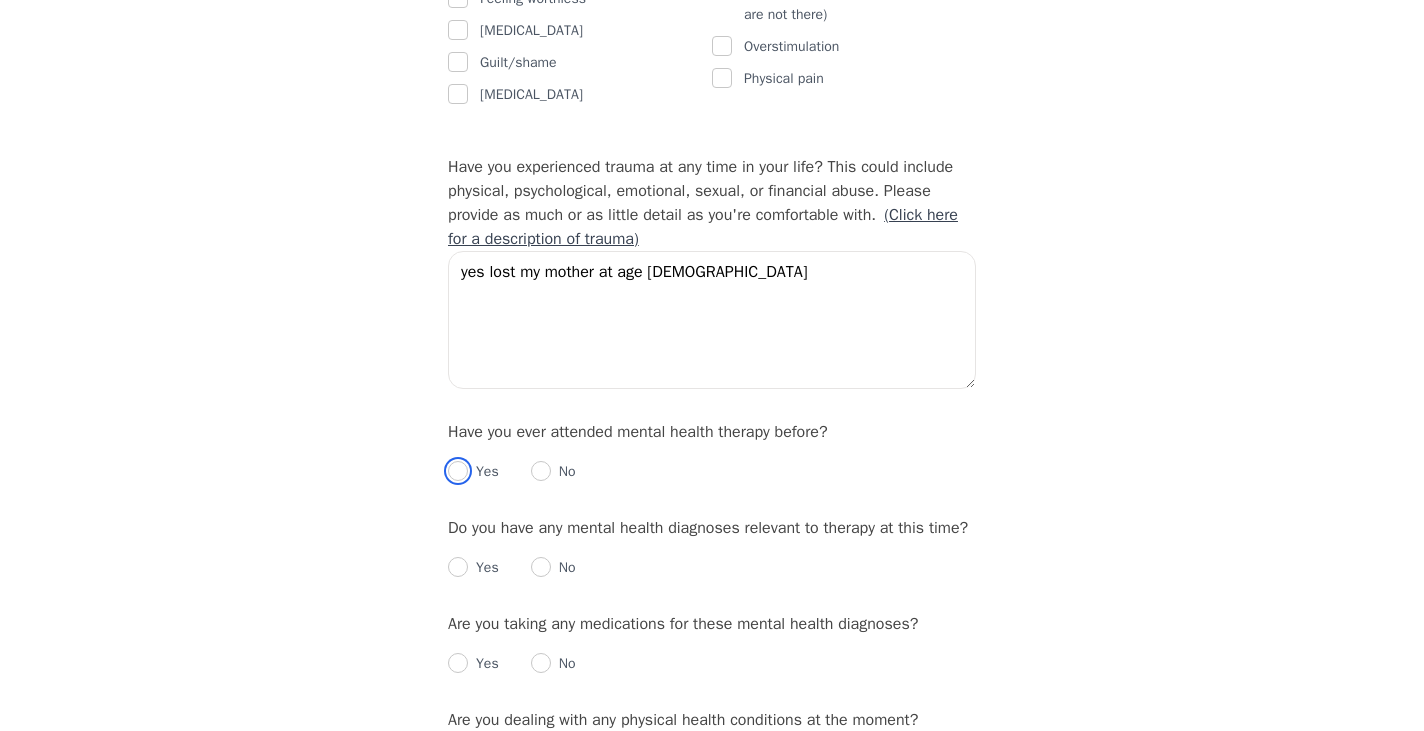 click at bounding box center (458, 471) 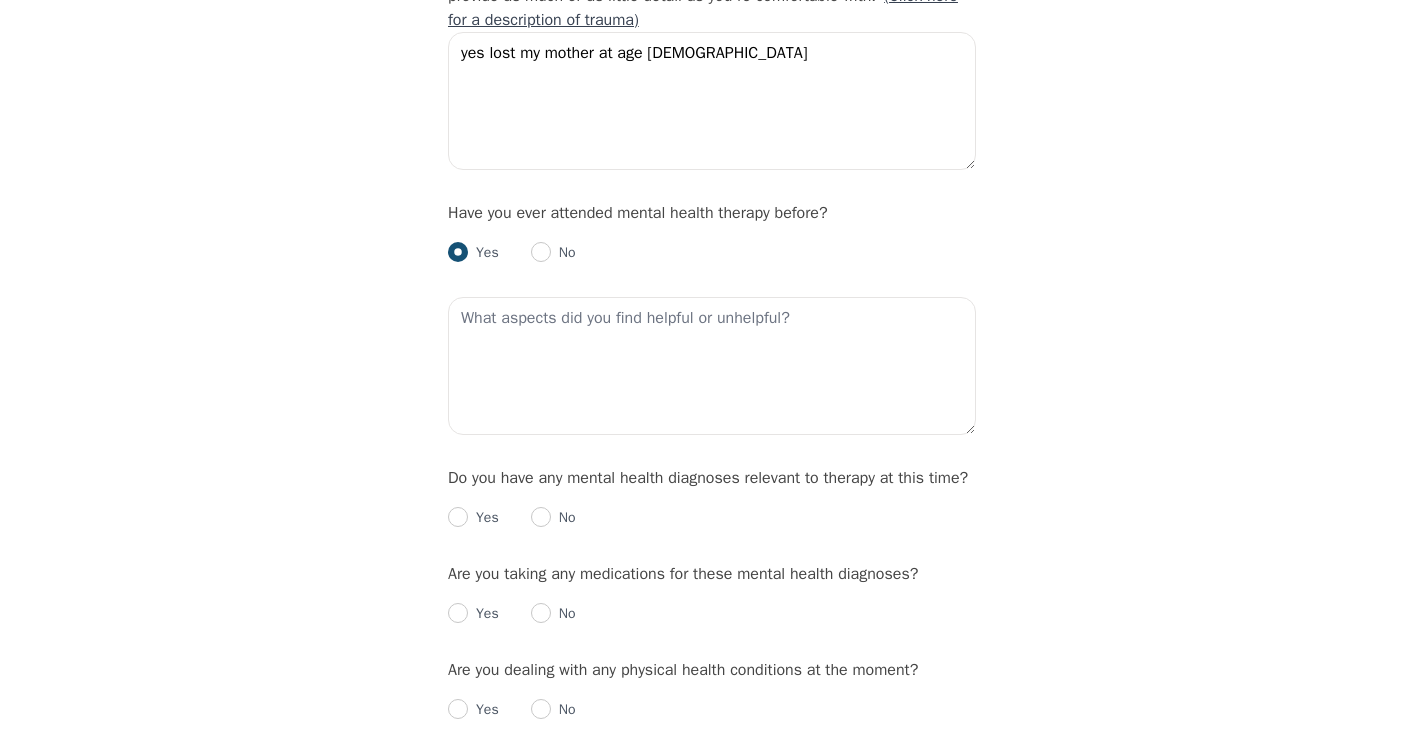scroll, scrollTop: 2035, scrollLeft: 0, axis: vertical 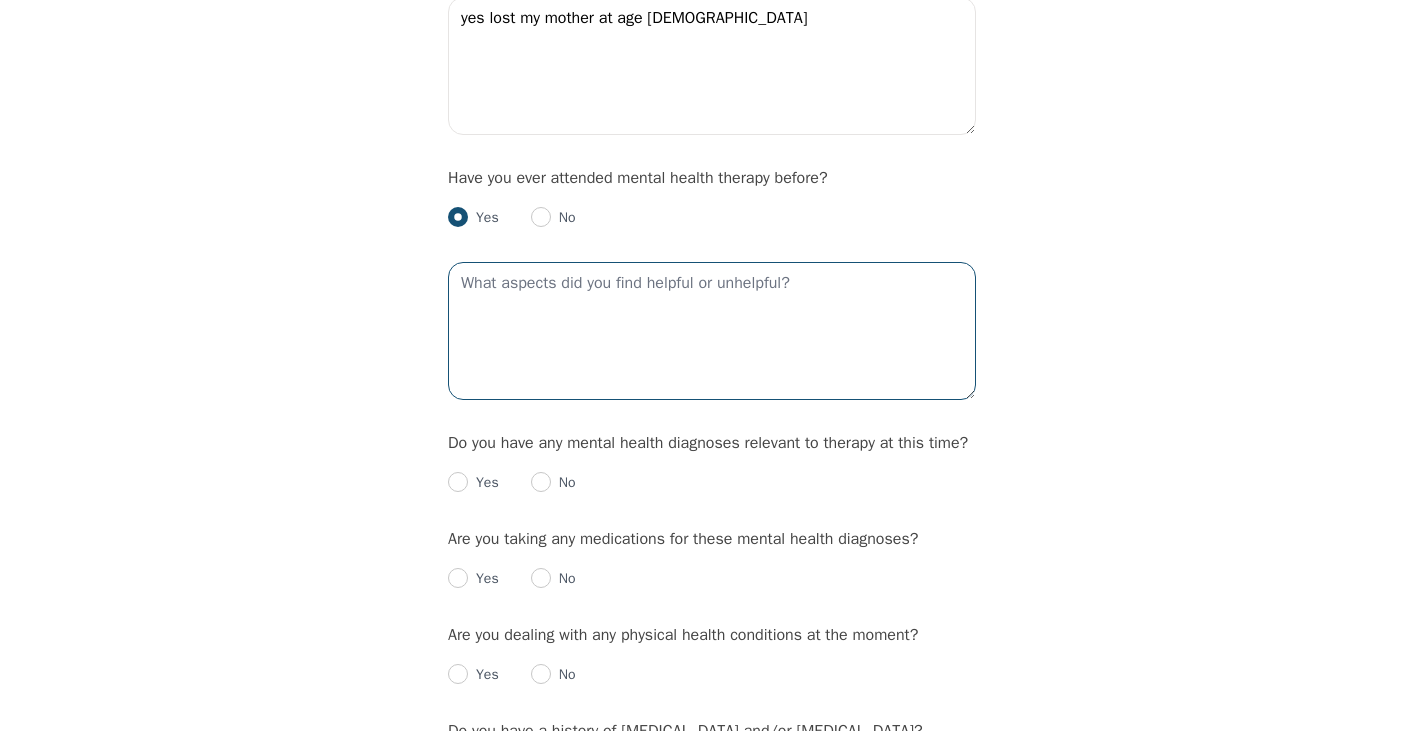 click at bounding box center [712, 331] 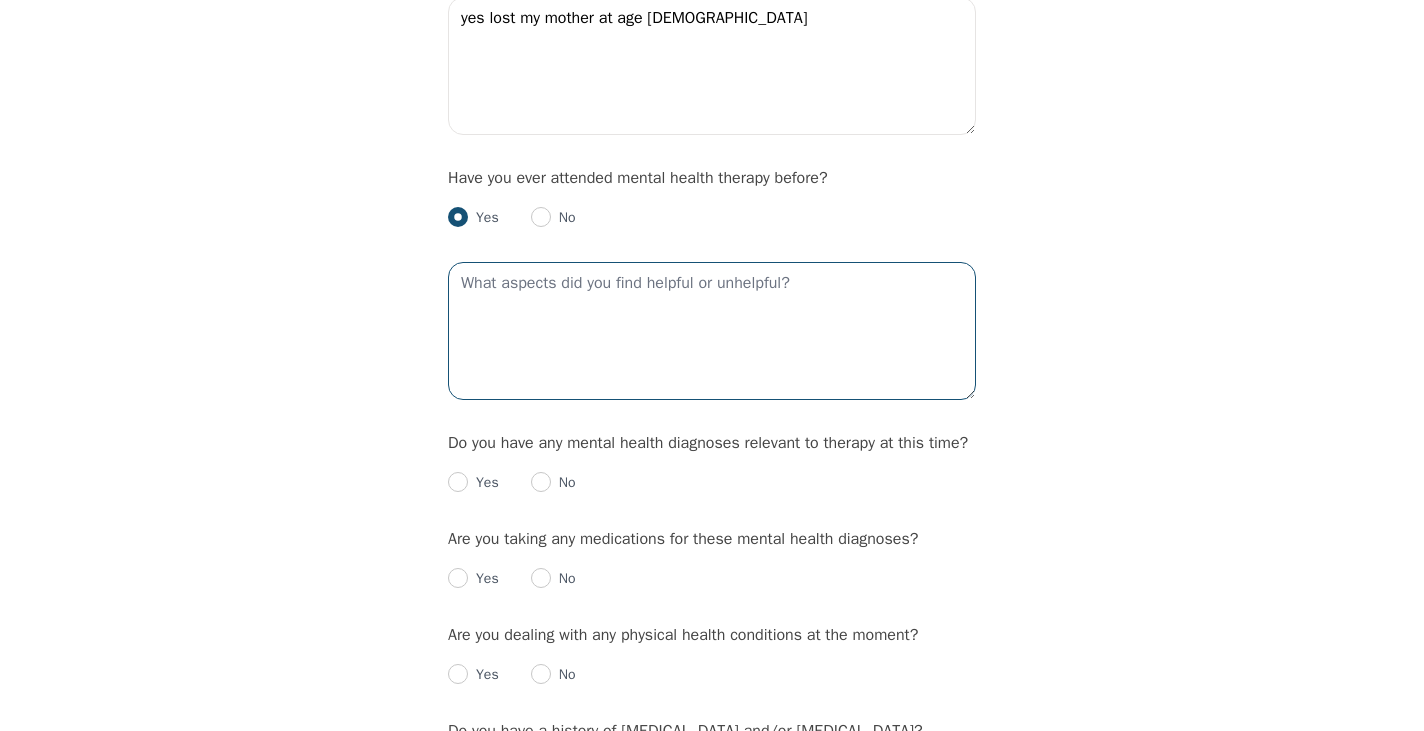 click at bounding box center [712, 331] 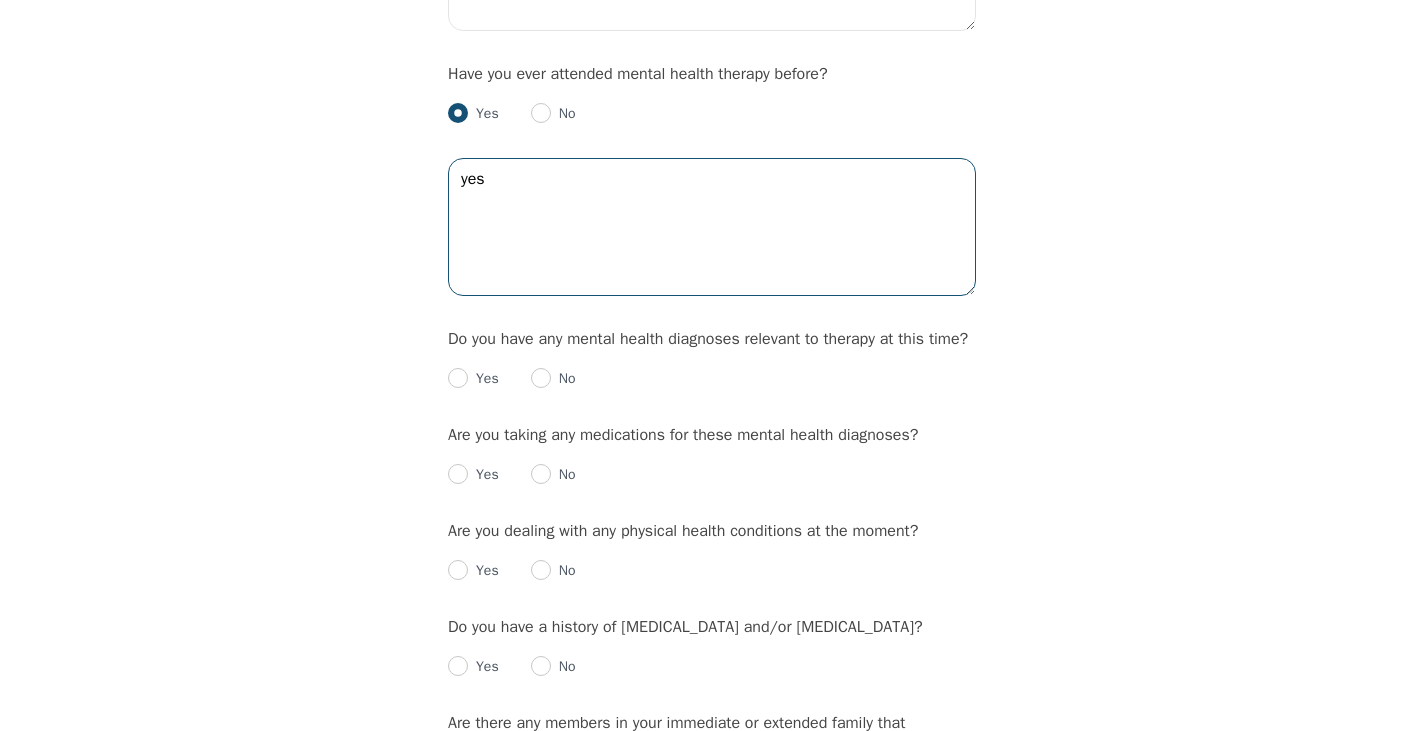 scroll, scrollTop: 2152, scrollLeft: 0, axis: vertical 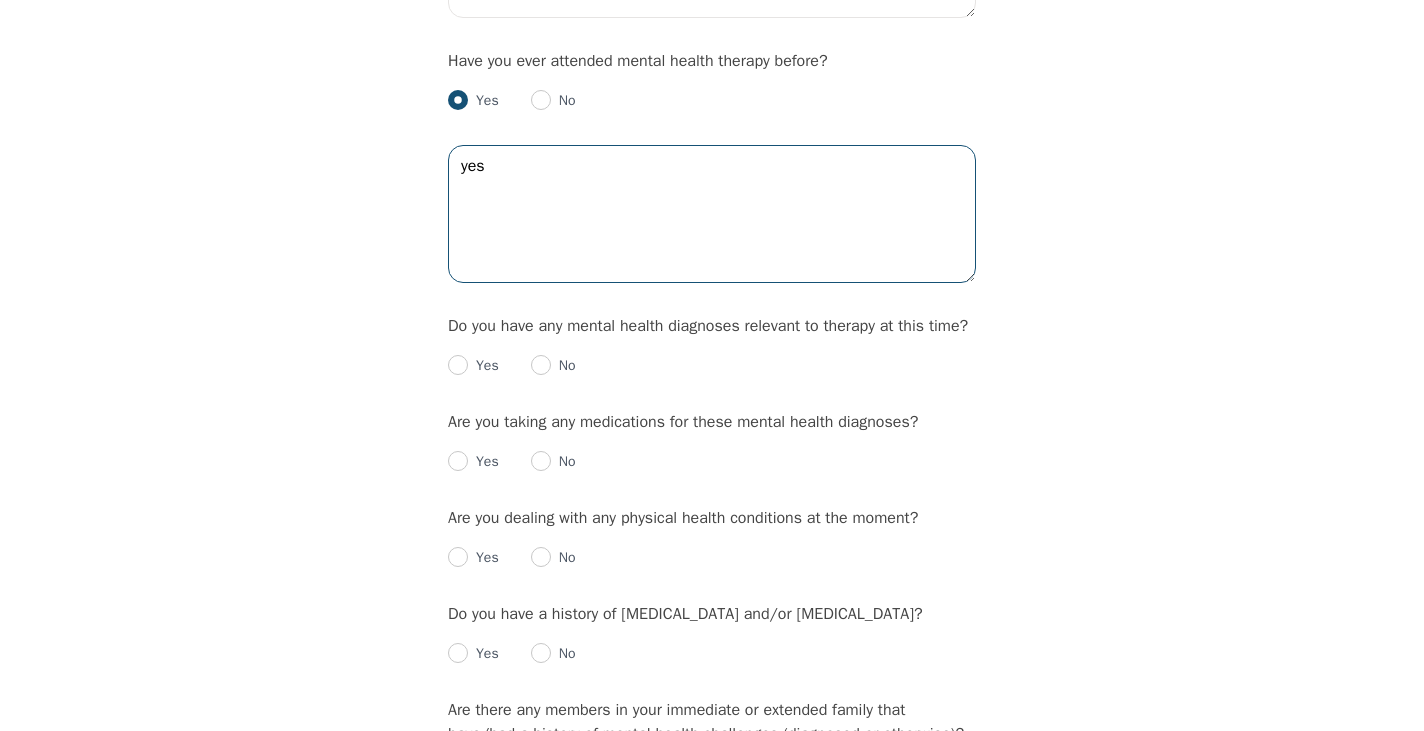 type on "yes" 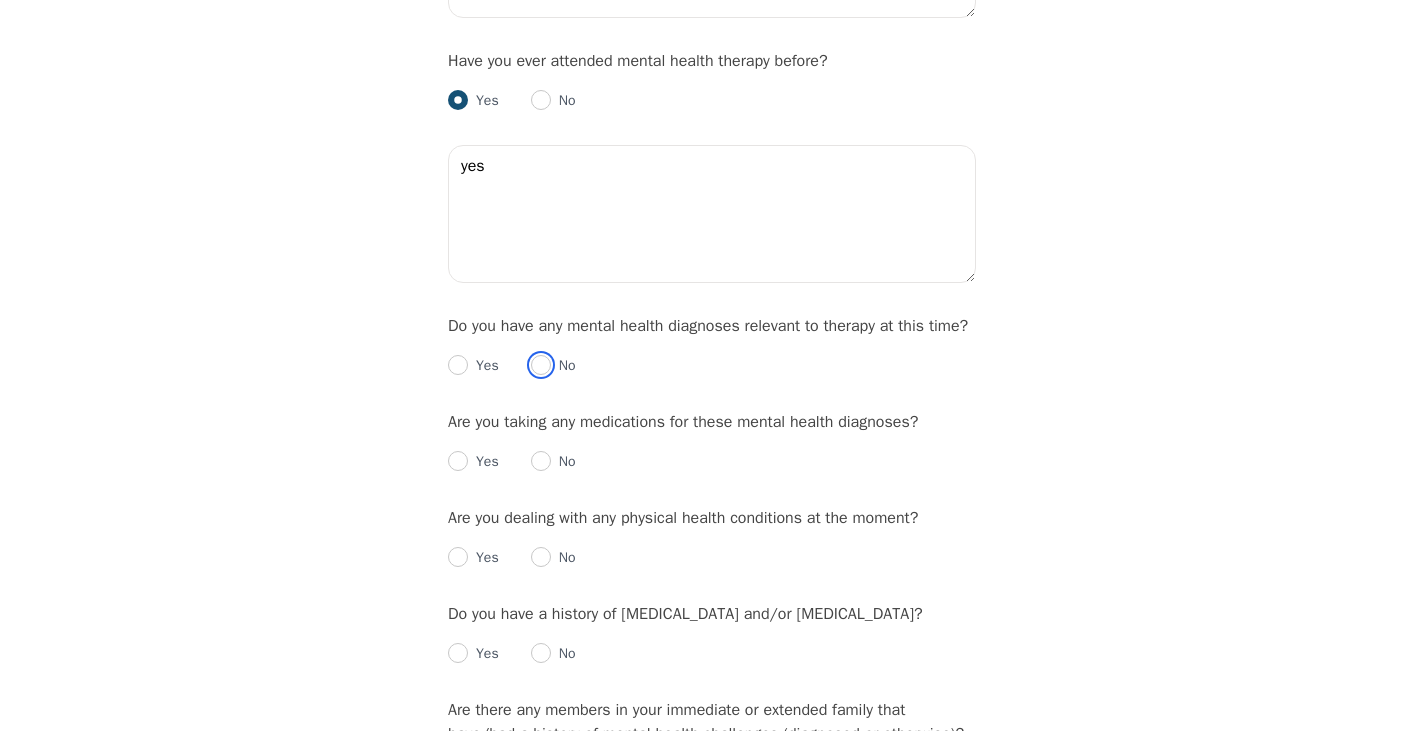 click at bounding box center (541, 365) 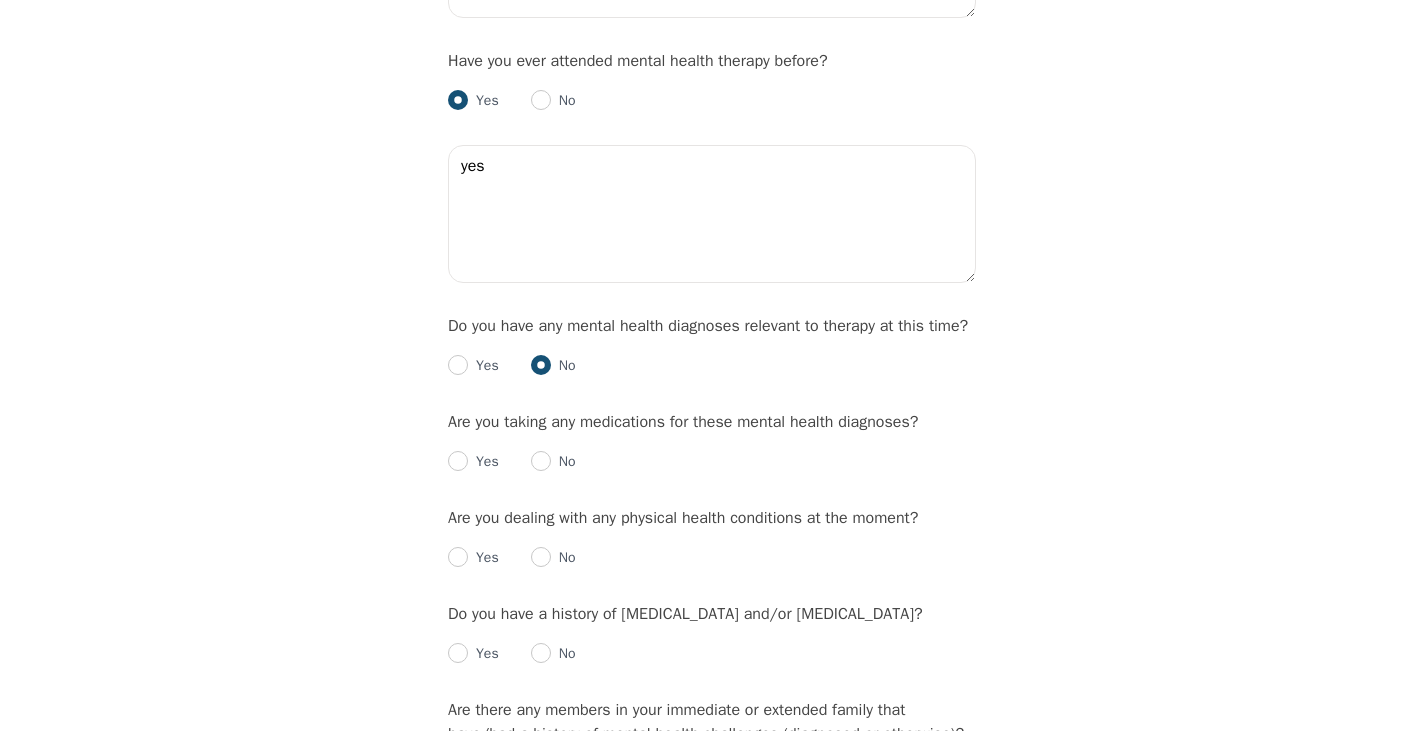 radio on "true" 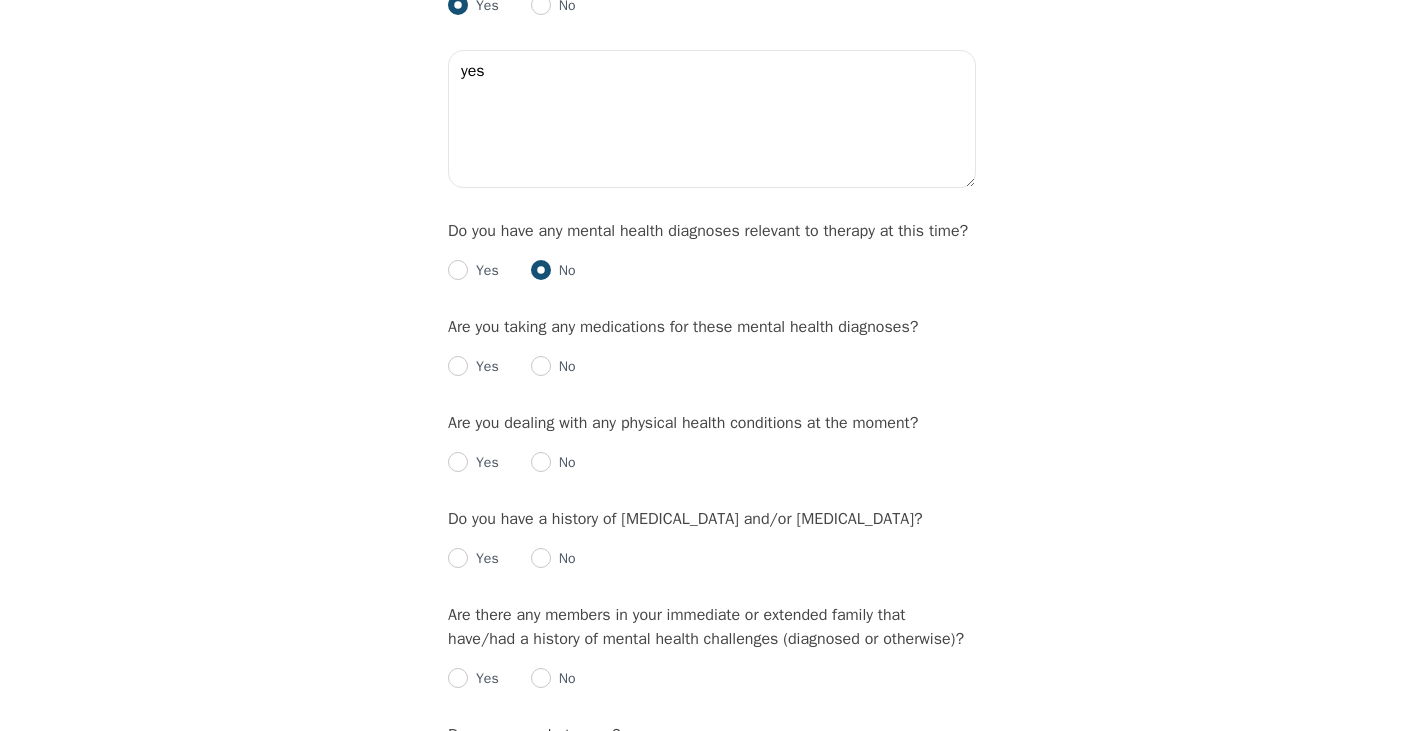 scroll, scrollTop: 2249, scrollLeft: 0, axis: vertical 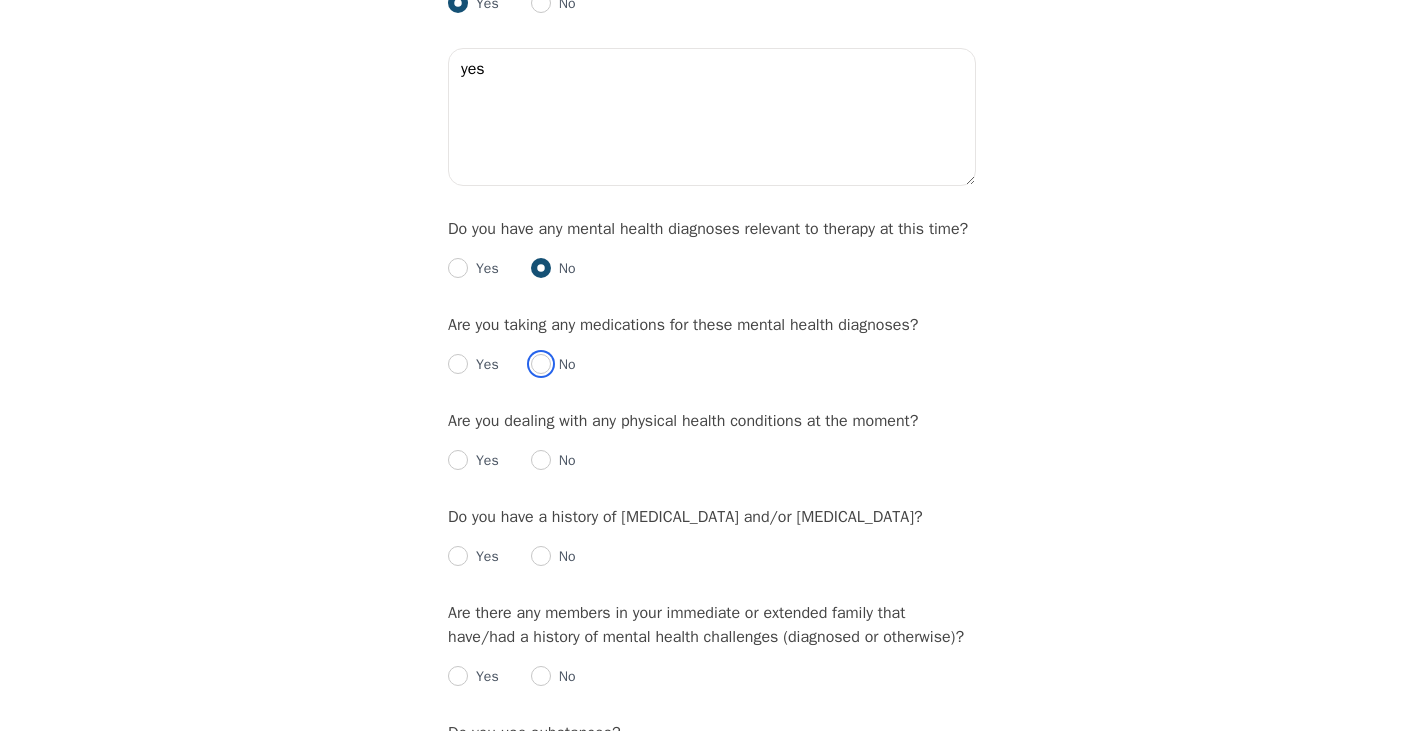 click at bounding box center (541, 364) 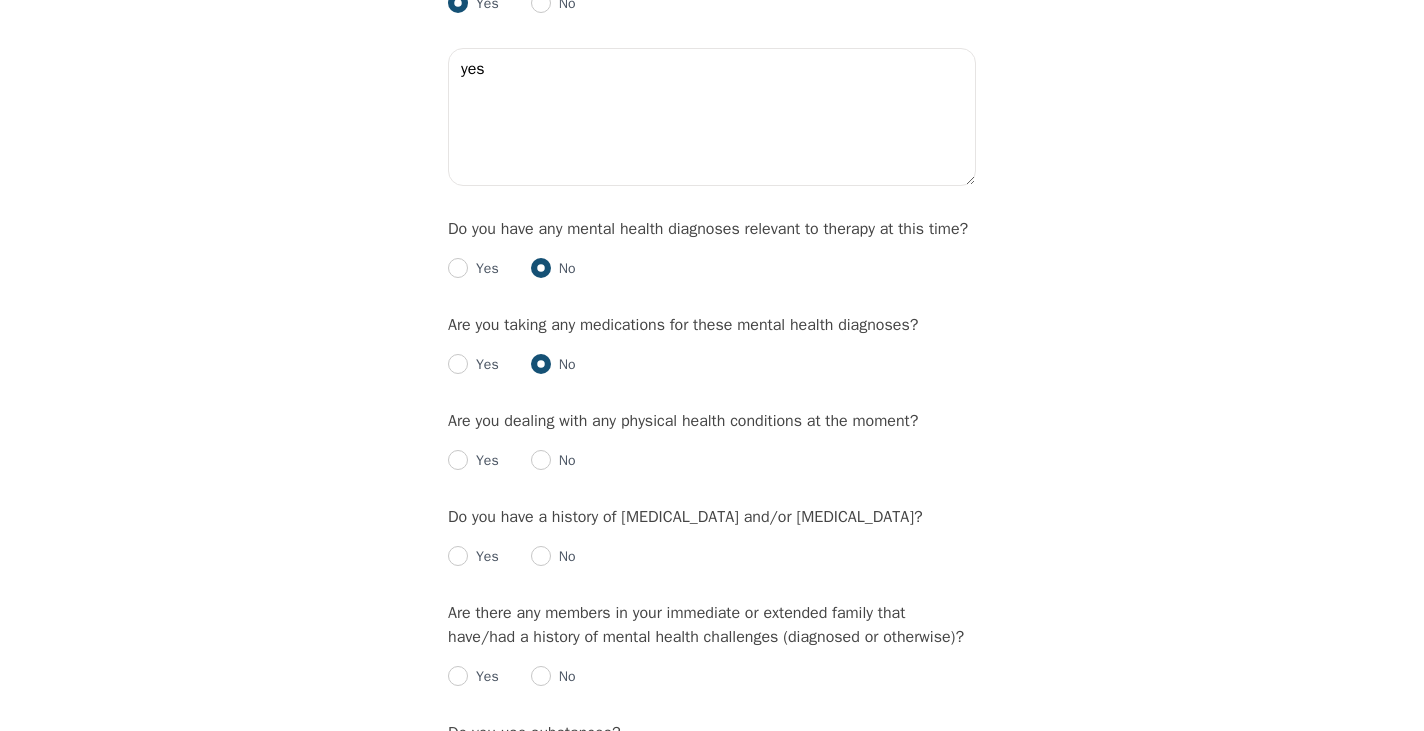 radio on "true" 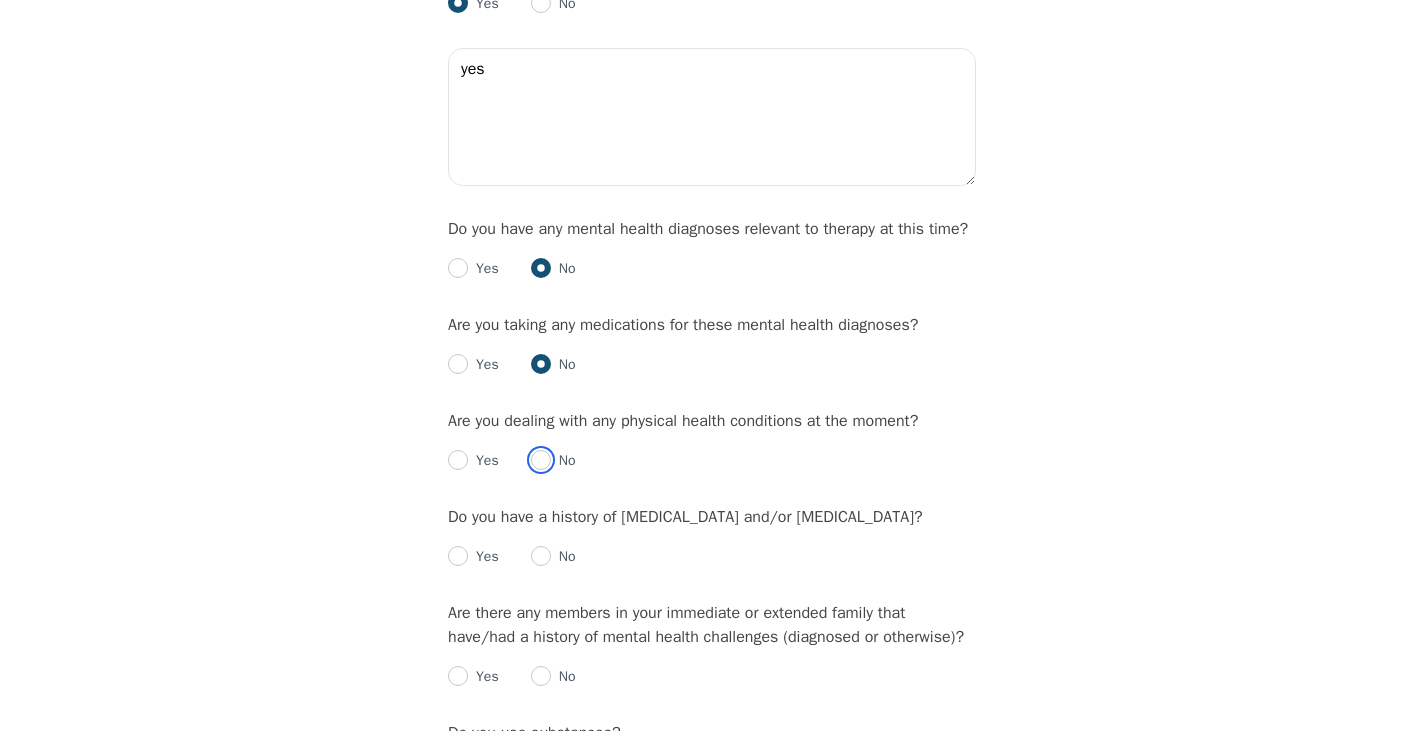 click at bounding box center [541, 460] 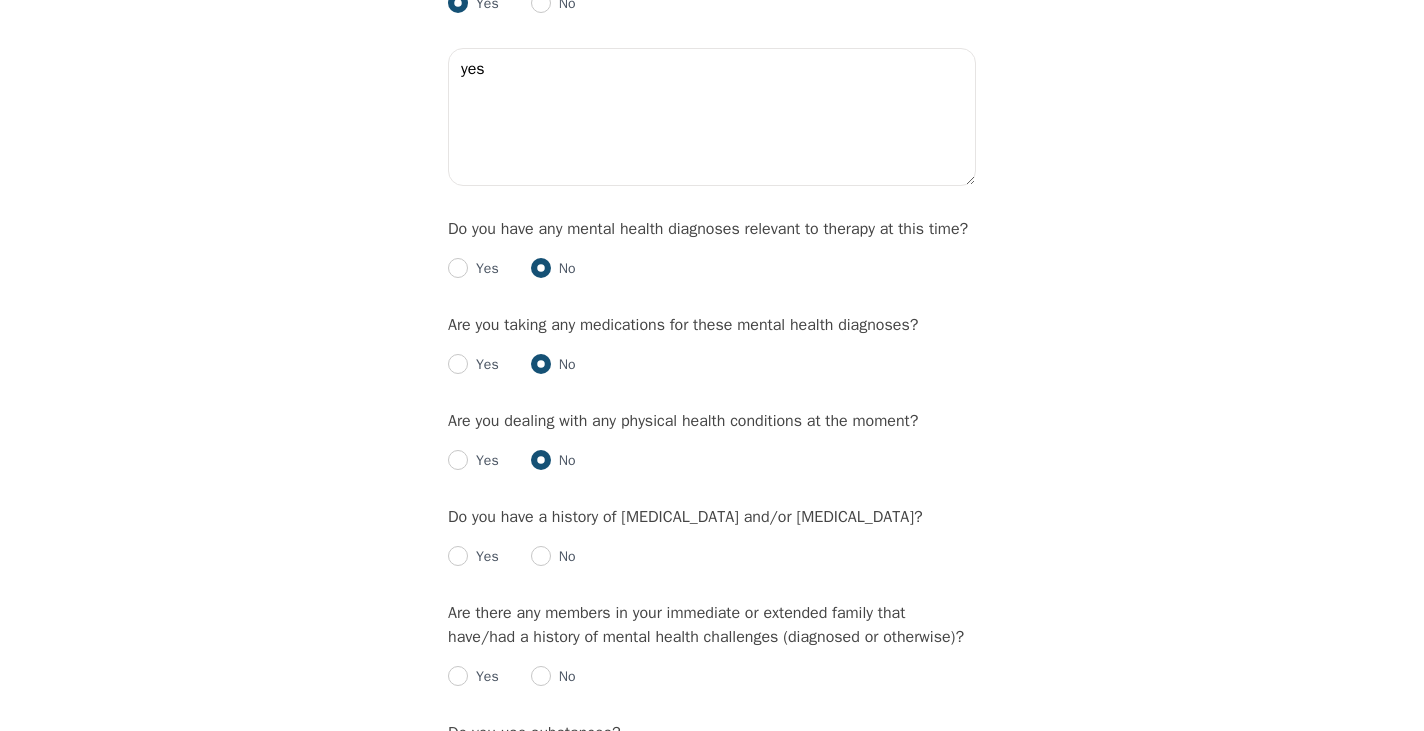 click on "No" at bounding box center [563, 557] 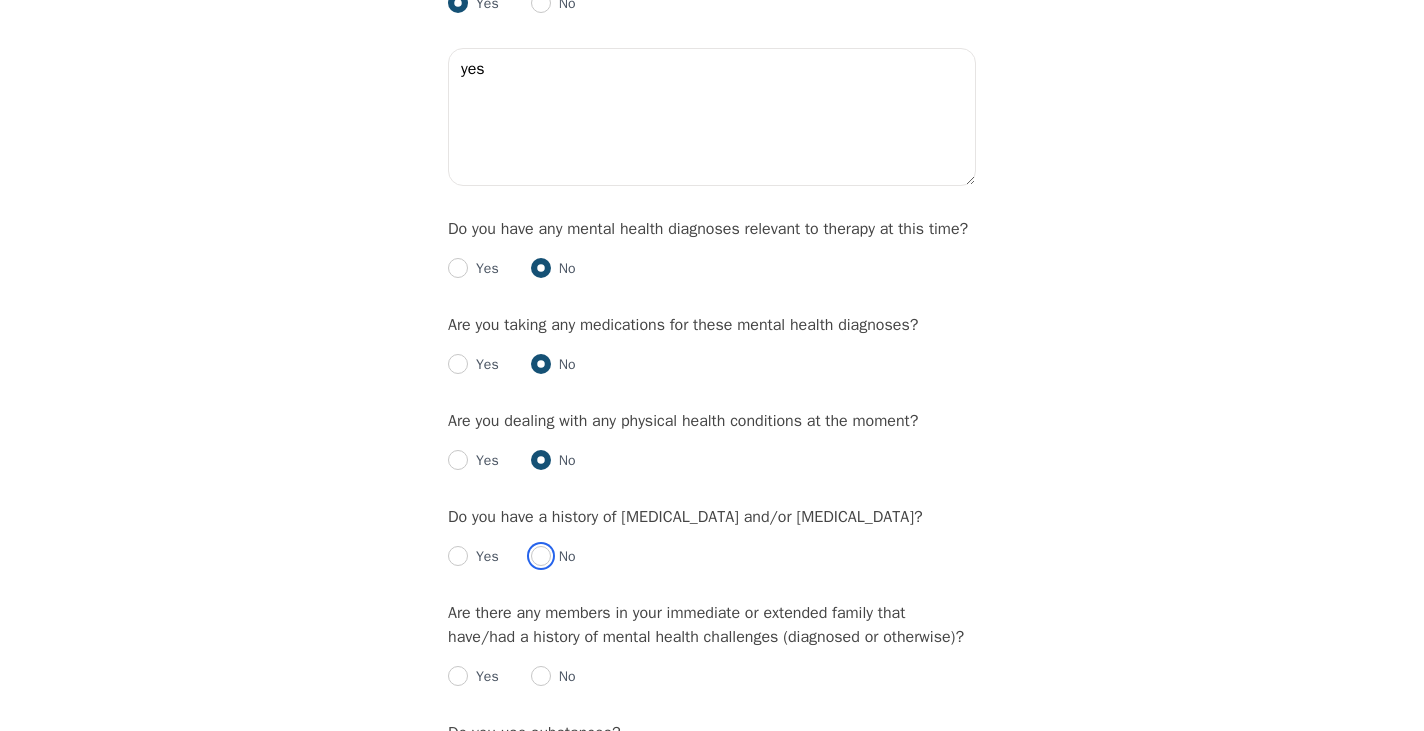 click at bounding box center [541, 556] 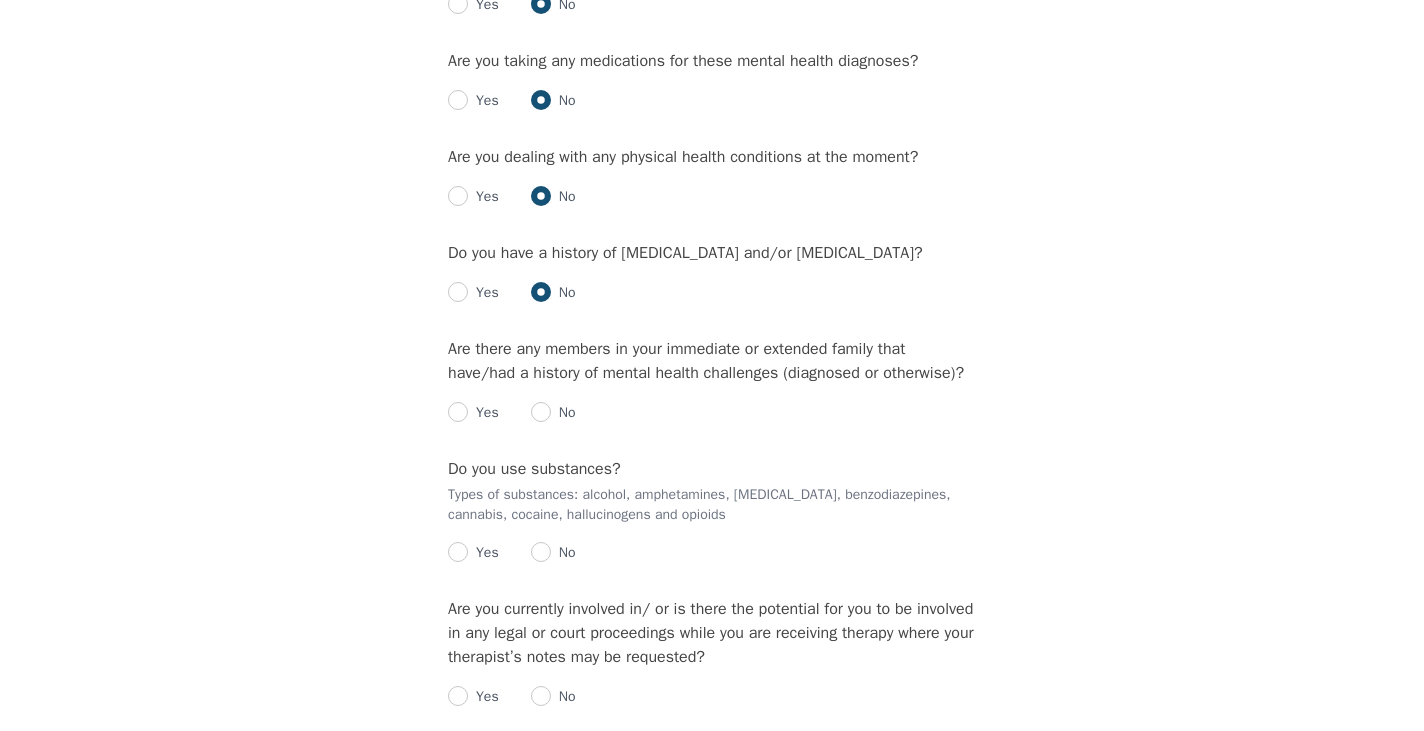scroll, scrollTop: 2528, scrollLeft: 0, axis: vertical 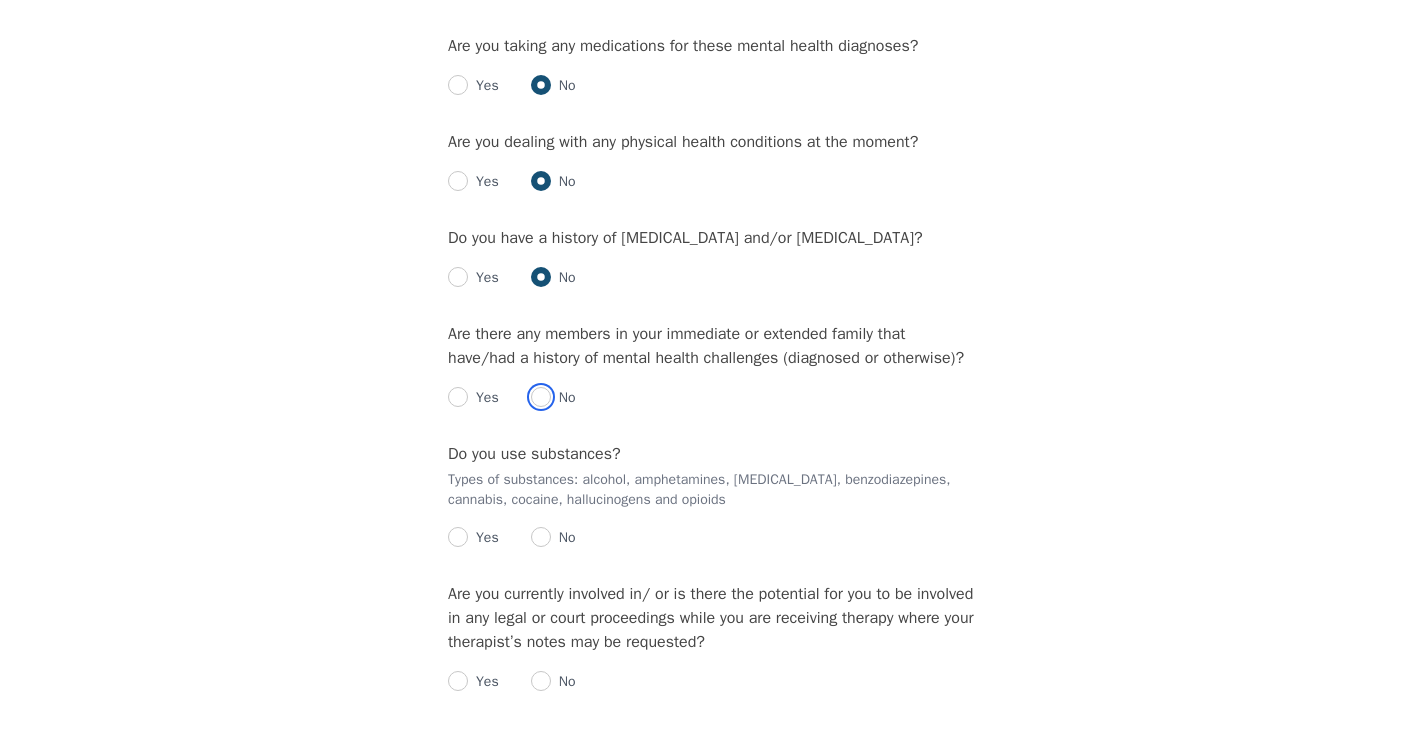 click at bounding box center (541, 397) 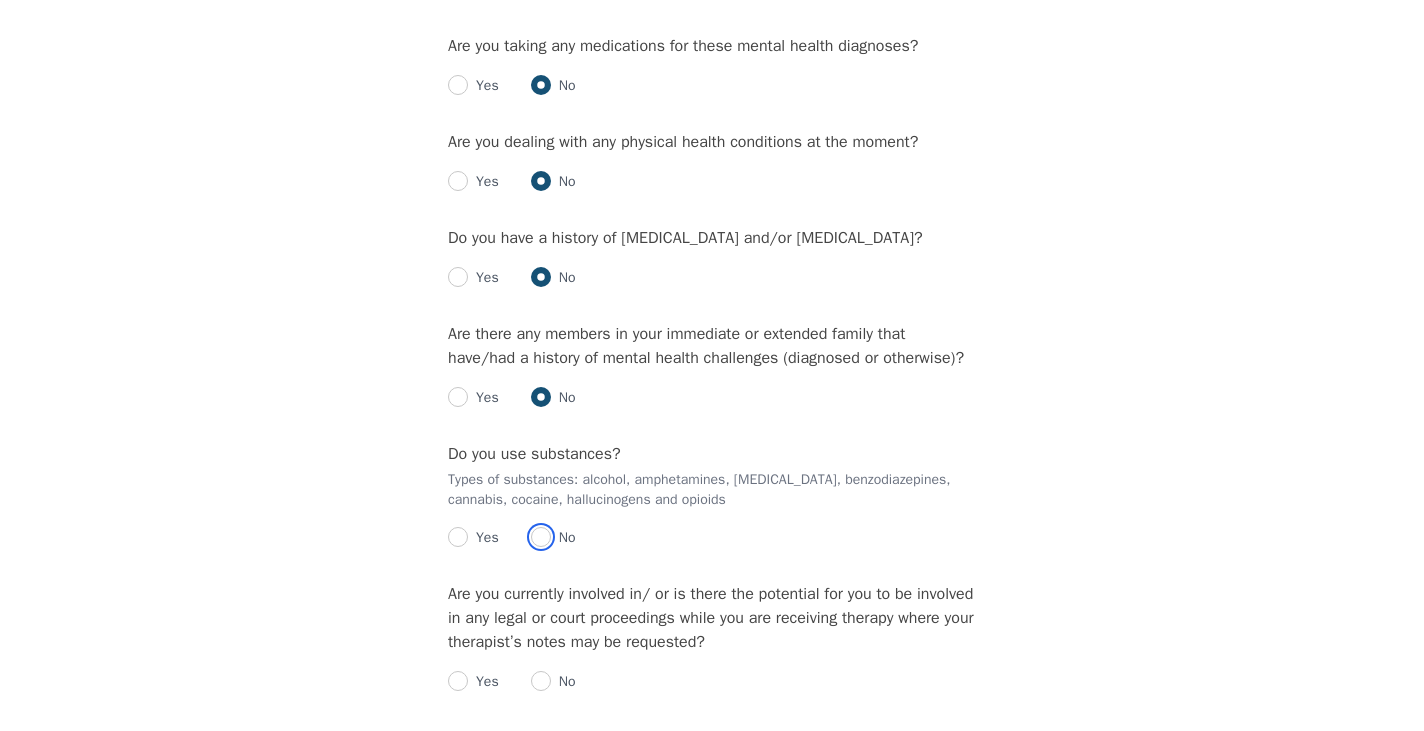 click at bounding box center (541, 537) 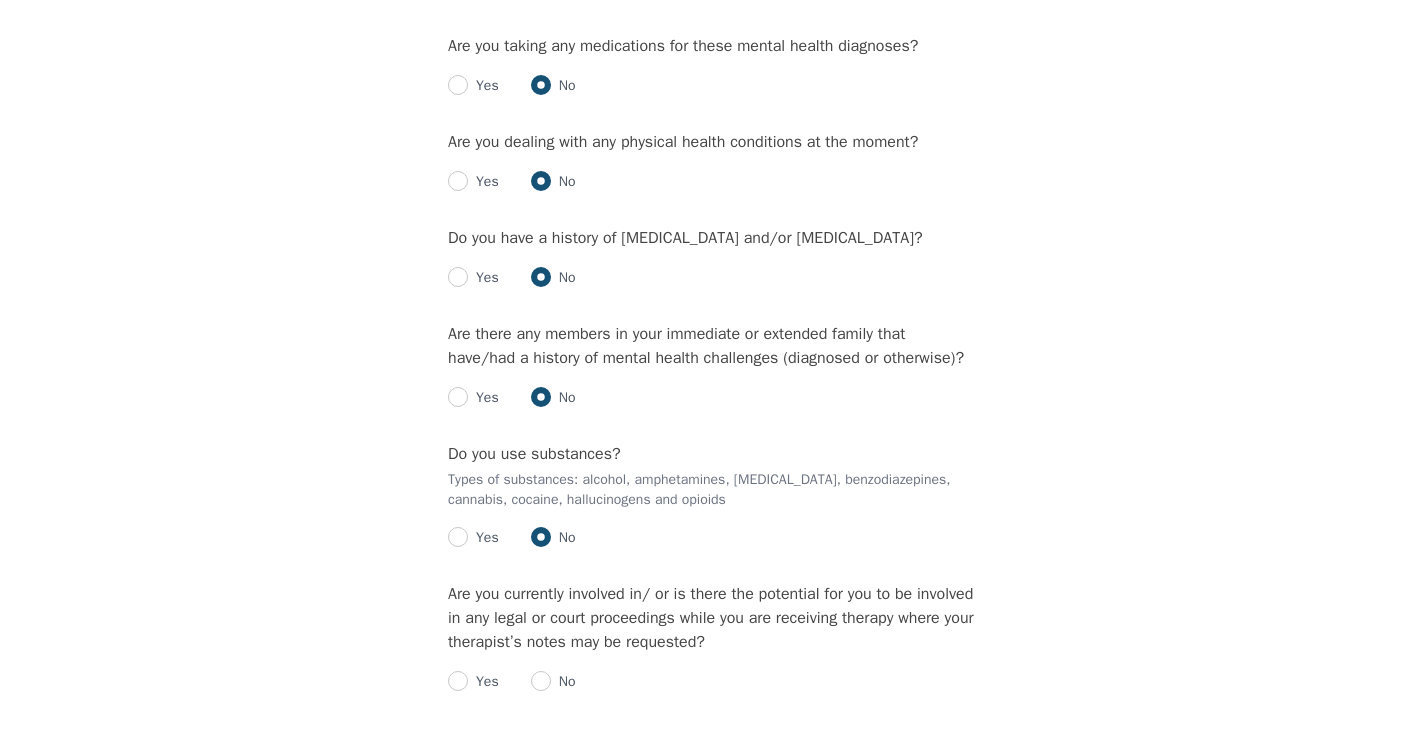 radio on "true" 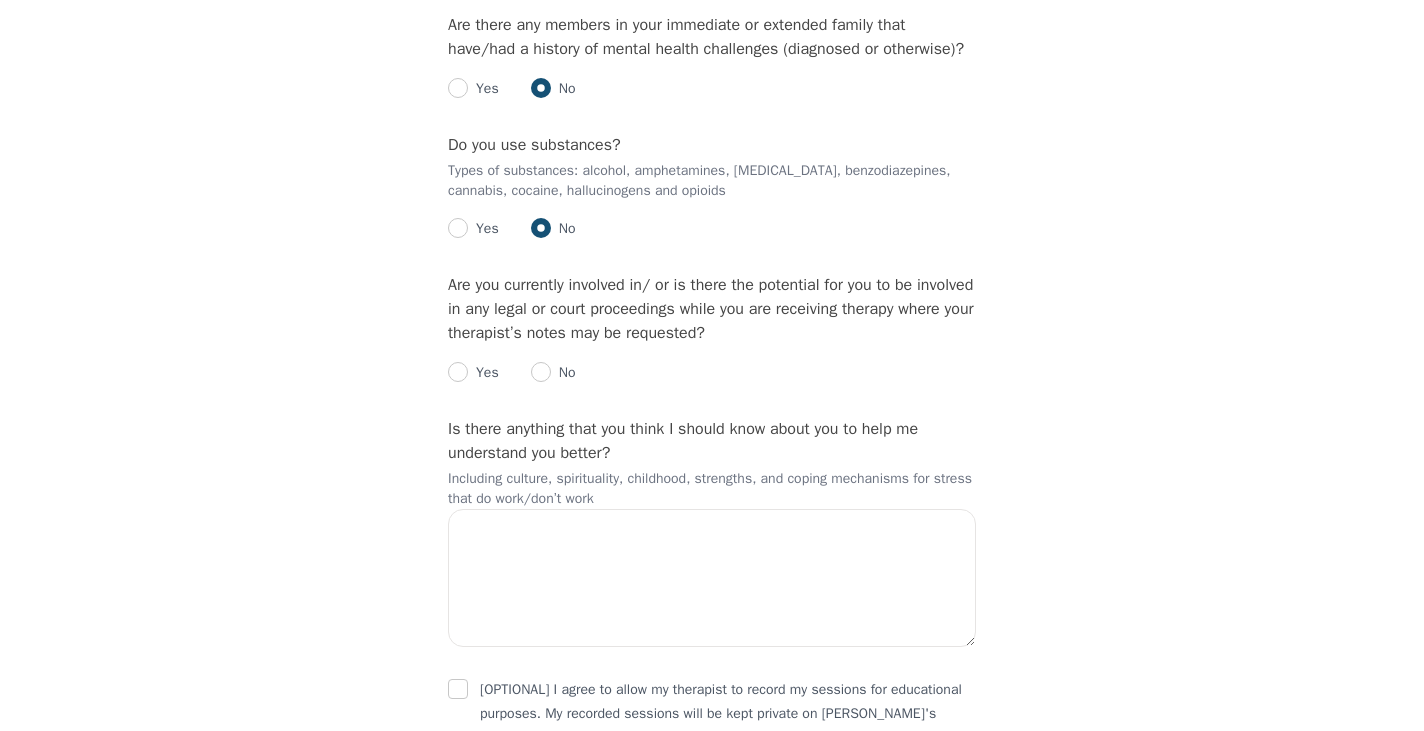 scroll, scrollTop: 2844, scrollLeft: 0, axis: vertical 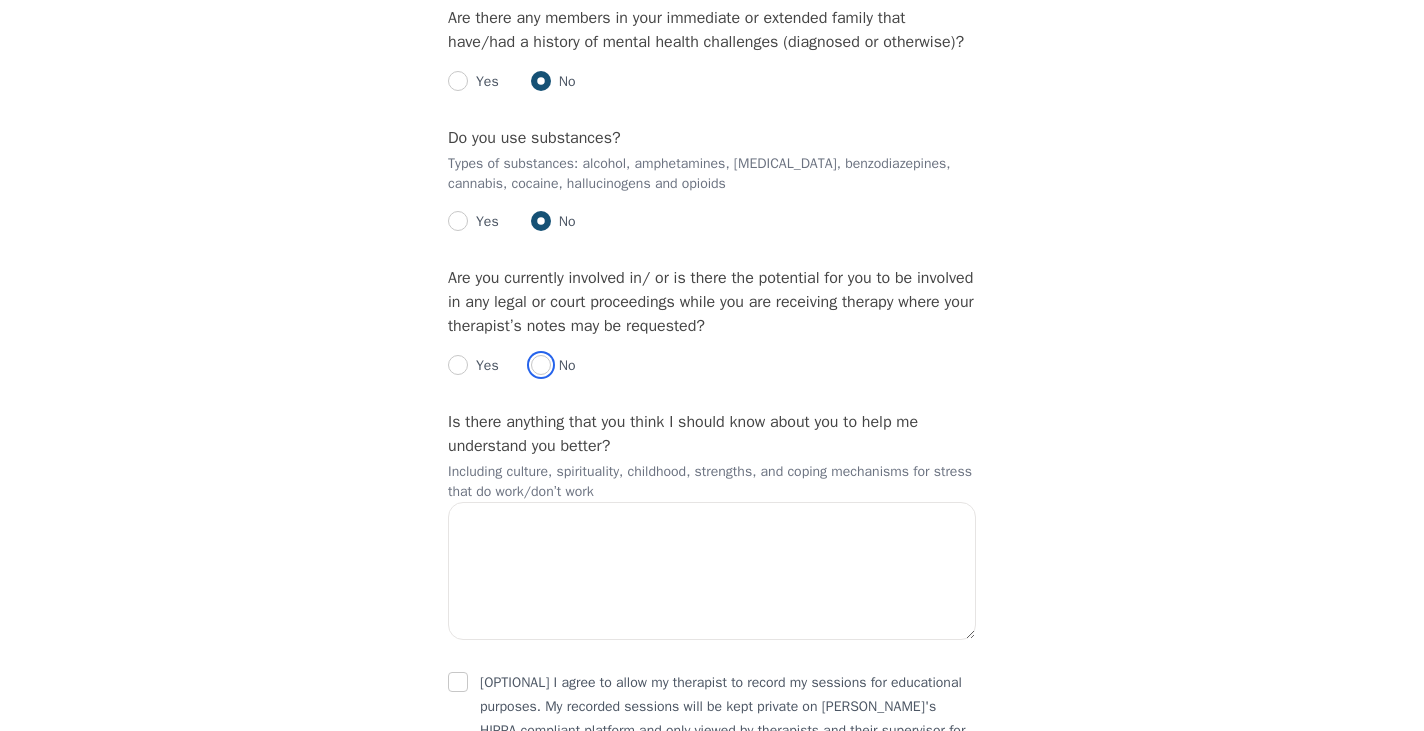 click at bounding box center (541, 365) 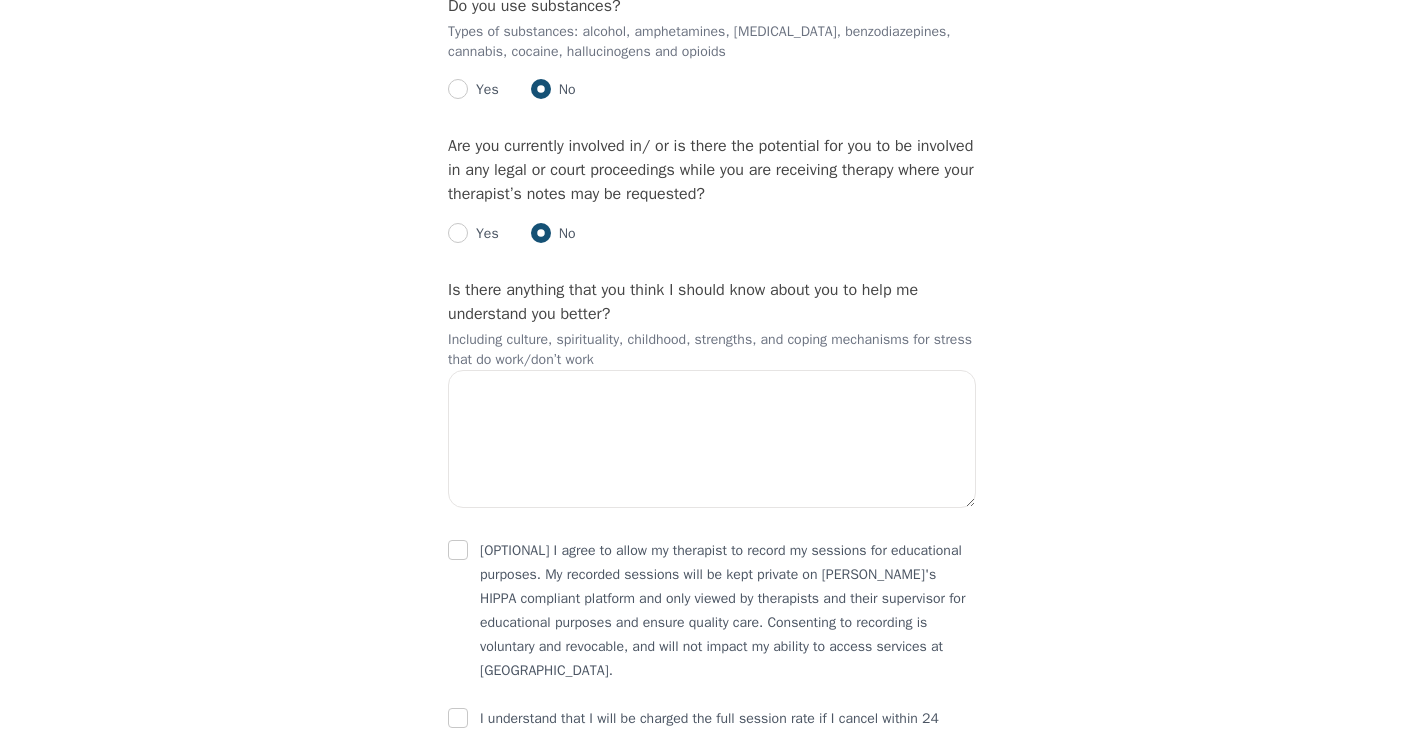 scroll, scrollTop: 2974, scrollLeft: 0, axis: vertical 